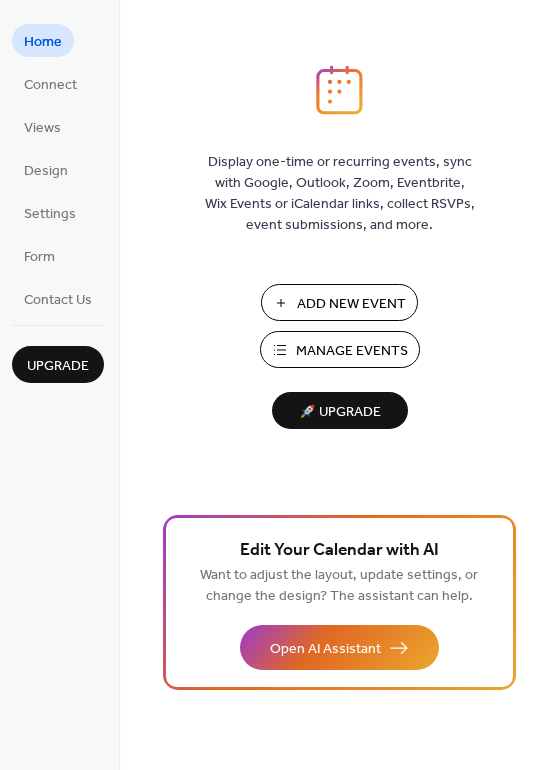 scroll, scrollTop: 0, scrollLeft: 0, axis: both 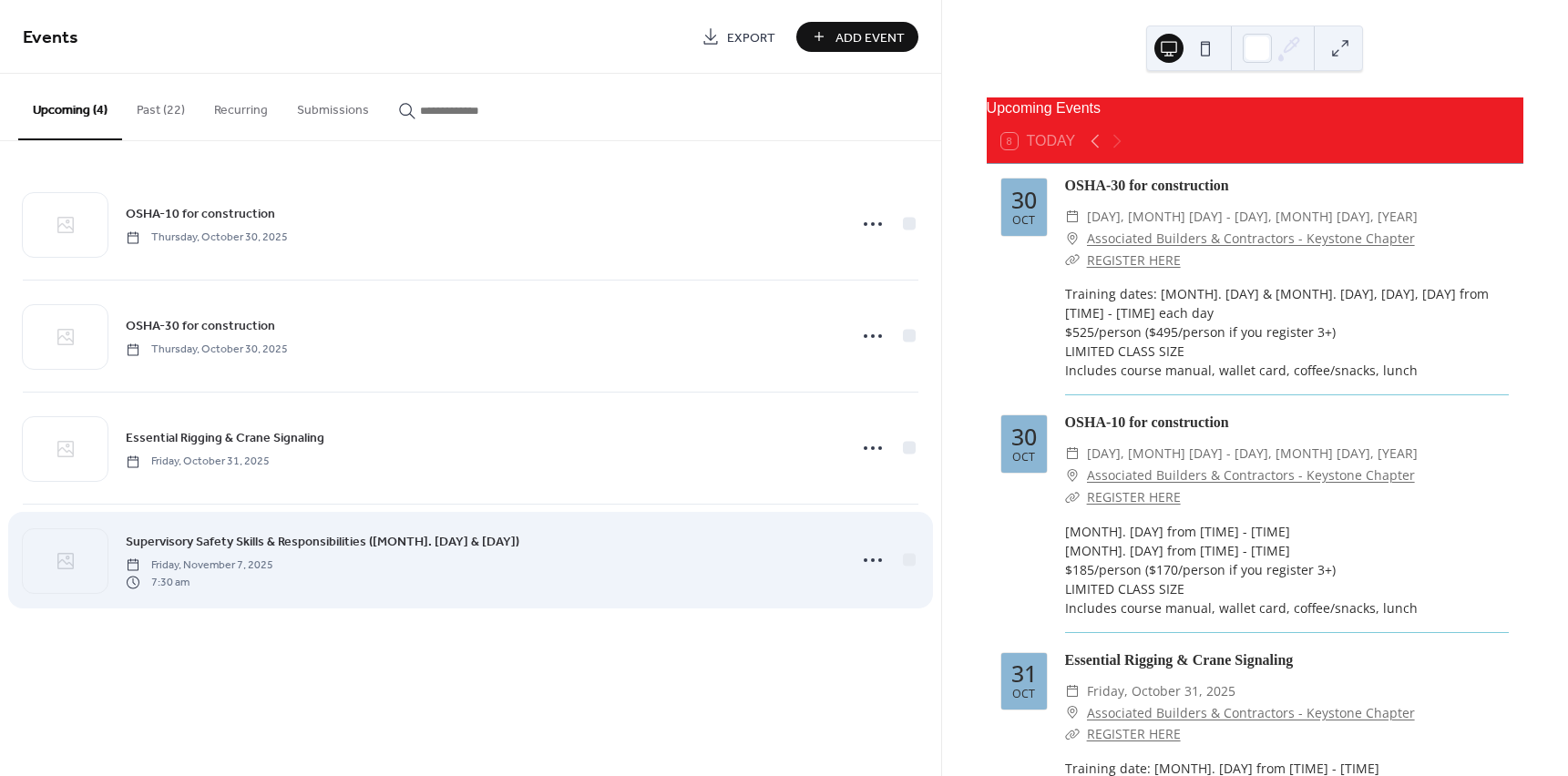 click on "Supervisory Safety Skills & Responsibilities (Nov. 7 & 14)" at bounding box center (323, 542) 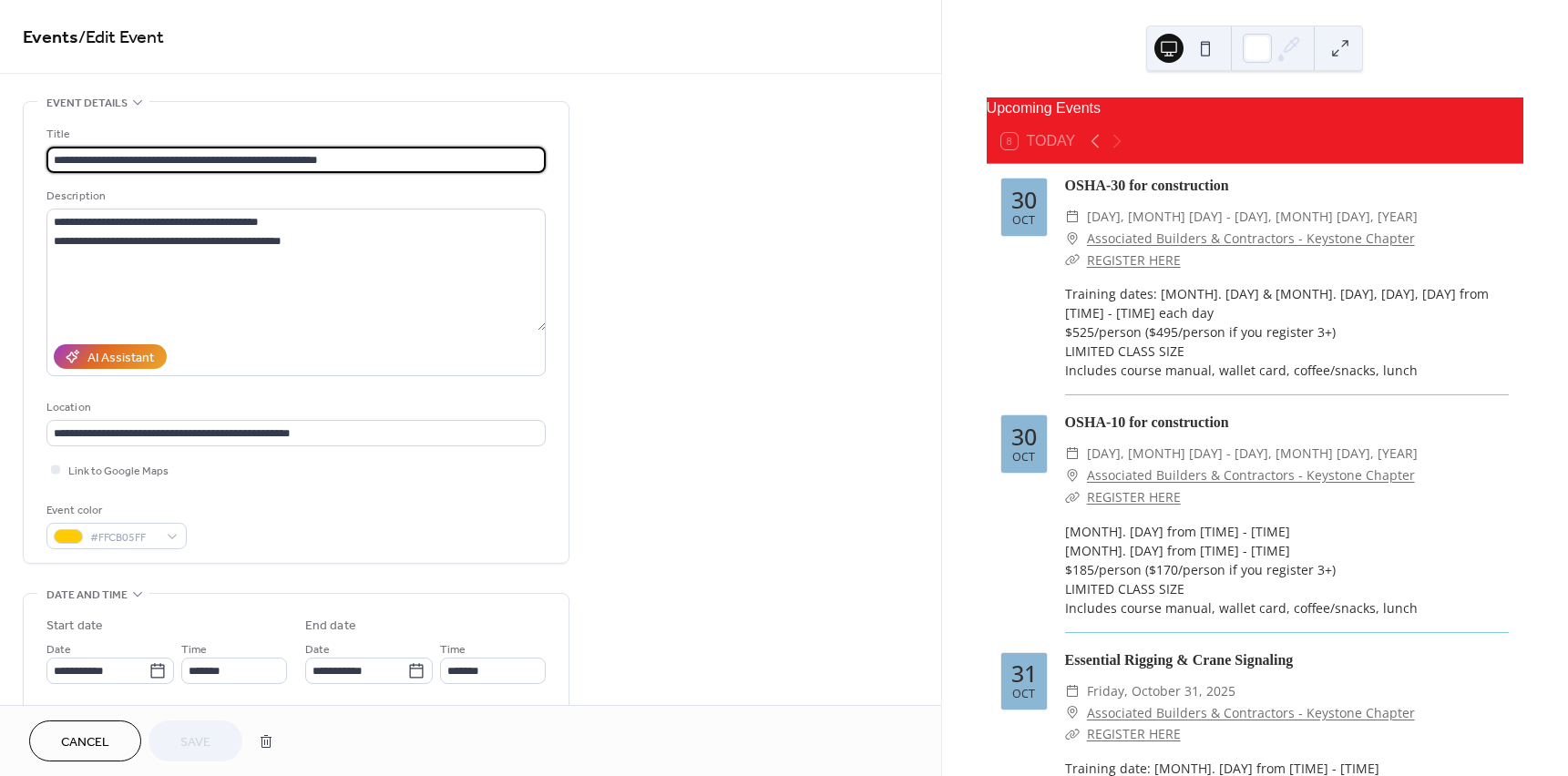 click on "**********" at bounding box center (296, 159) 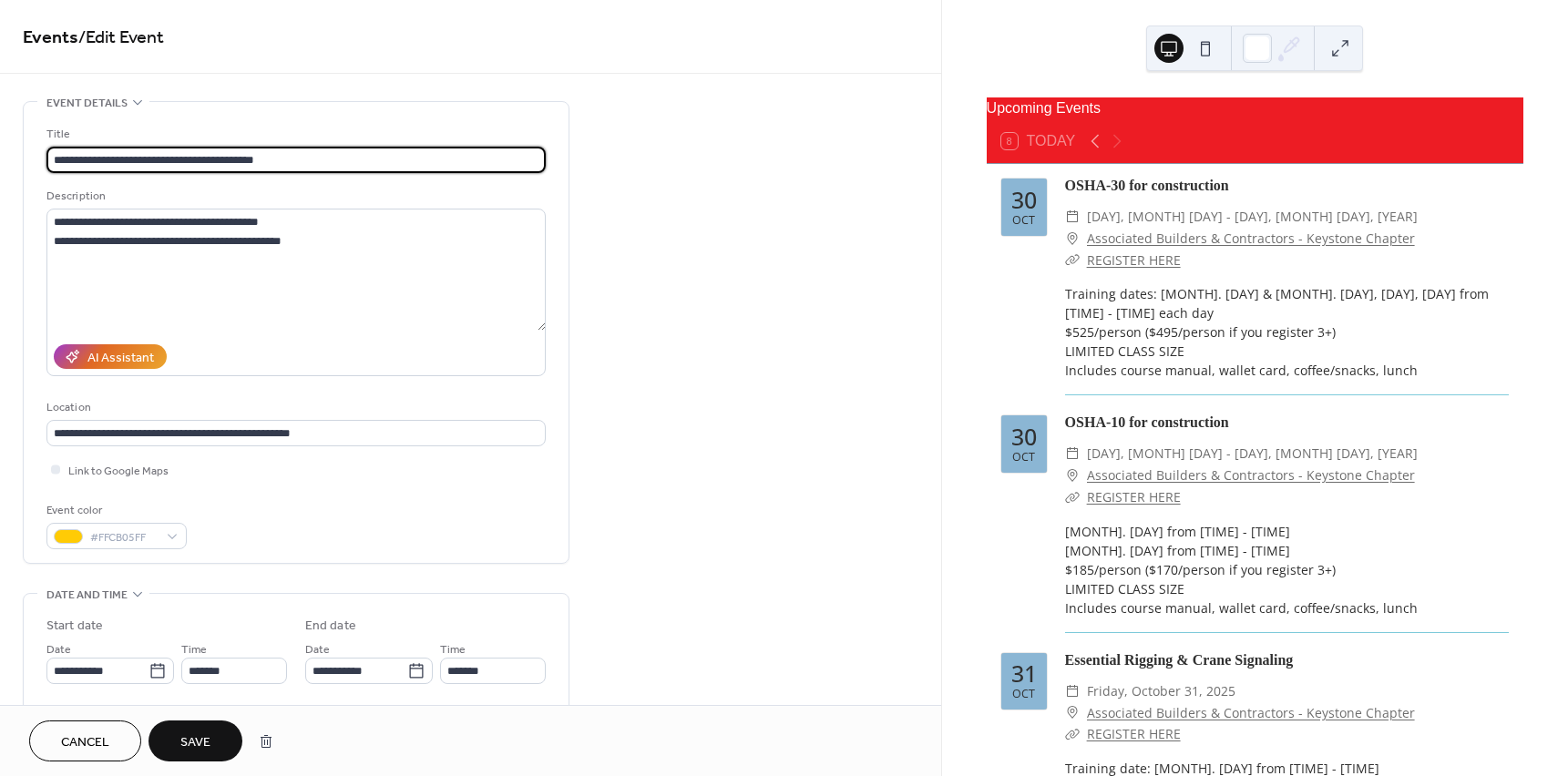 type on "**********" 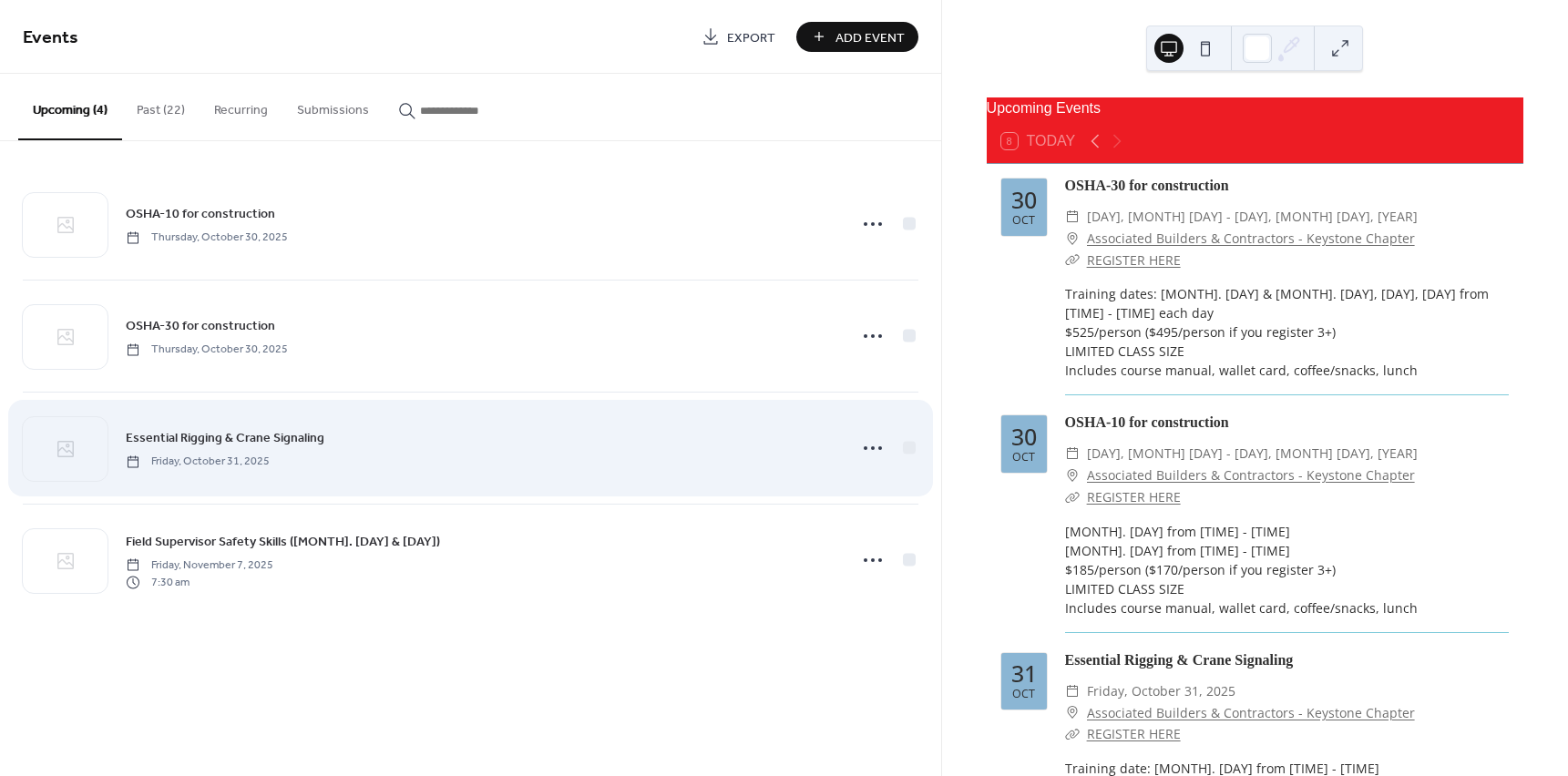 click on "Essential Rigging & Crane Signaling" at bounding box center [225, 438] 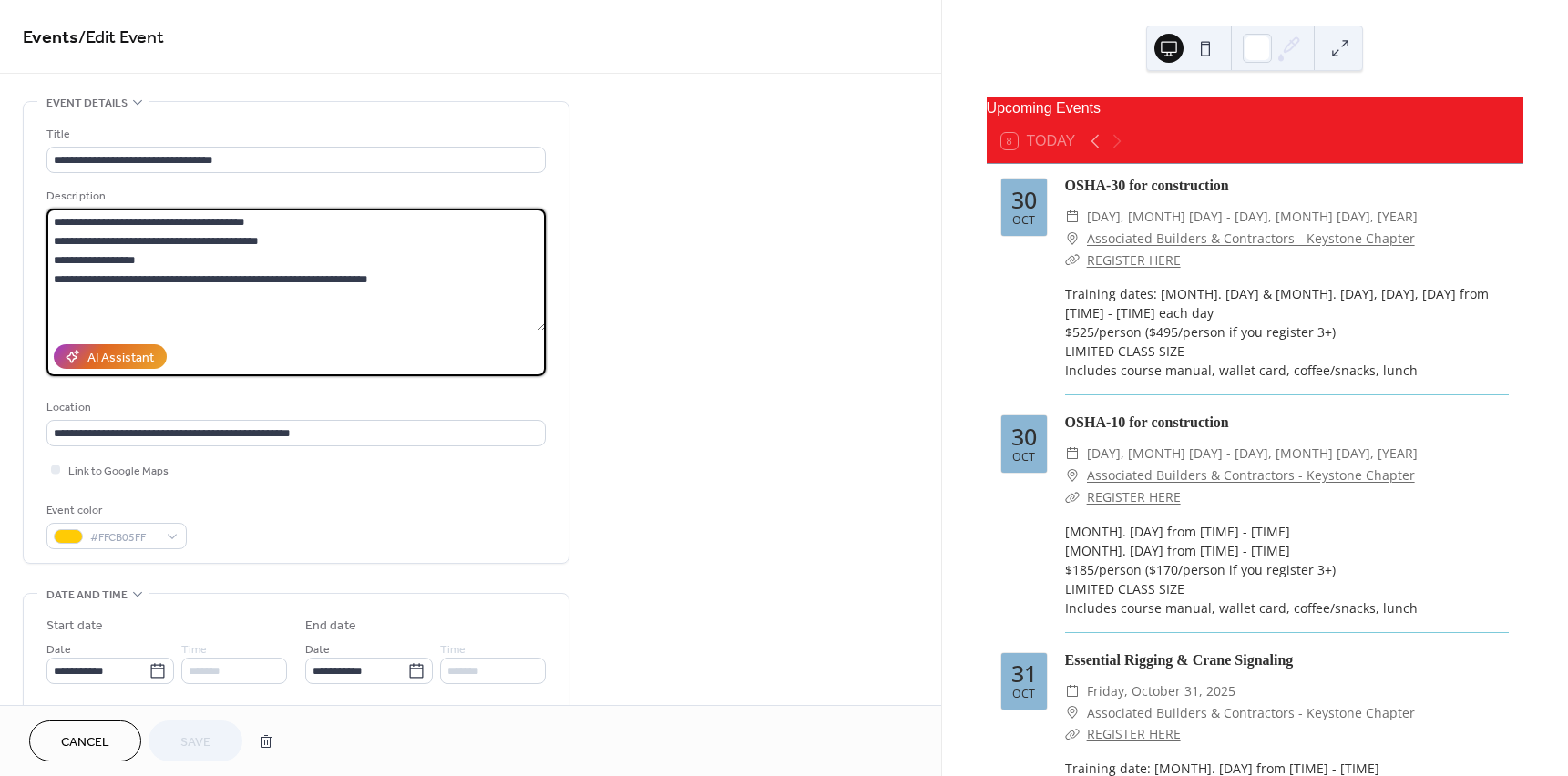 drag, startPoint x: 50, startPoint y: 221, endPoint x: 446, endPoint y: 308, distance: 405.4442 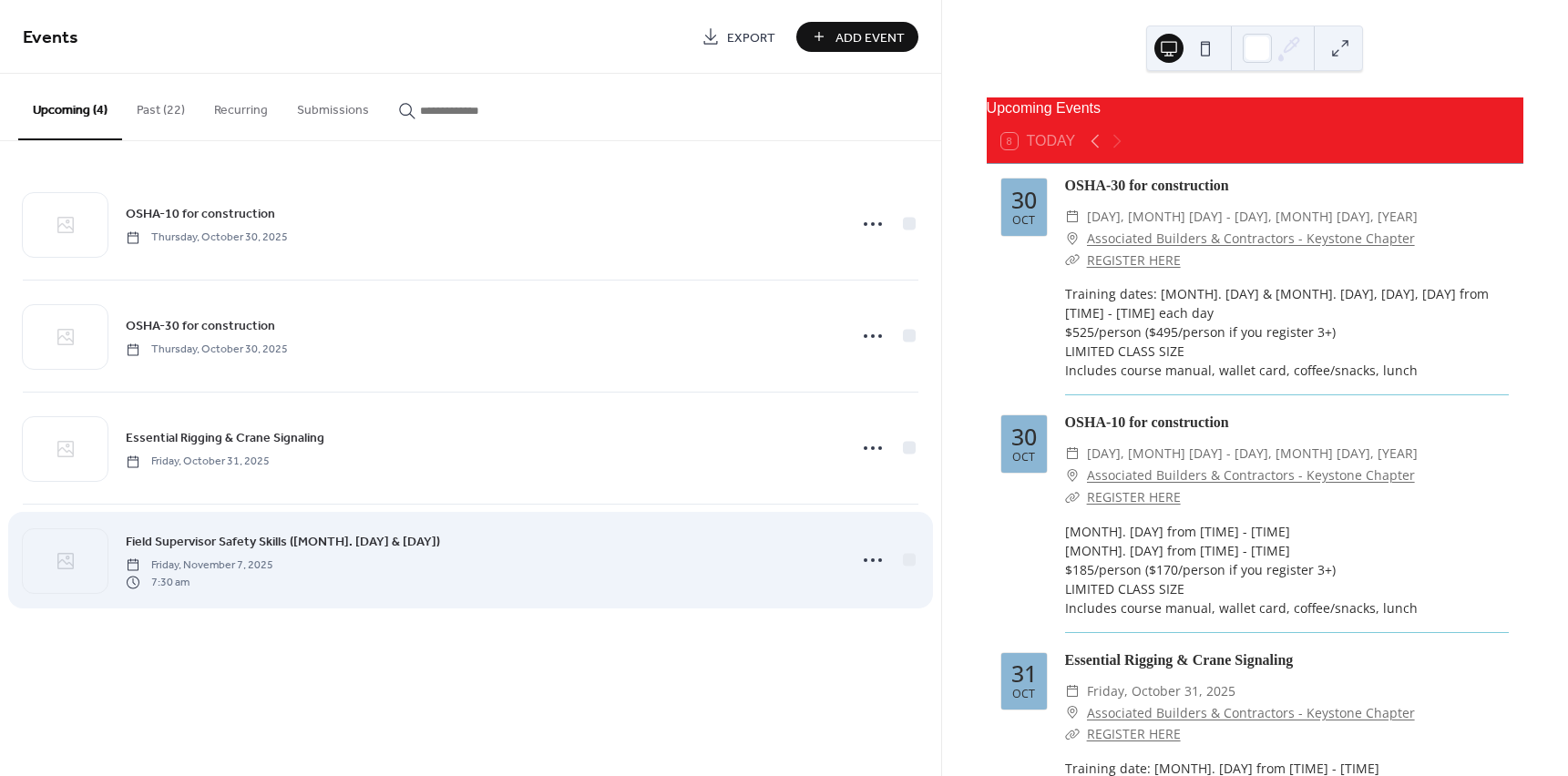 click on "Field Supervisor Safety Skills (Nov. 7 & 14)" at bounding box center [282, 542] 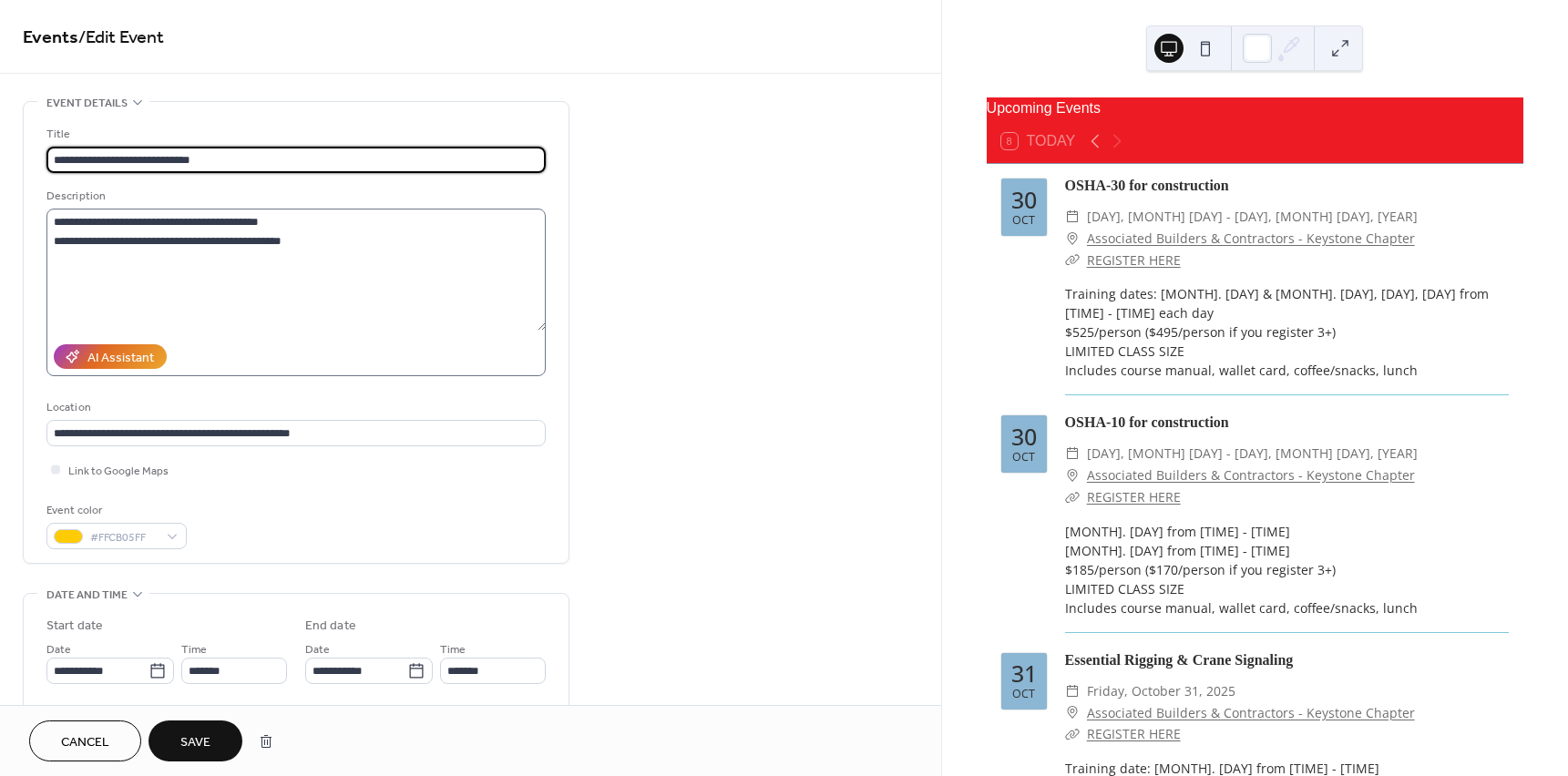 type on "**********" 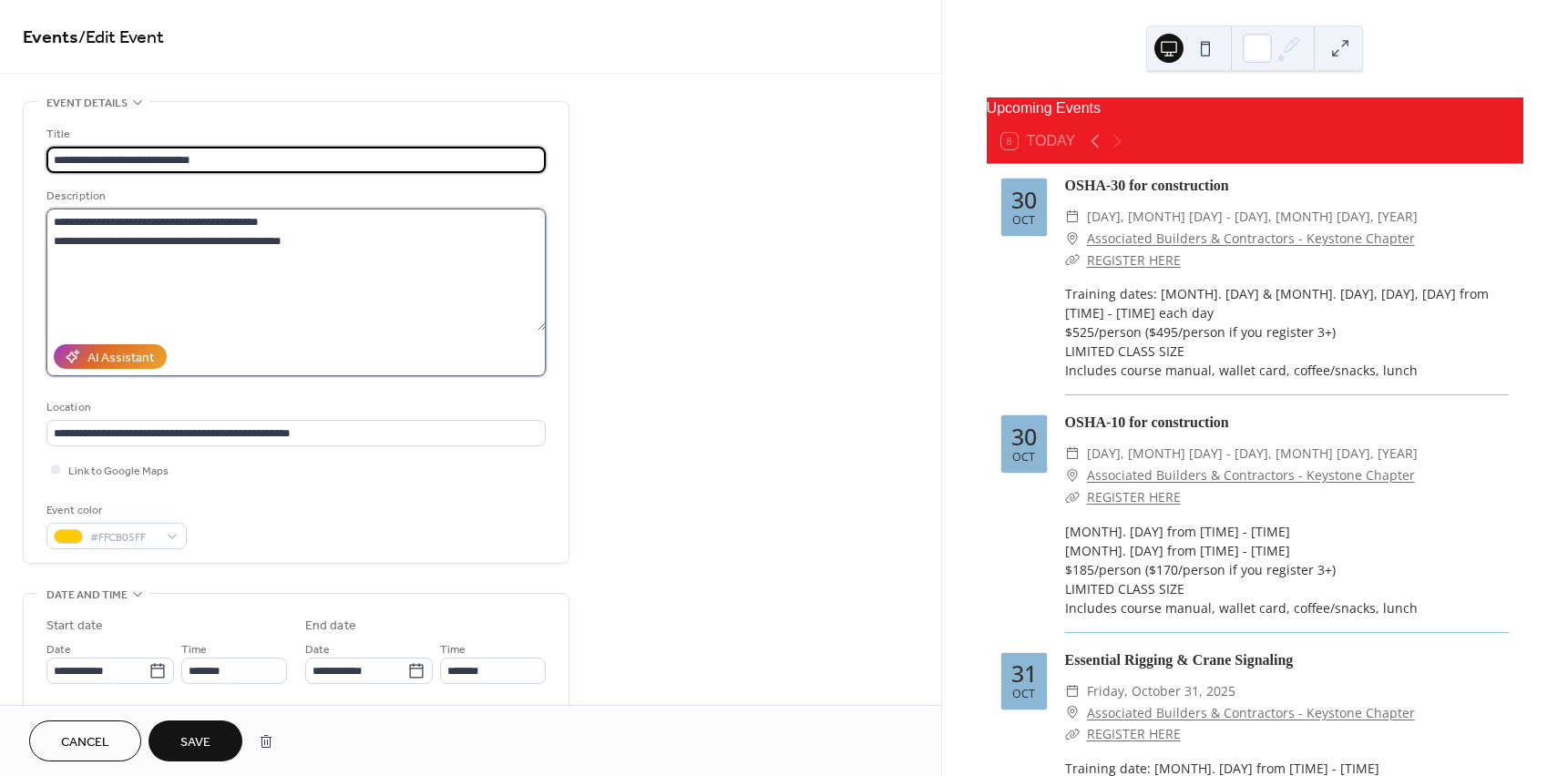click on "**********" at bounding box center (296, 270) 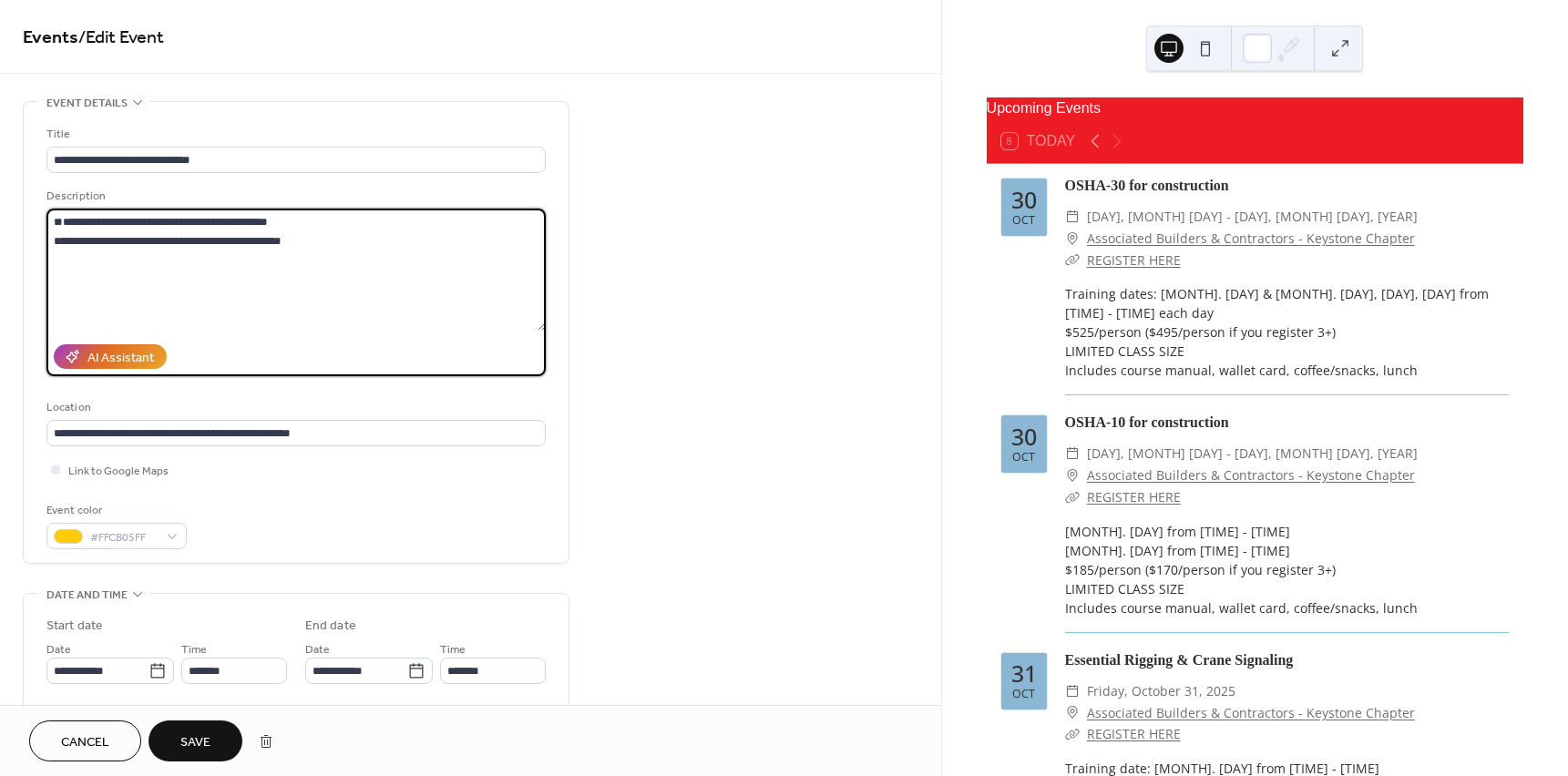 paste on "**********" 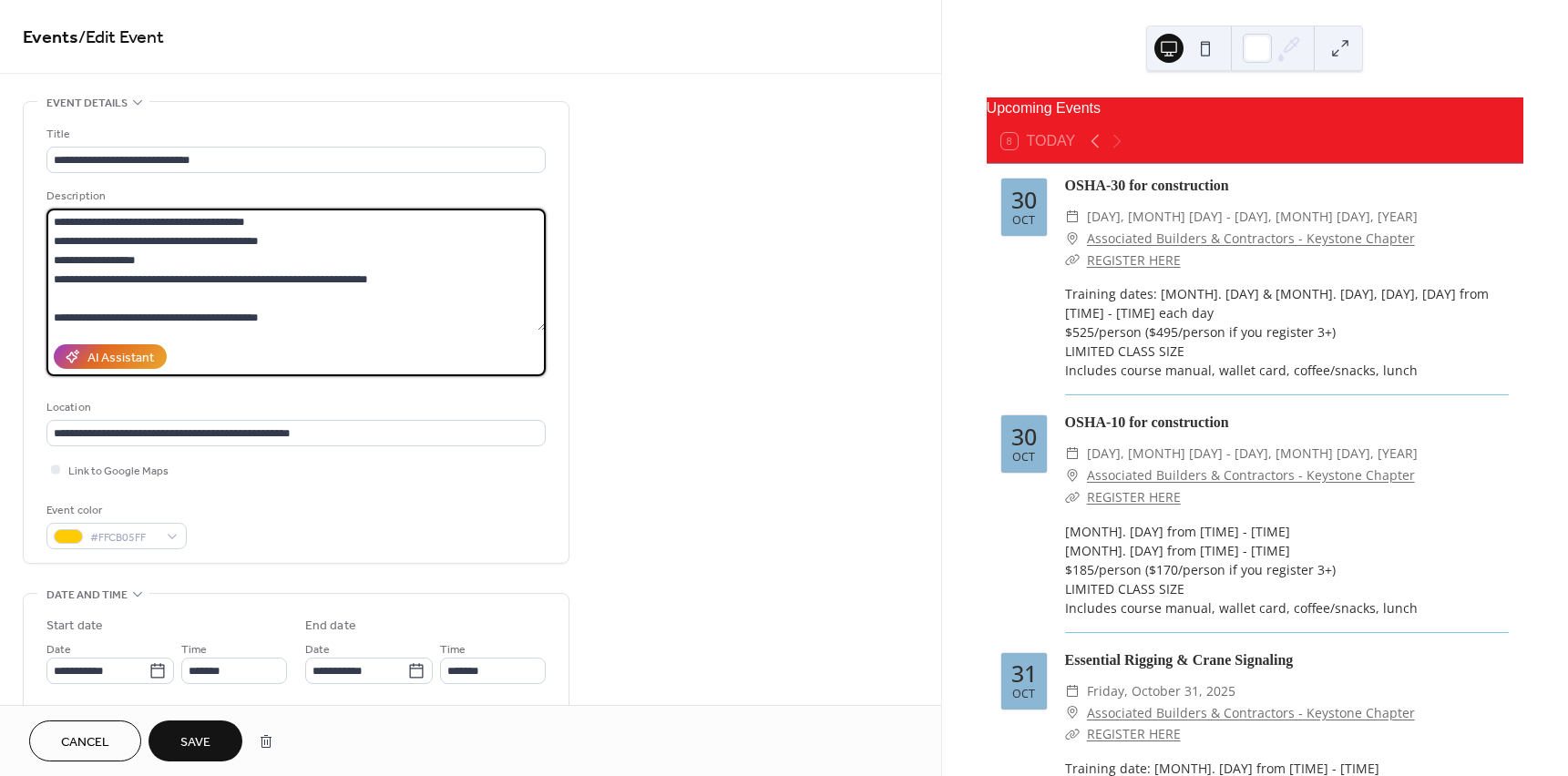 click on "**********" at bounding box center [296, 270] 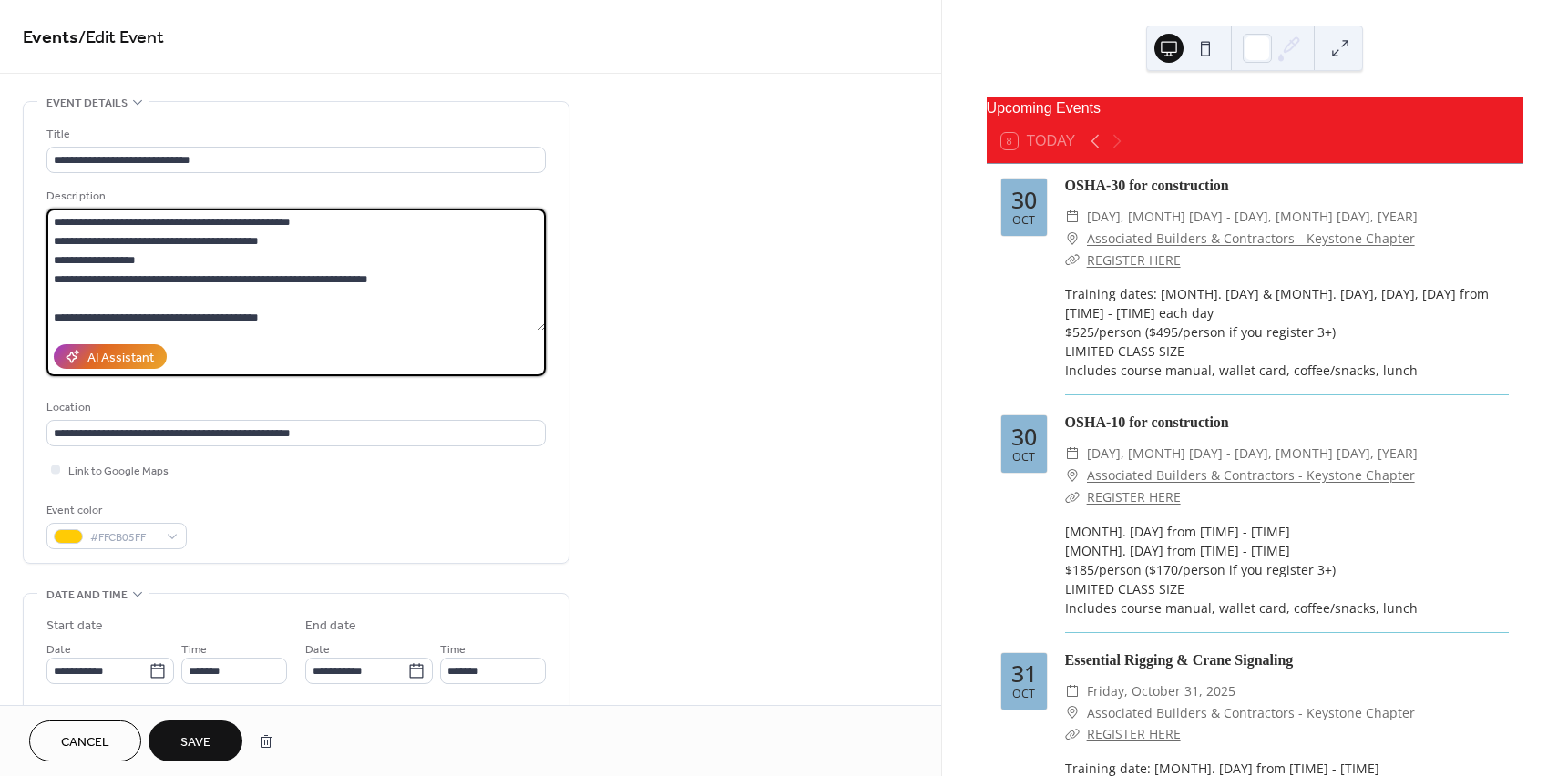 scroll, scrollTop: 19, scrollLeft: 0, axis: vertical 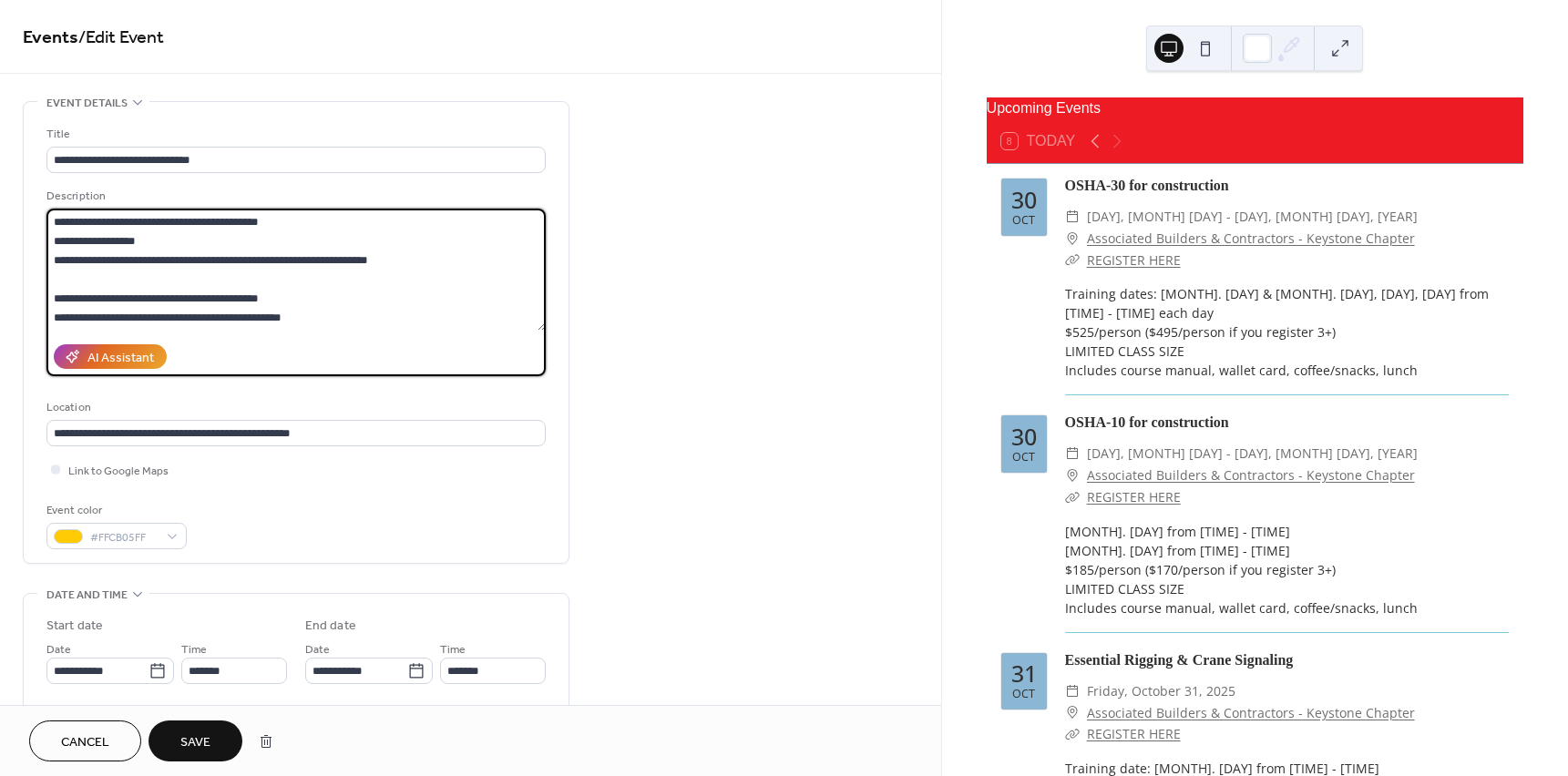 drag, startPoint x: 54, startPoint y: 315, endPoint x: 361, endPoint y: 312, distance: 307.01466 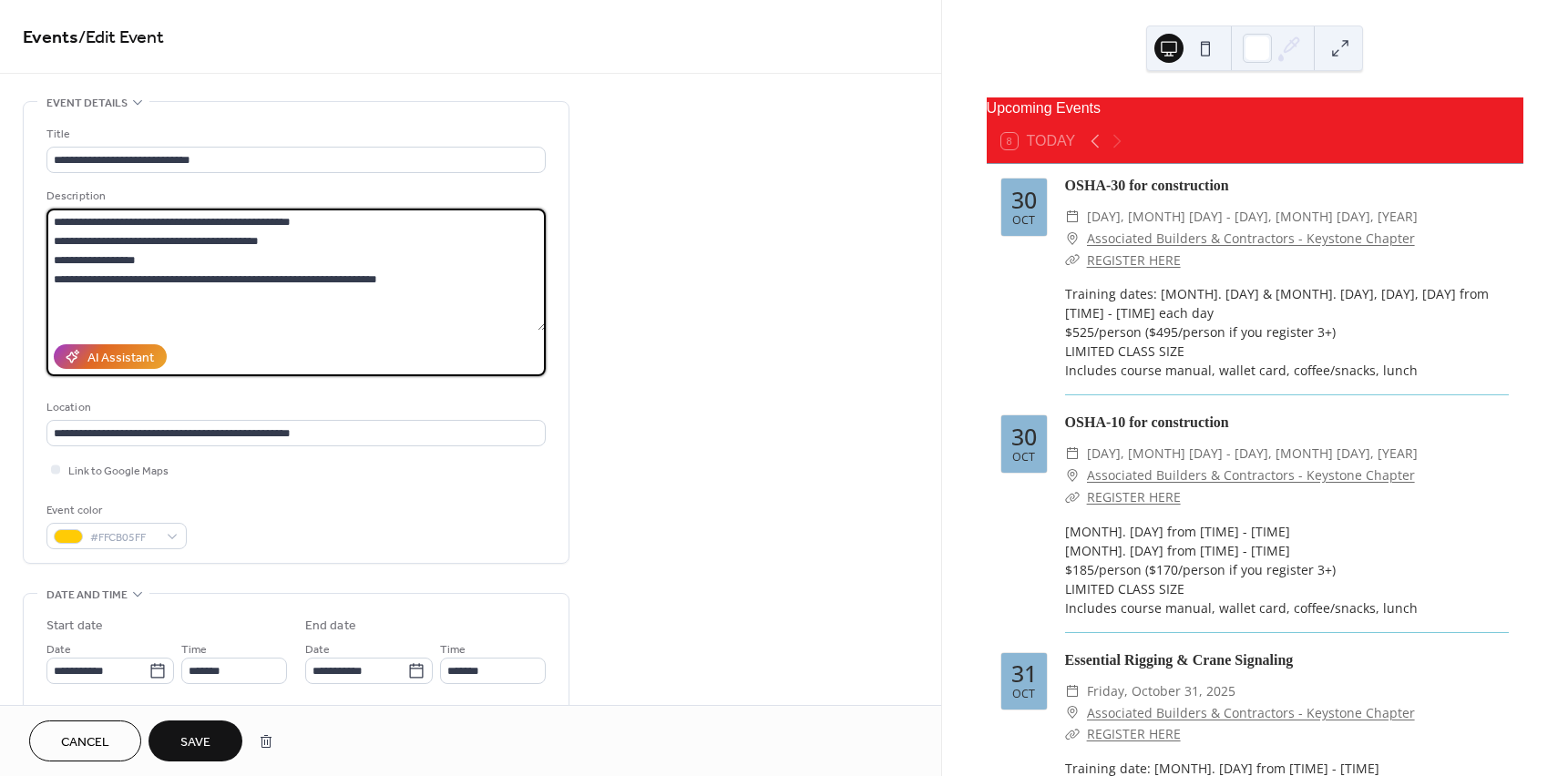 scroll, scrollTop: 0, scrollLeft: 0, axis: both 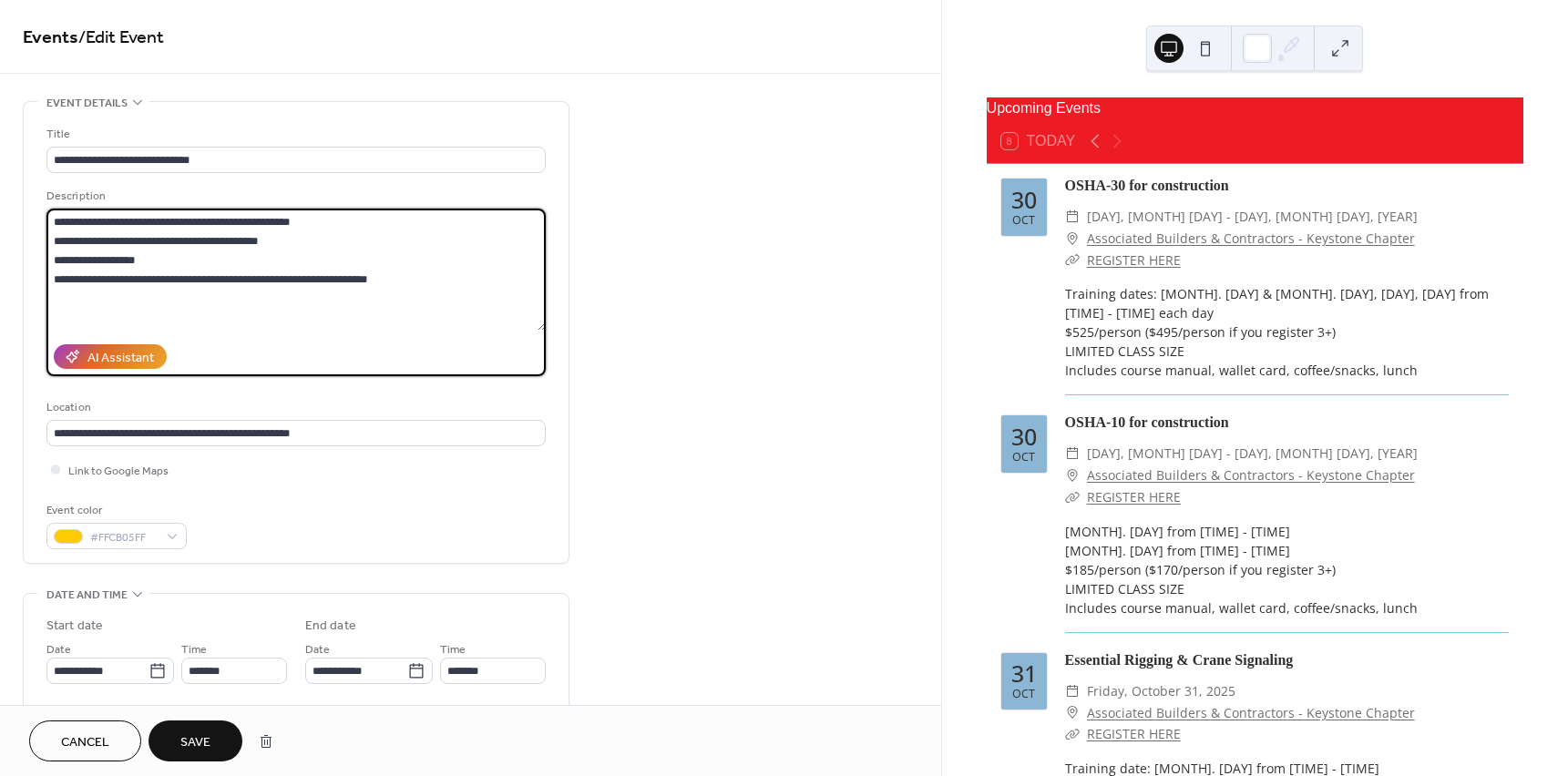 click on "**********" at bounding box center (296, 270) 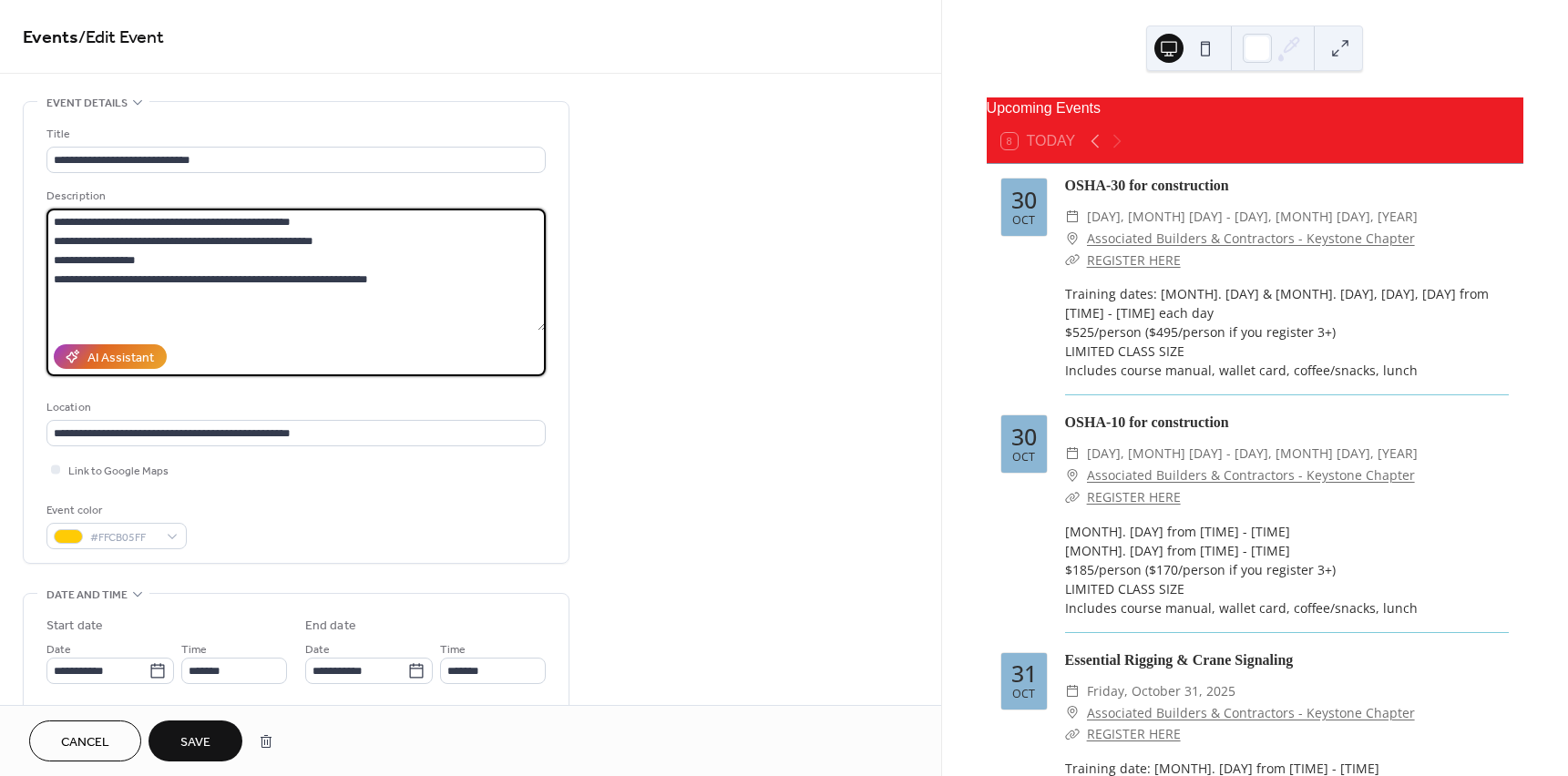 click on "**********" at bounding box center [296, 270] 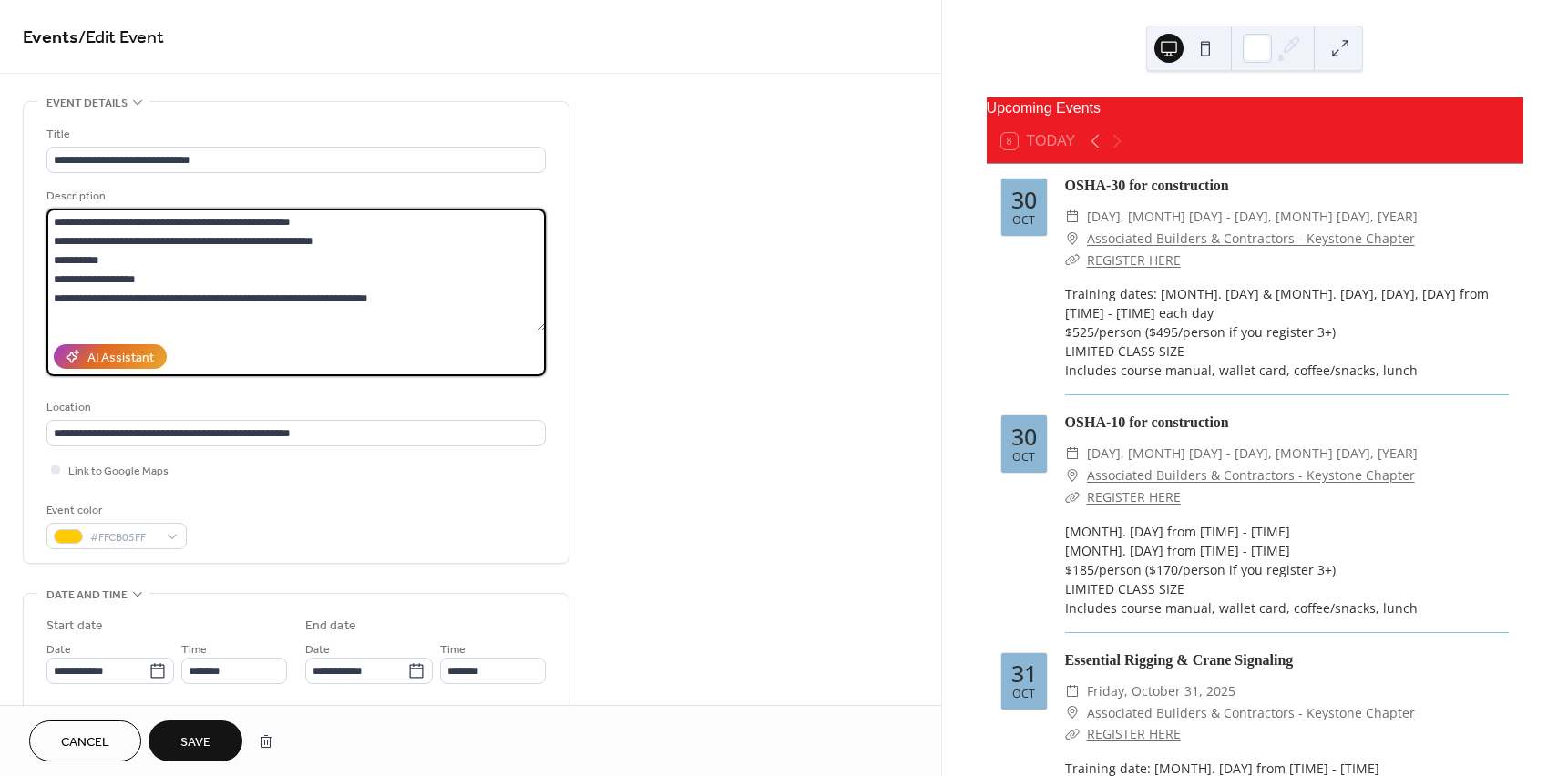drag, startPoint x: 107, startPoint y: 239, endPoint x: 334, endPoint y: 236, distance: 227.02 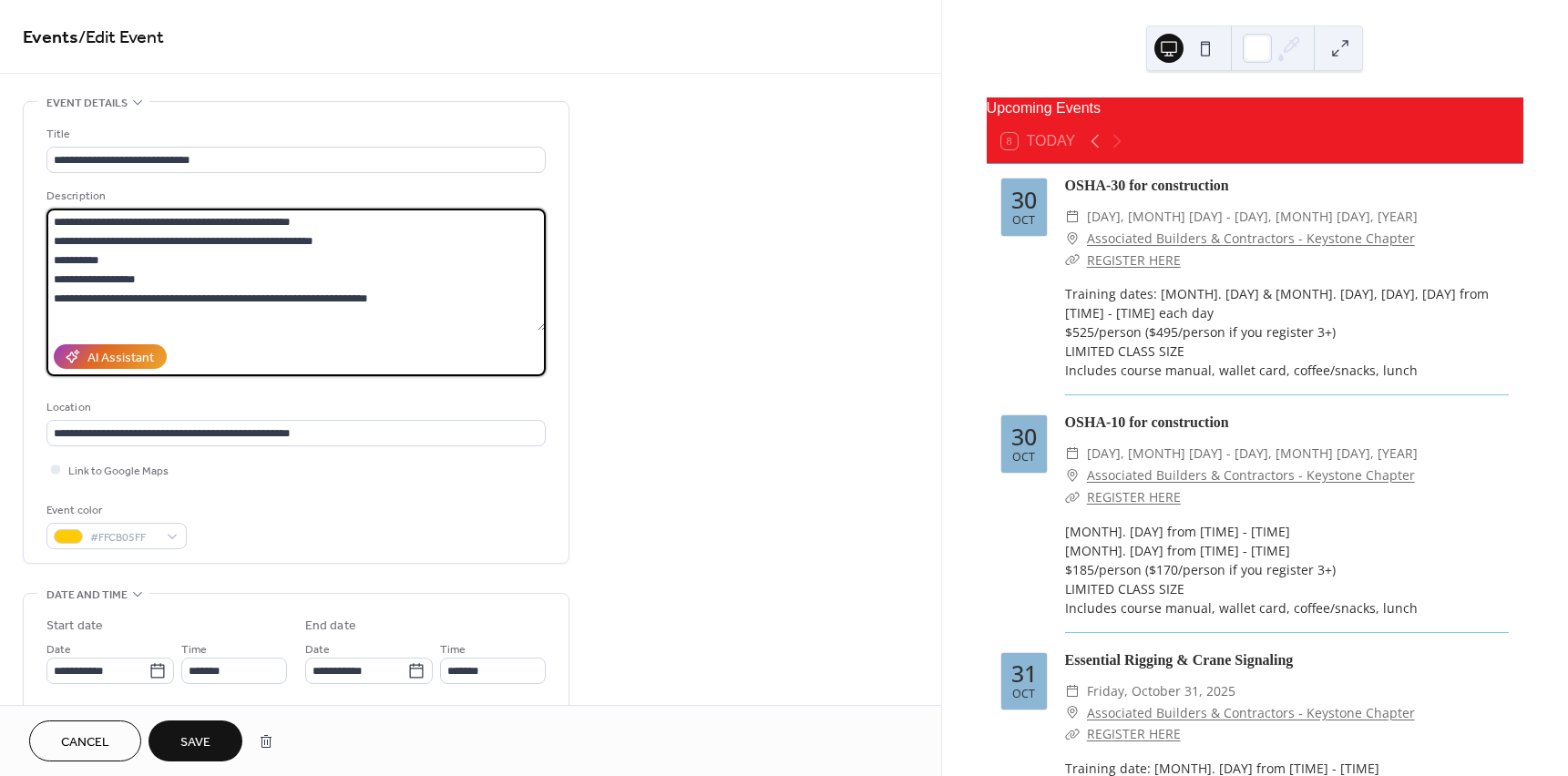 click on "**********" at bounding box center (296, 270) 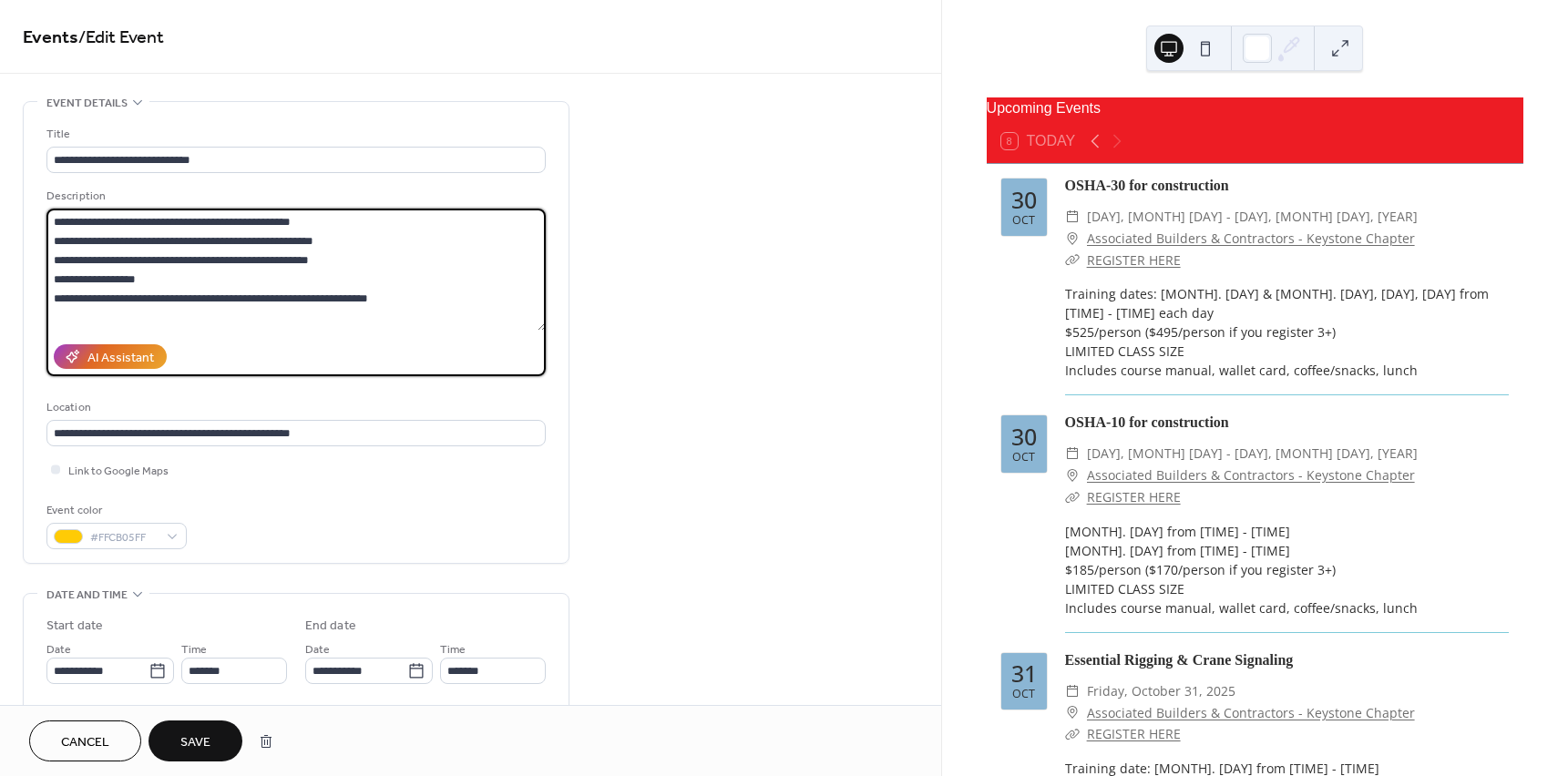 click on "**********" at bounding box center (296, 270) 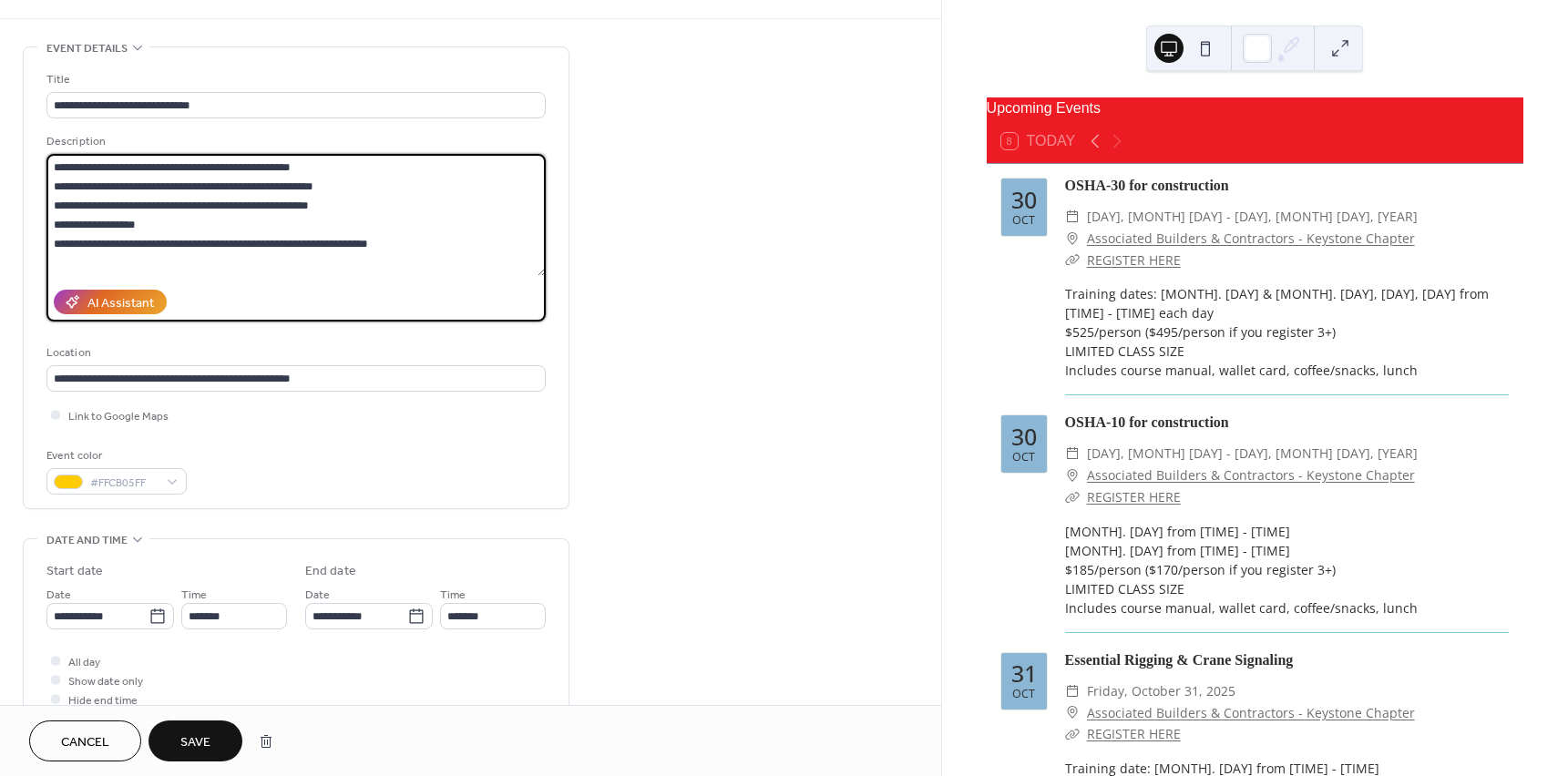 scroll, scrollTop: 0, scrollLeft: 0, axis: both 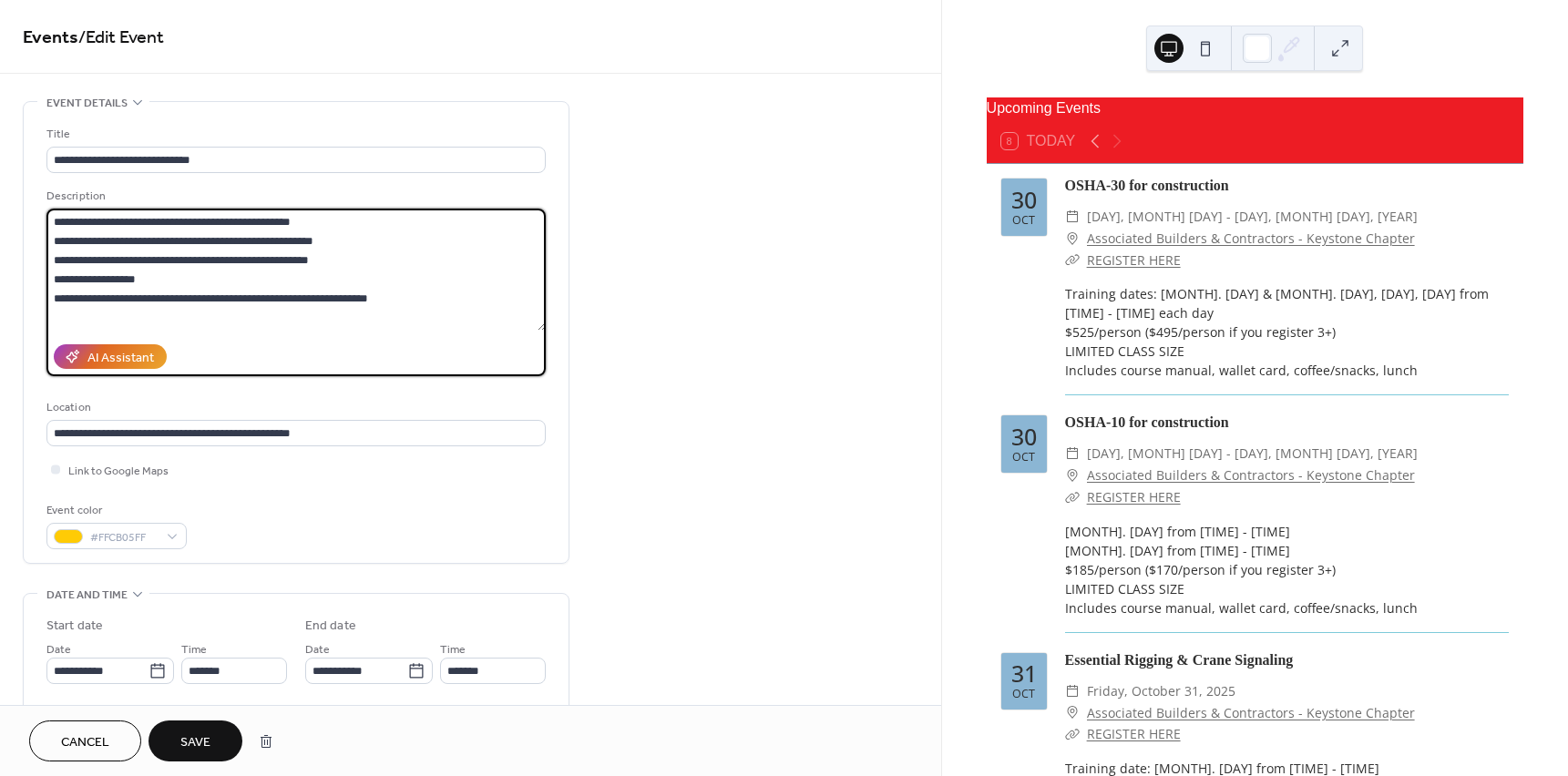click on "**********" at bounding box center [296, 270] 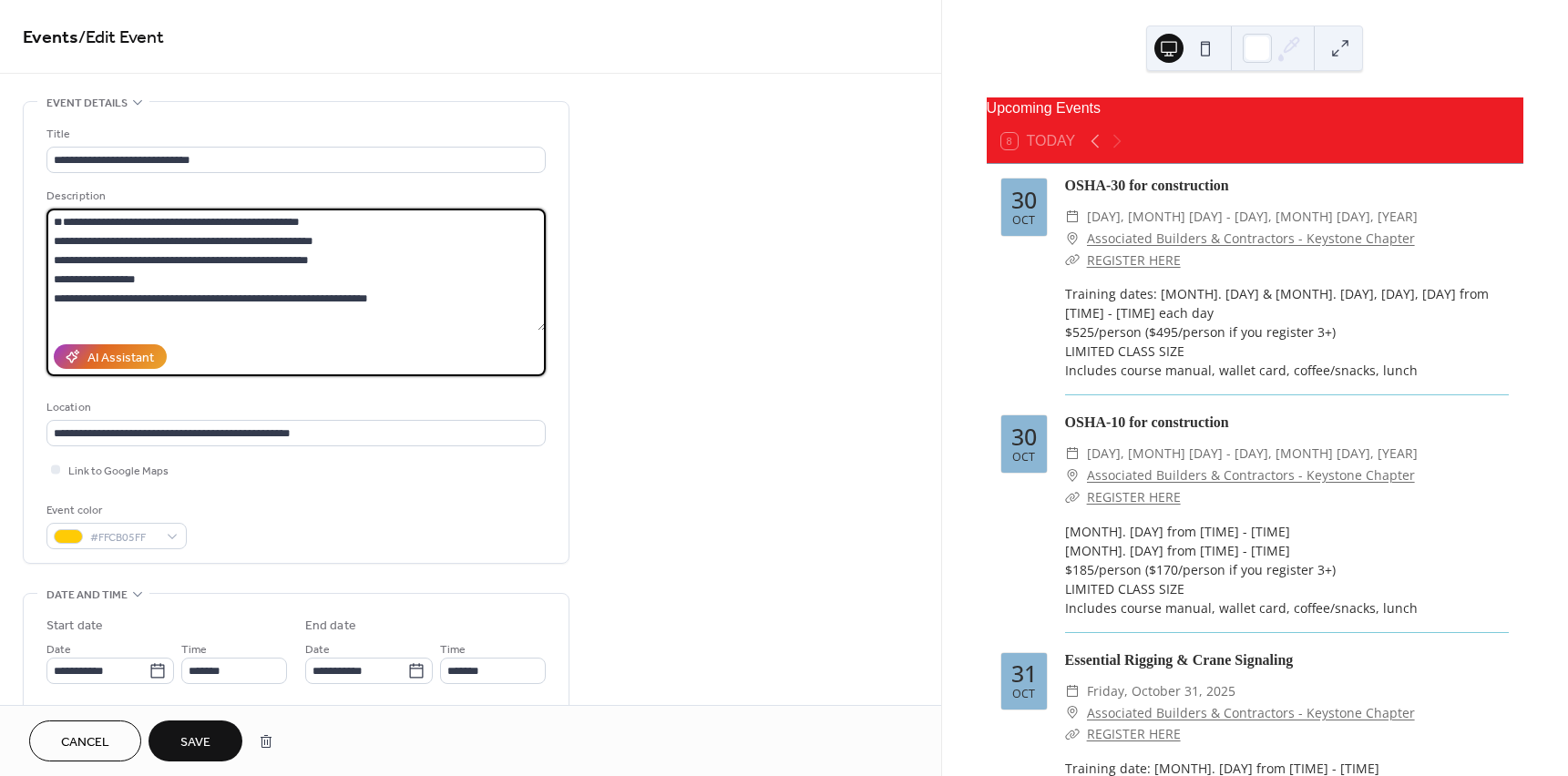 paste on "**********" 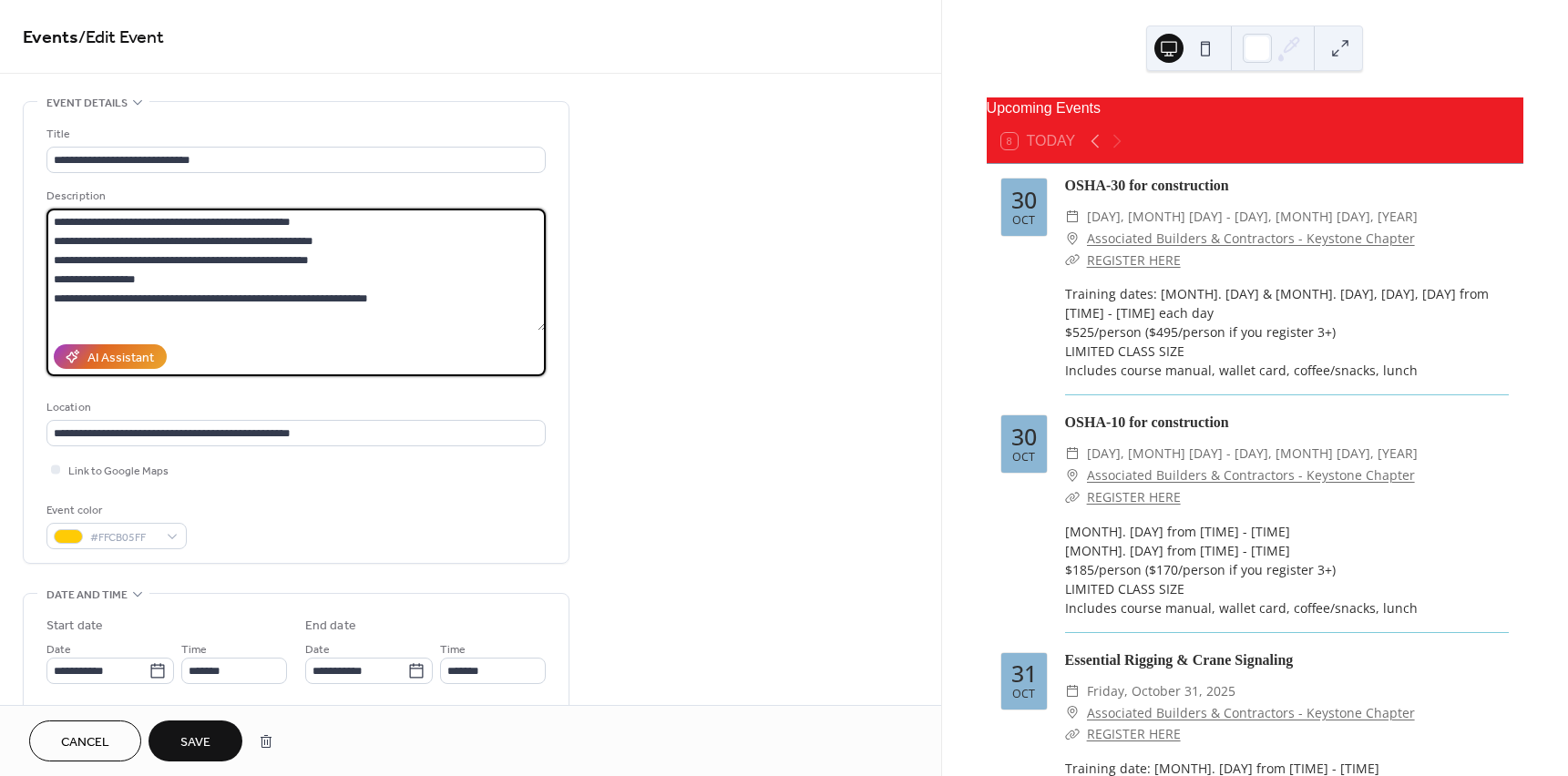 click on "**********" at bounding box center [296, 270] 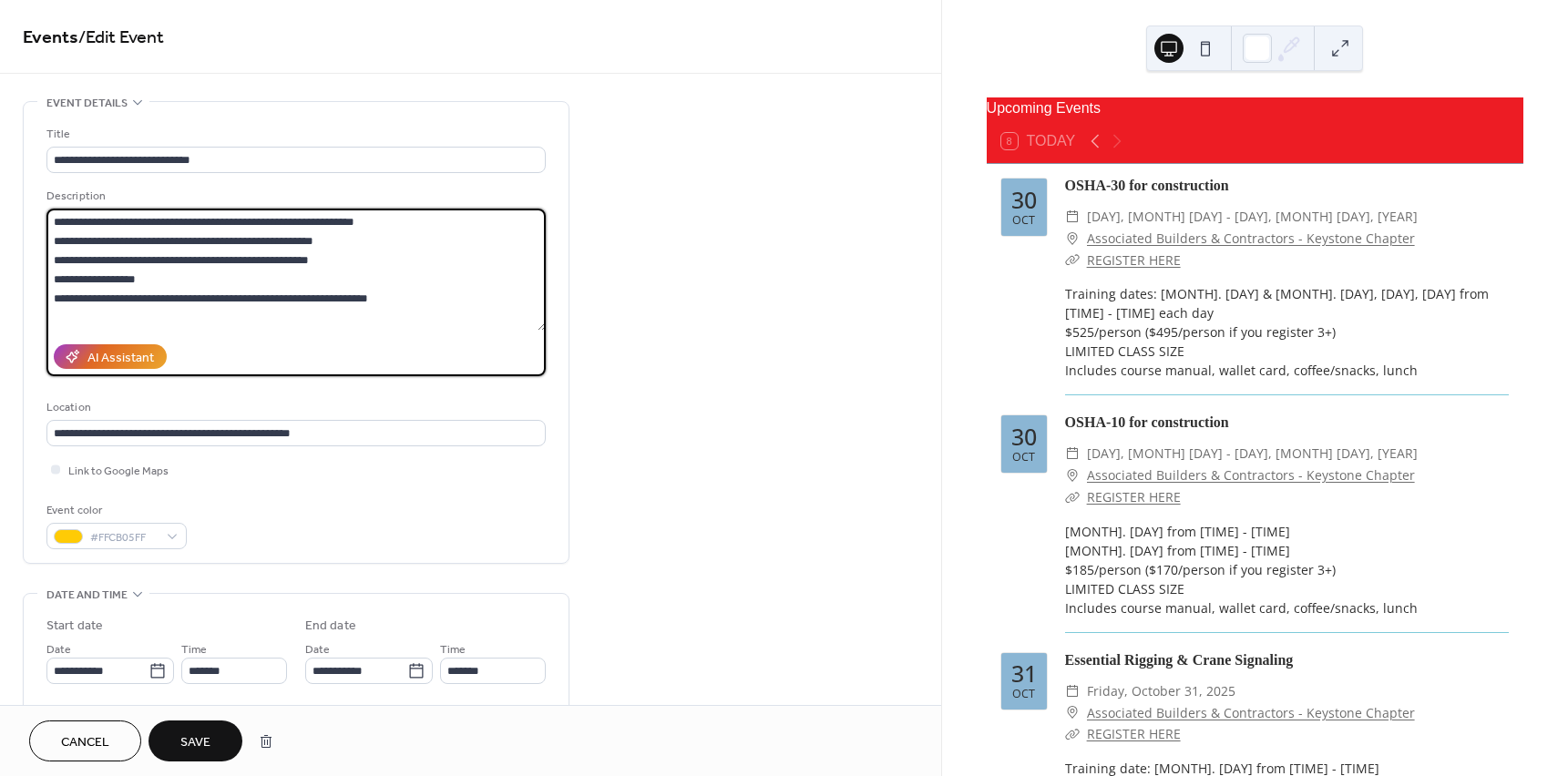 type on "**********" 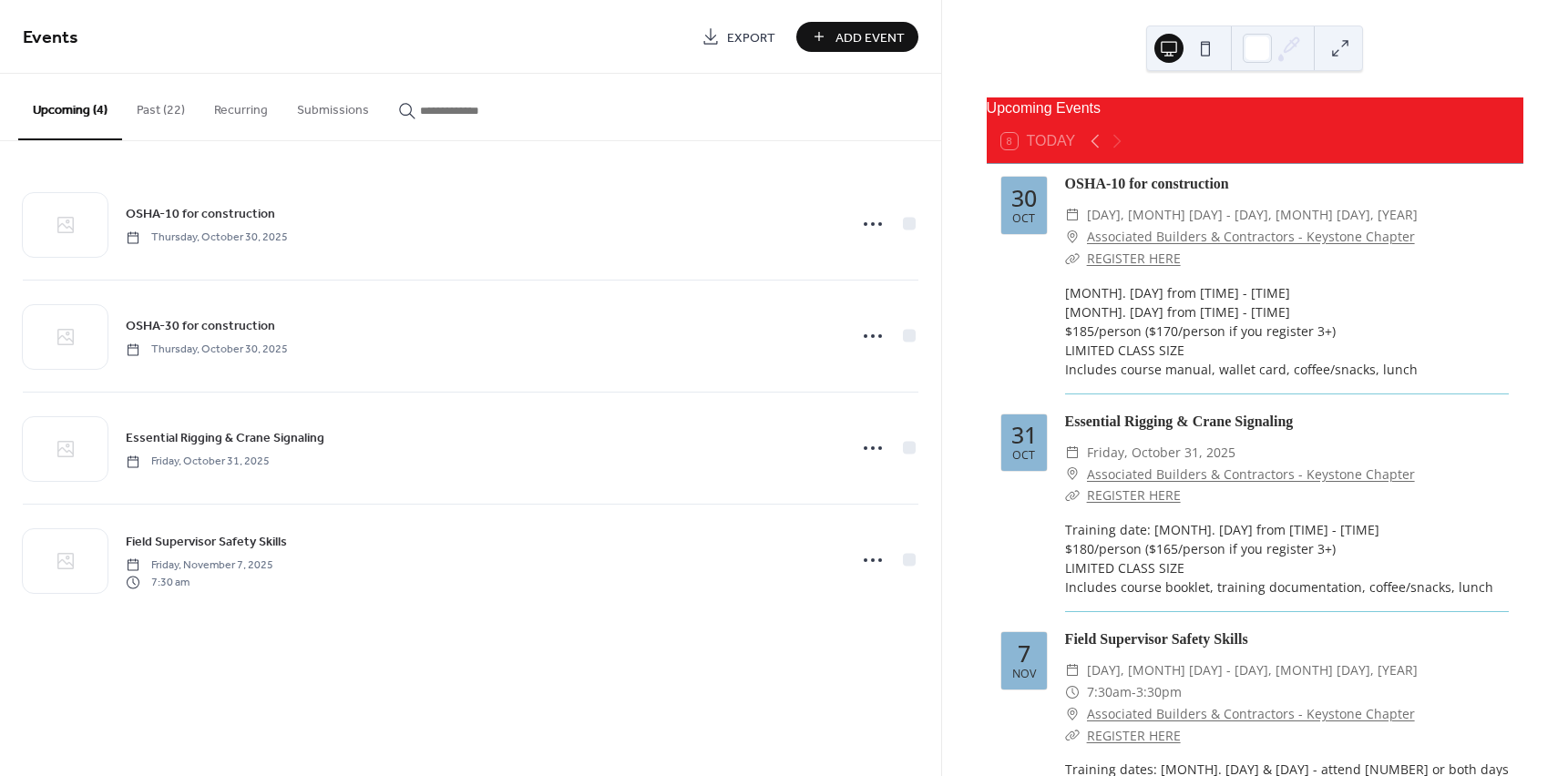 scroll, scrollTop: 241, scrollLeft: 0, axis: vertical 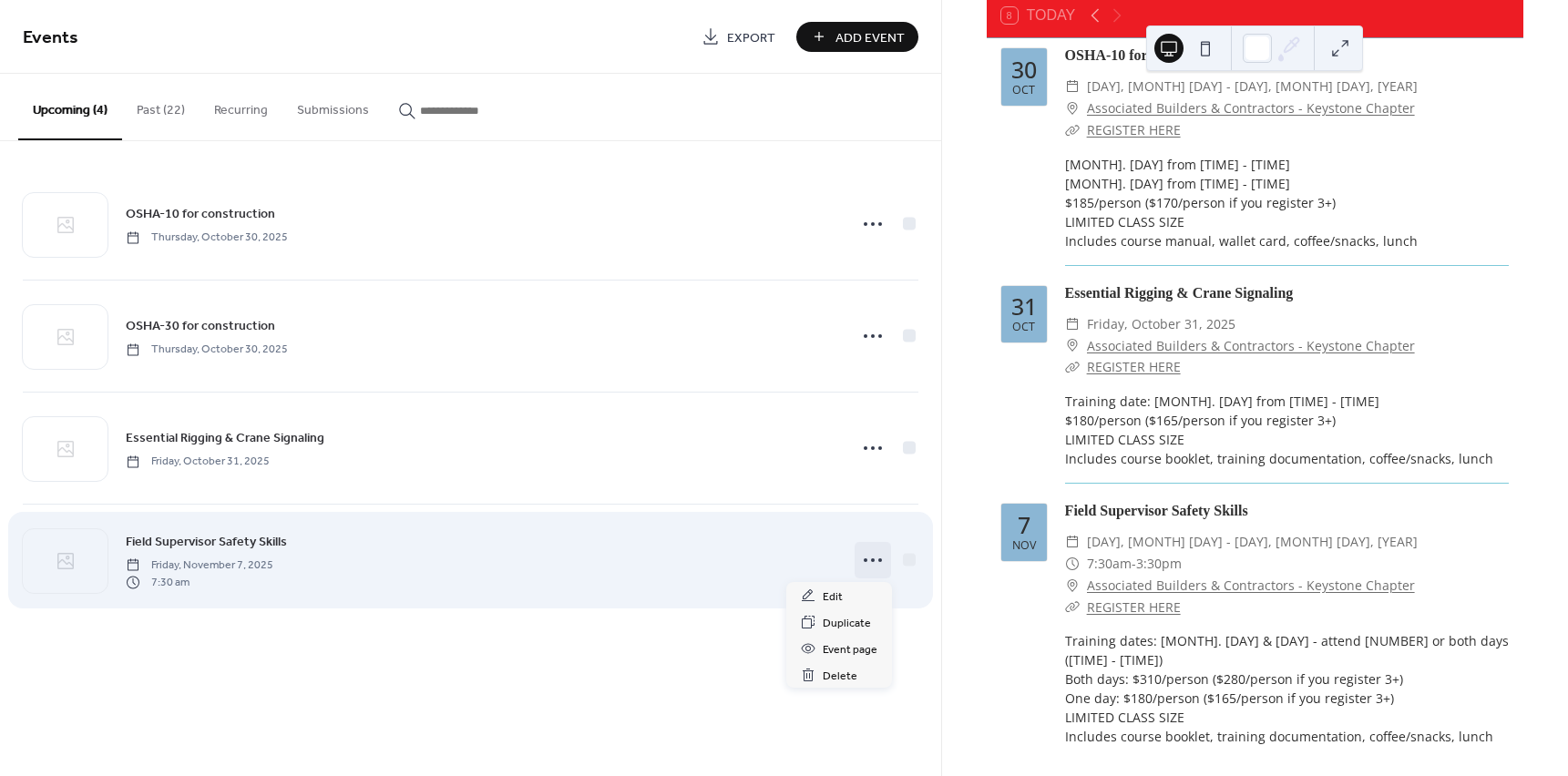 click 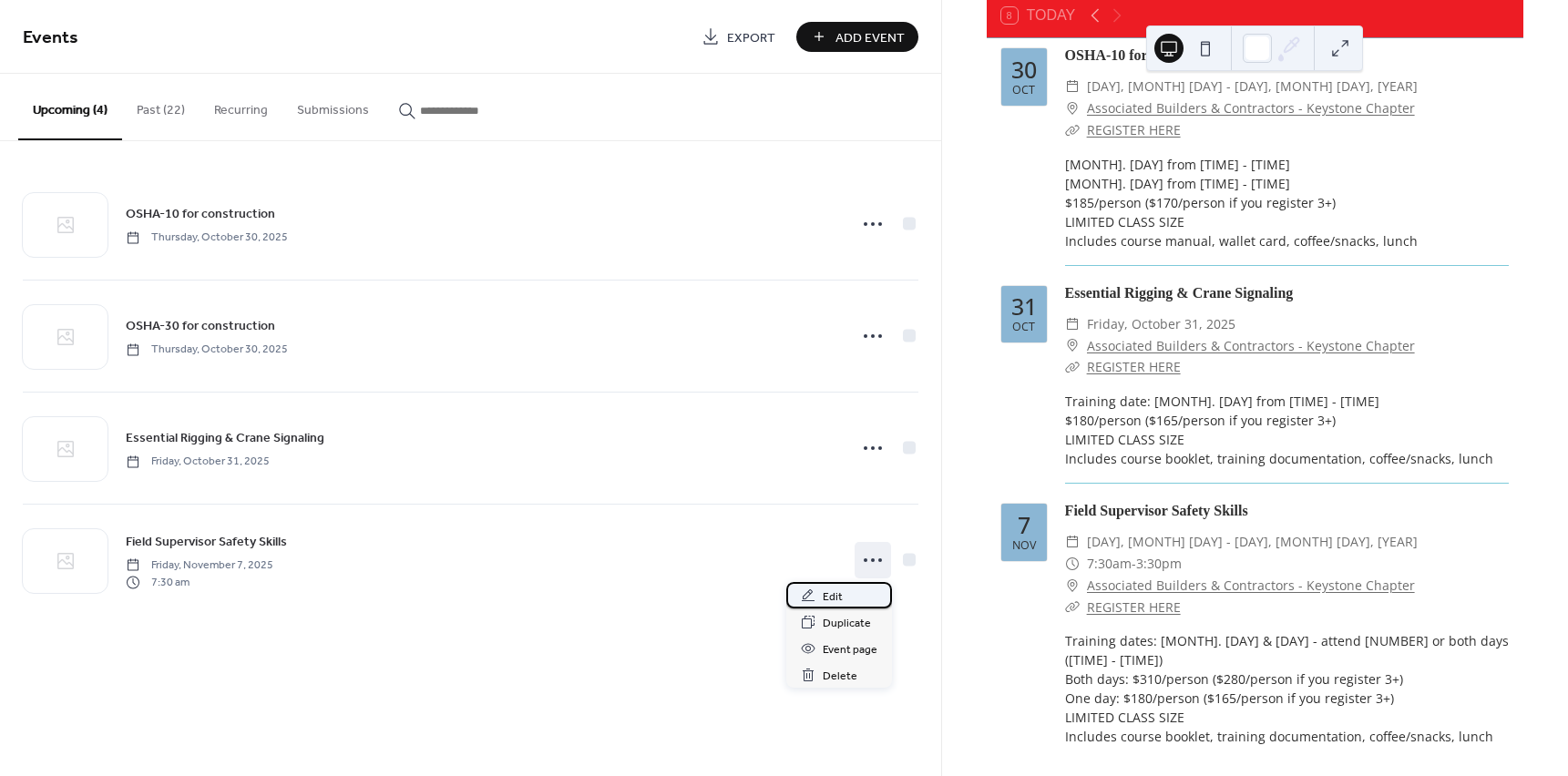 click 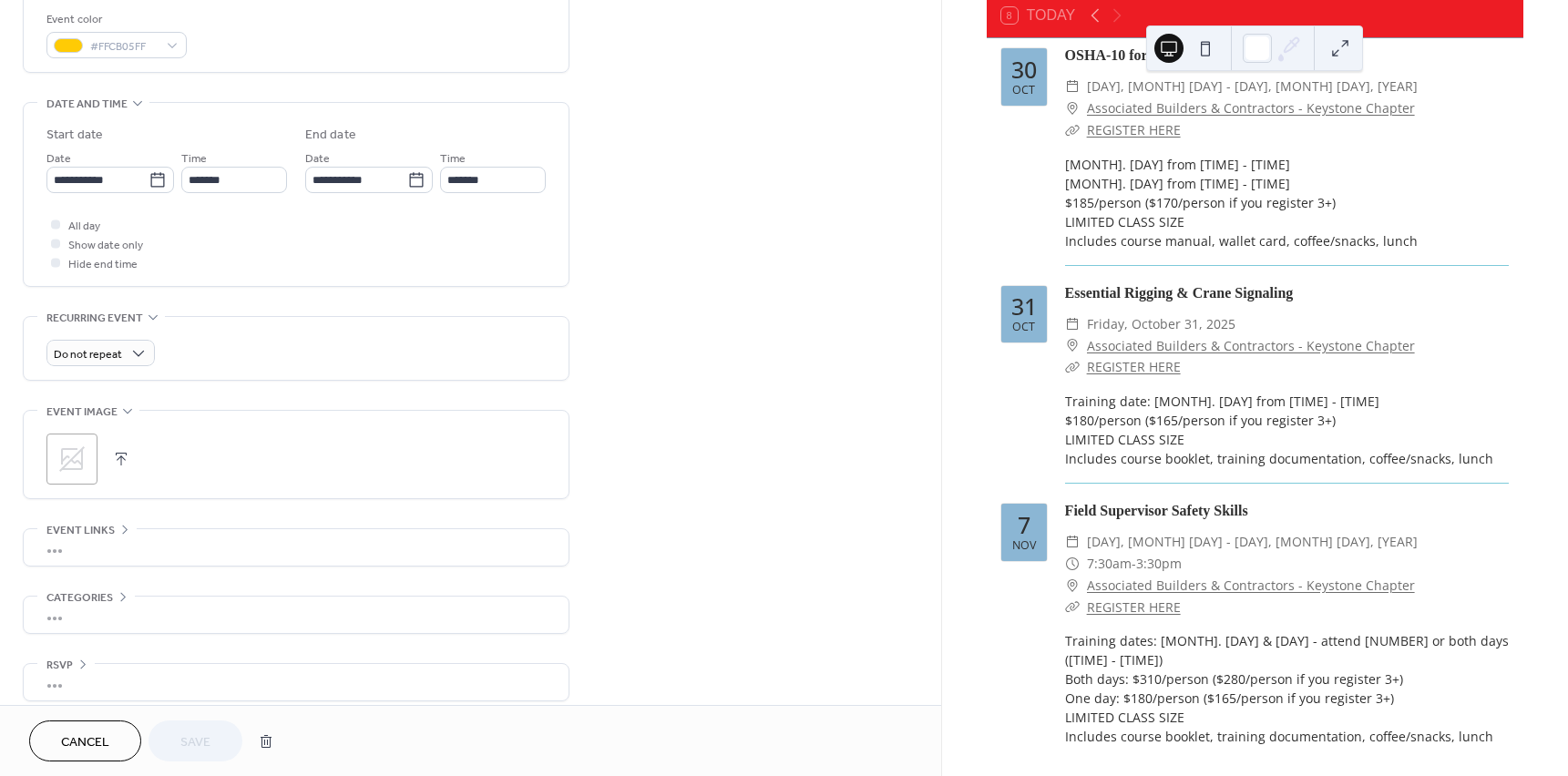 scroll, scrollTop: 505, scrollLeft: 0, axis: vertical 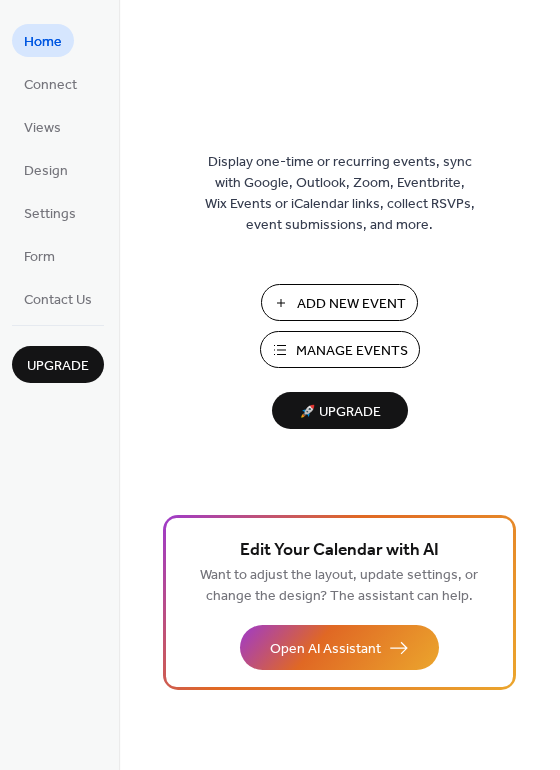 click on "Manage Events" at bounding box center [352, 351] 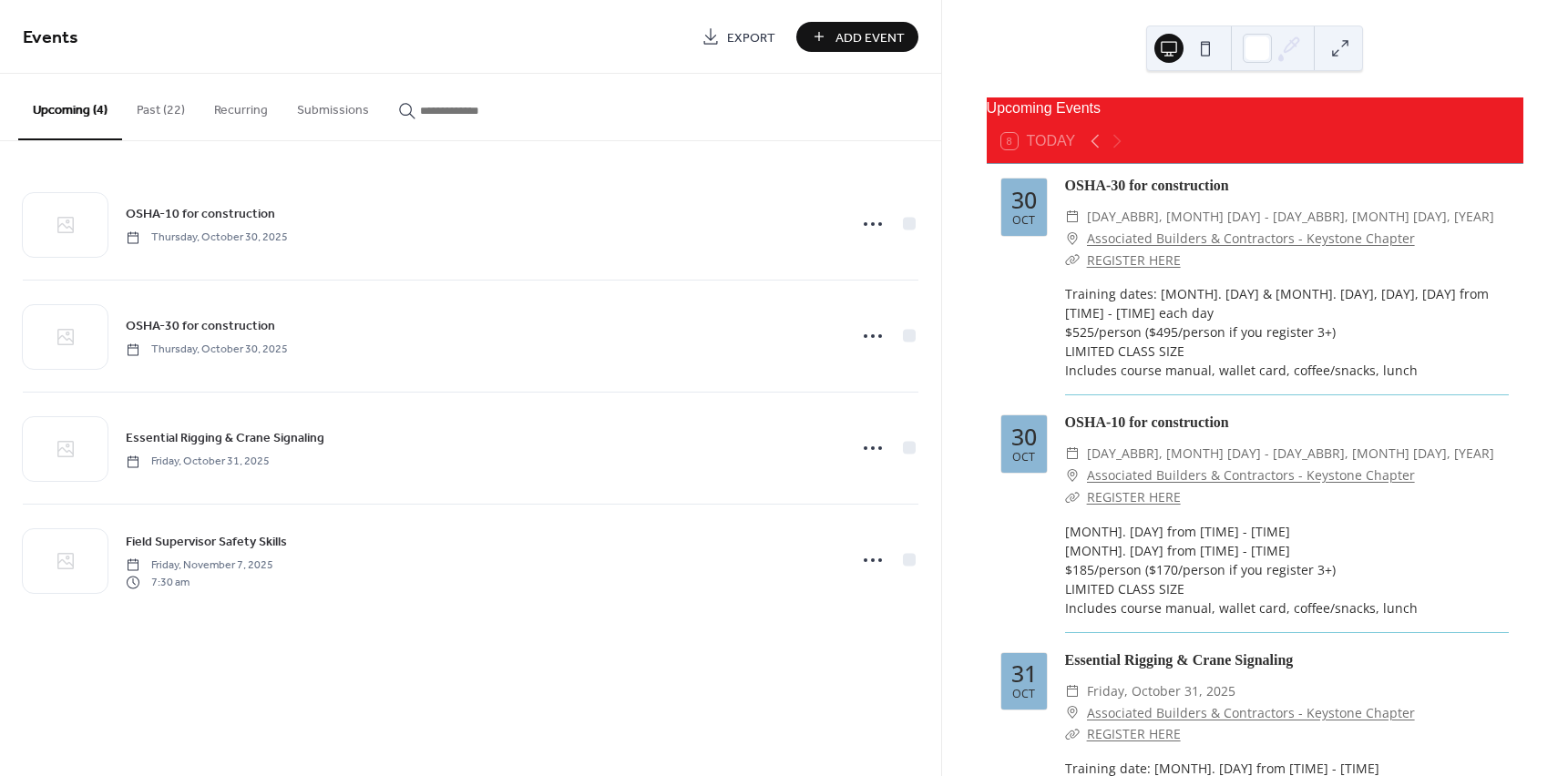 scroll, scrollTop: 0, scrollLeft: 0, axis: both 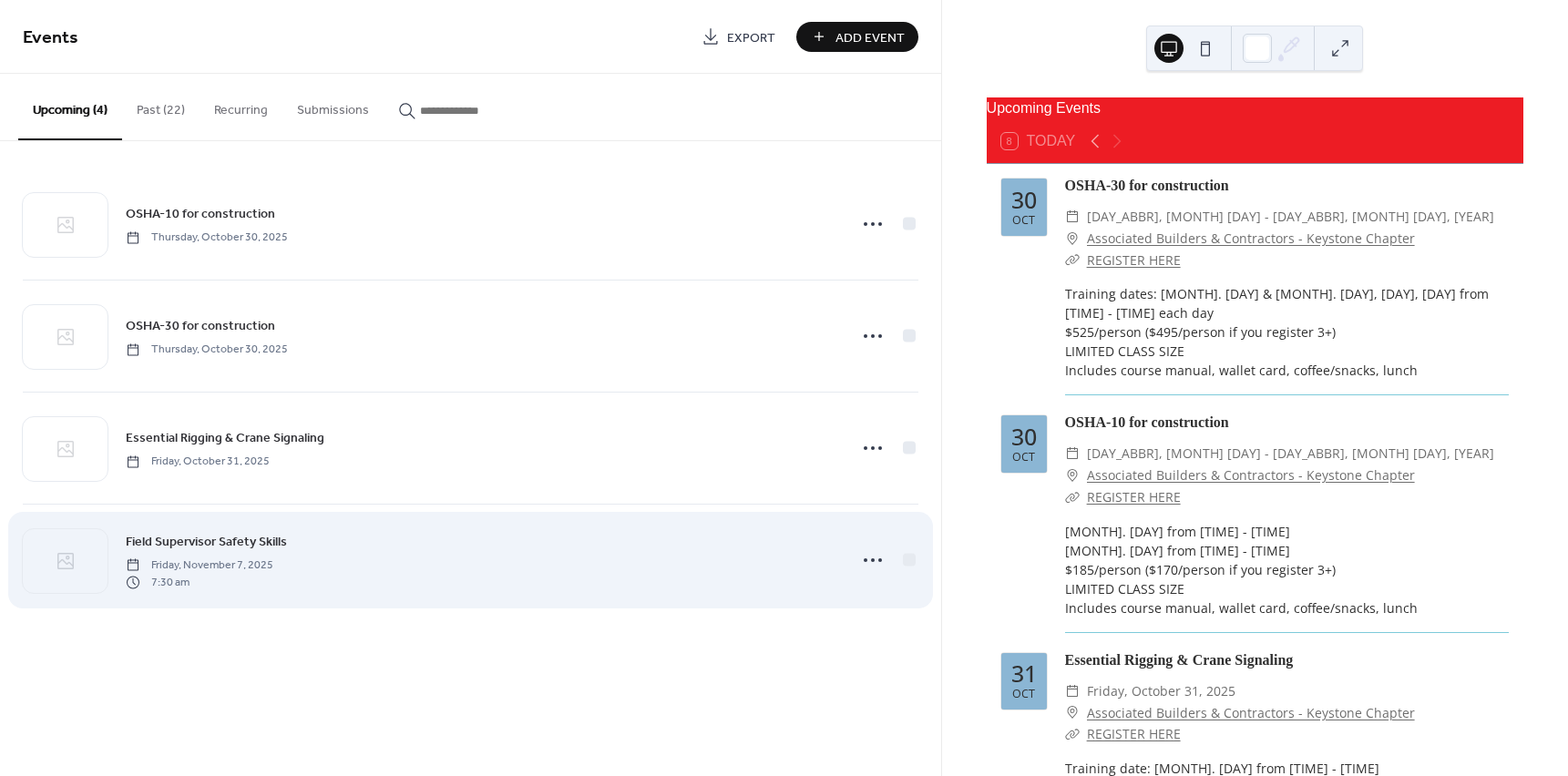 click on "Field Supervisor Safety Skills Friday, November 7, 2025 7:30 am" at bounding box center [480, 560] 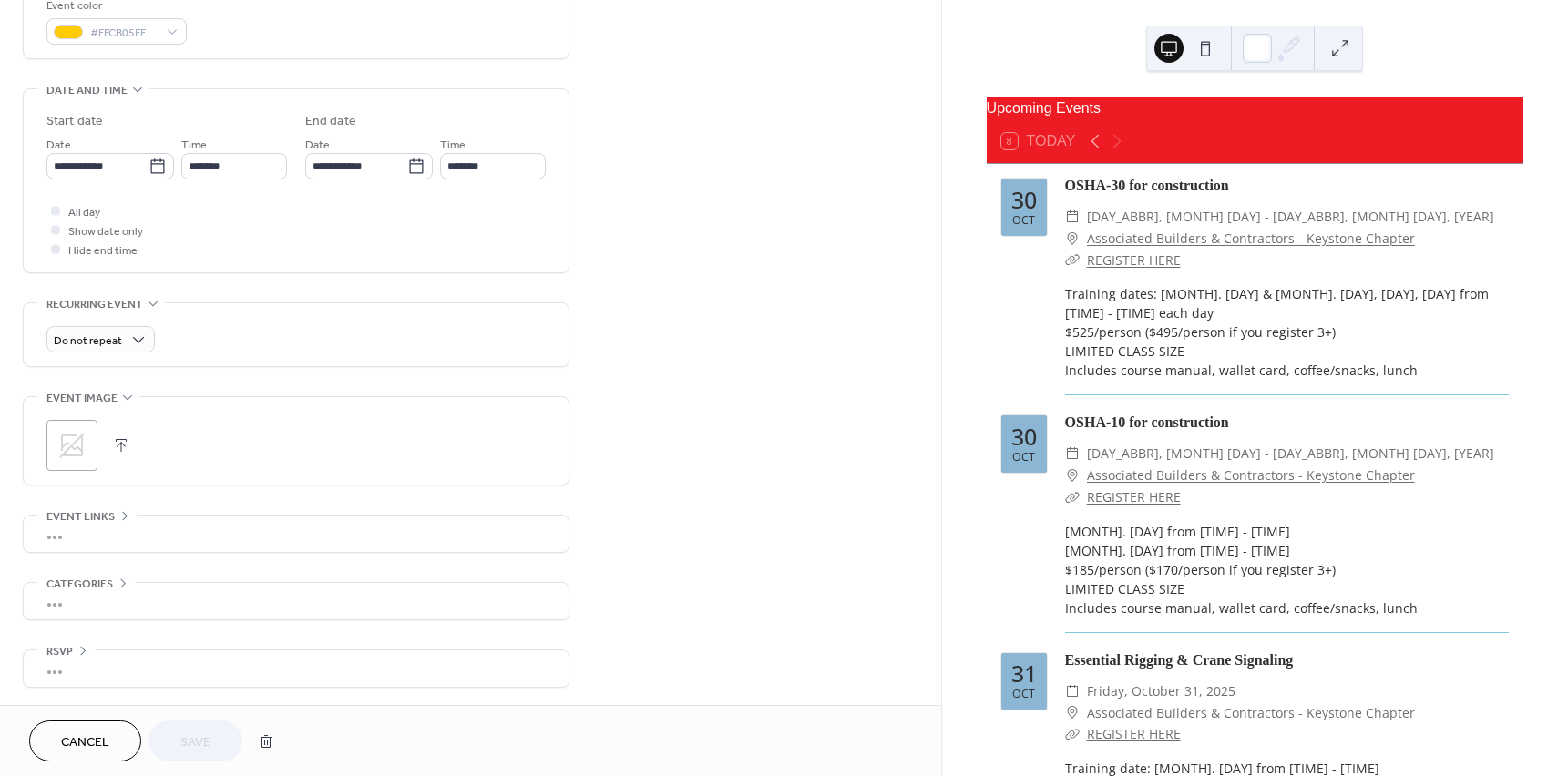scroll, scrollTop: 505, scrollLeft: 0, axis: vertical 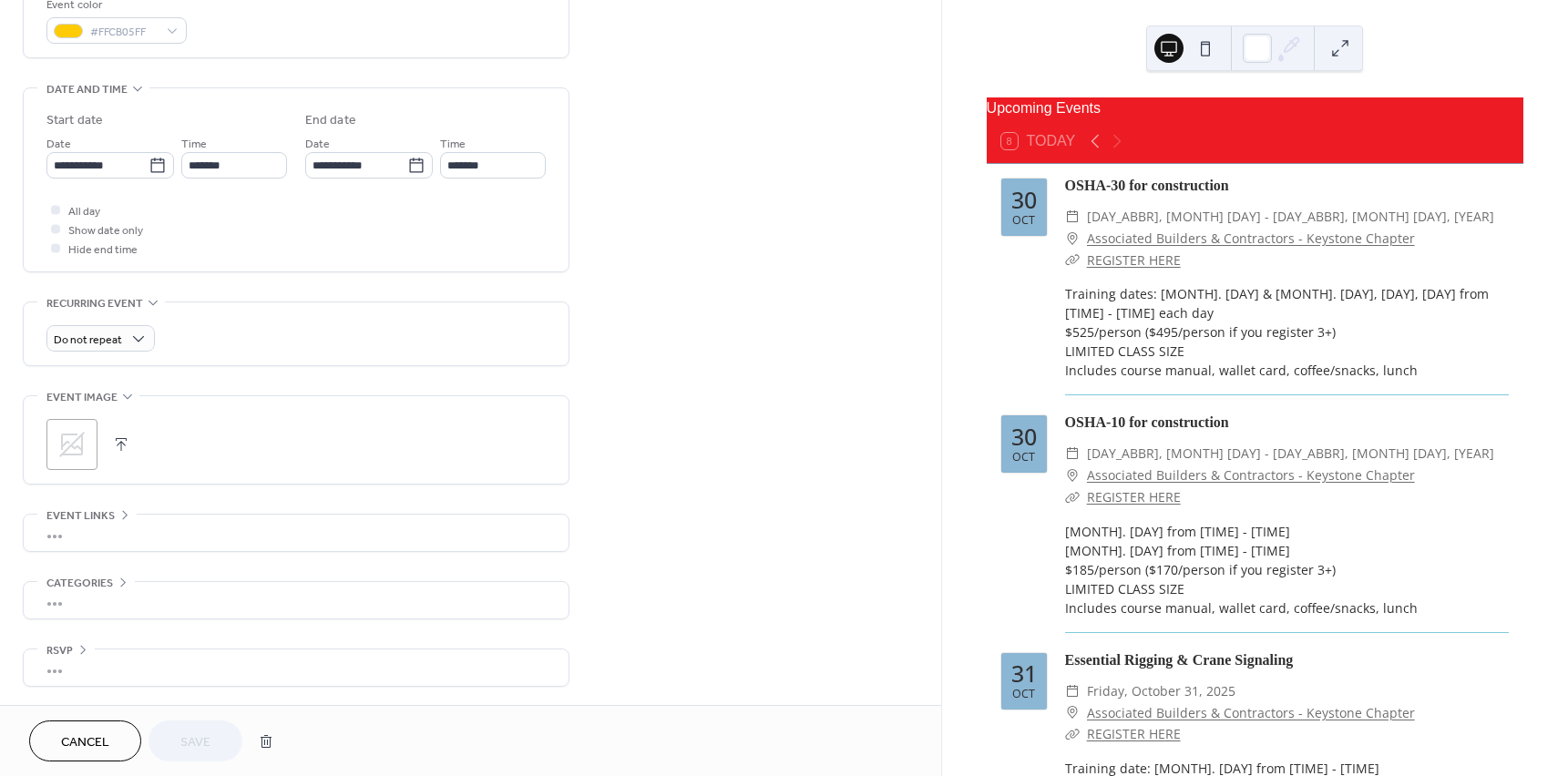 click on "•••" at bounding box center [296, 533] 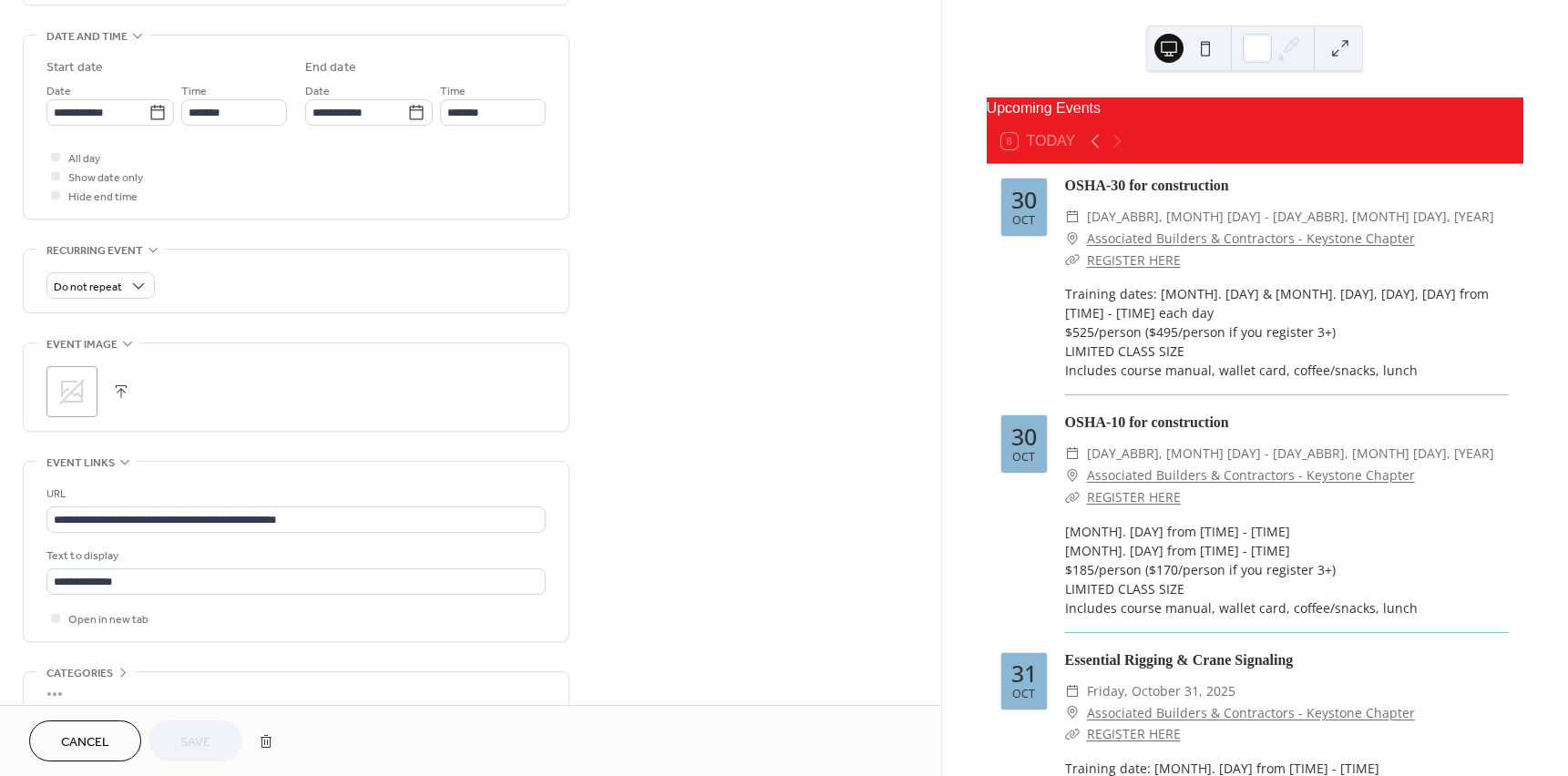 scroll, scrollTop: 557, scrollLeft: 0, axis: vertical 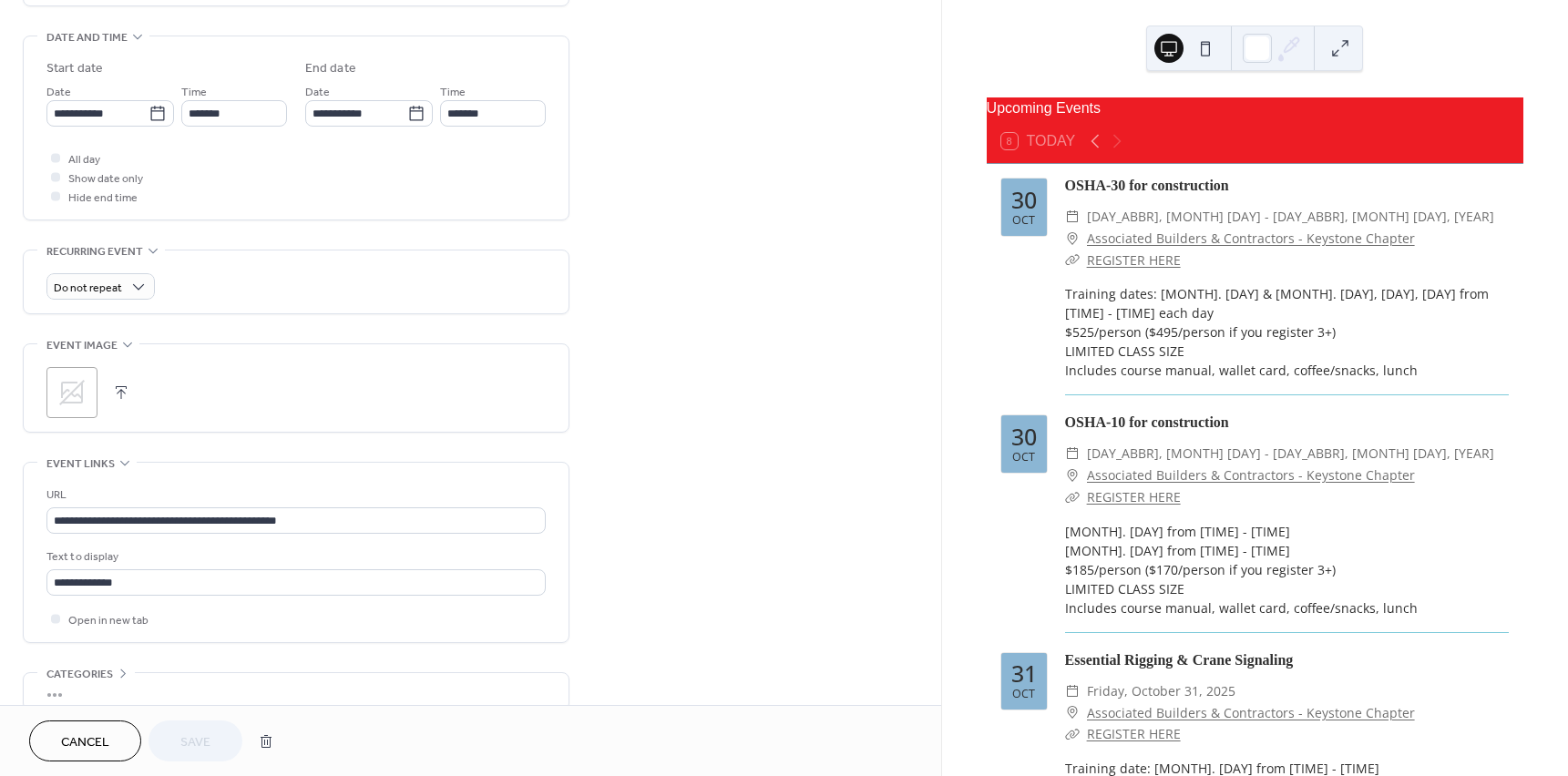click 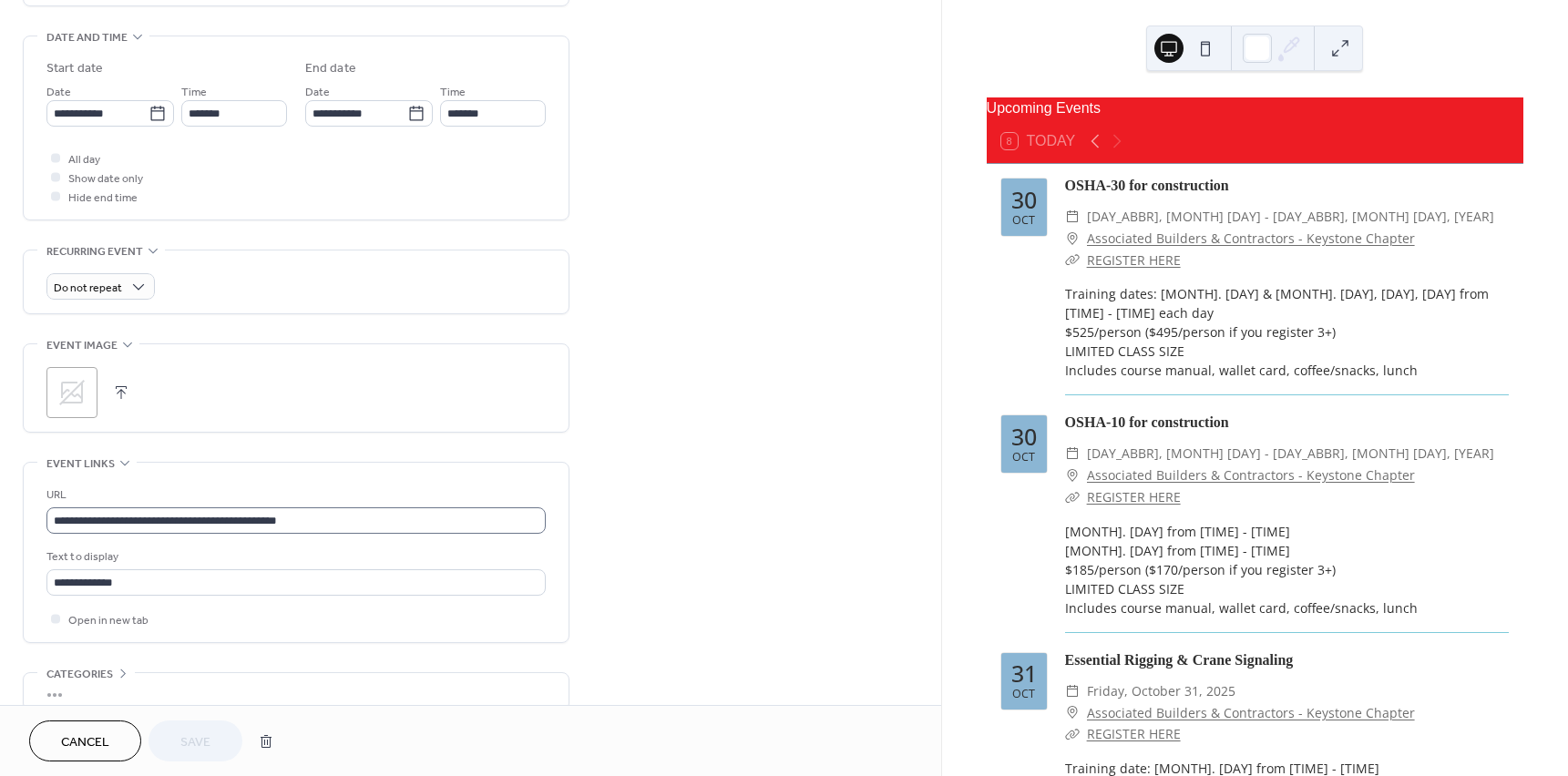 scroll, scrollTop: 1, scrollLeft: 0, axis: vertical 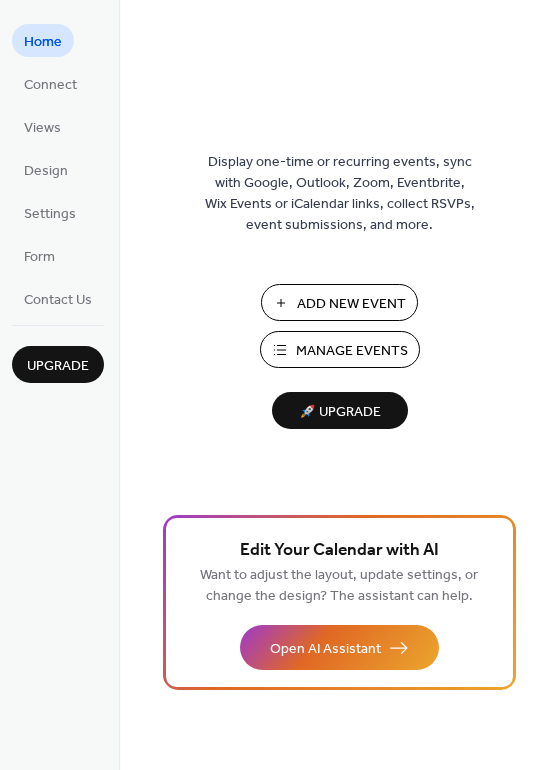 click on "Manage Events" at bounding box center [352, 351] 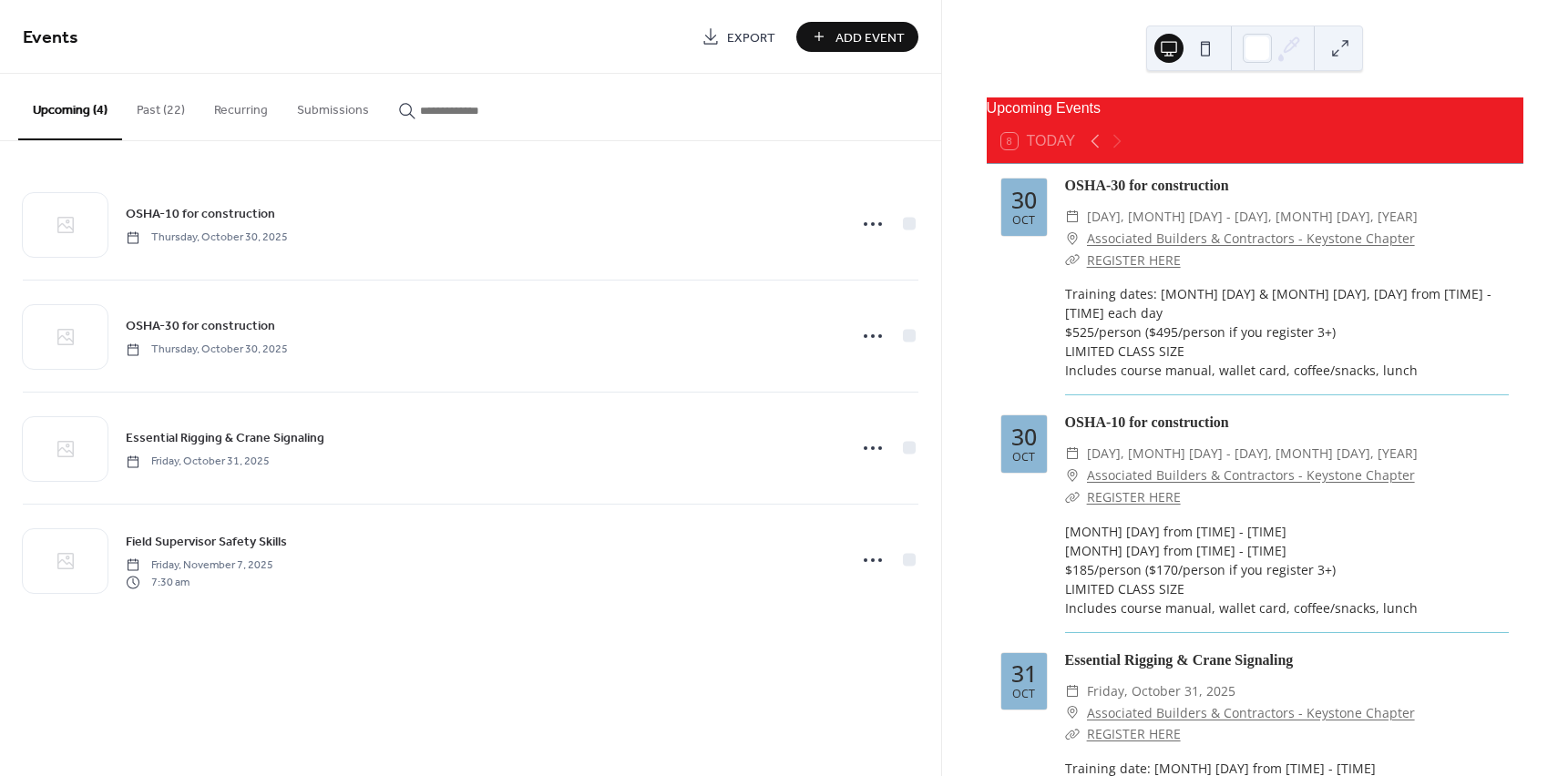 scroll, scrollTop: 0, scrollLeft: 0, axis: both 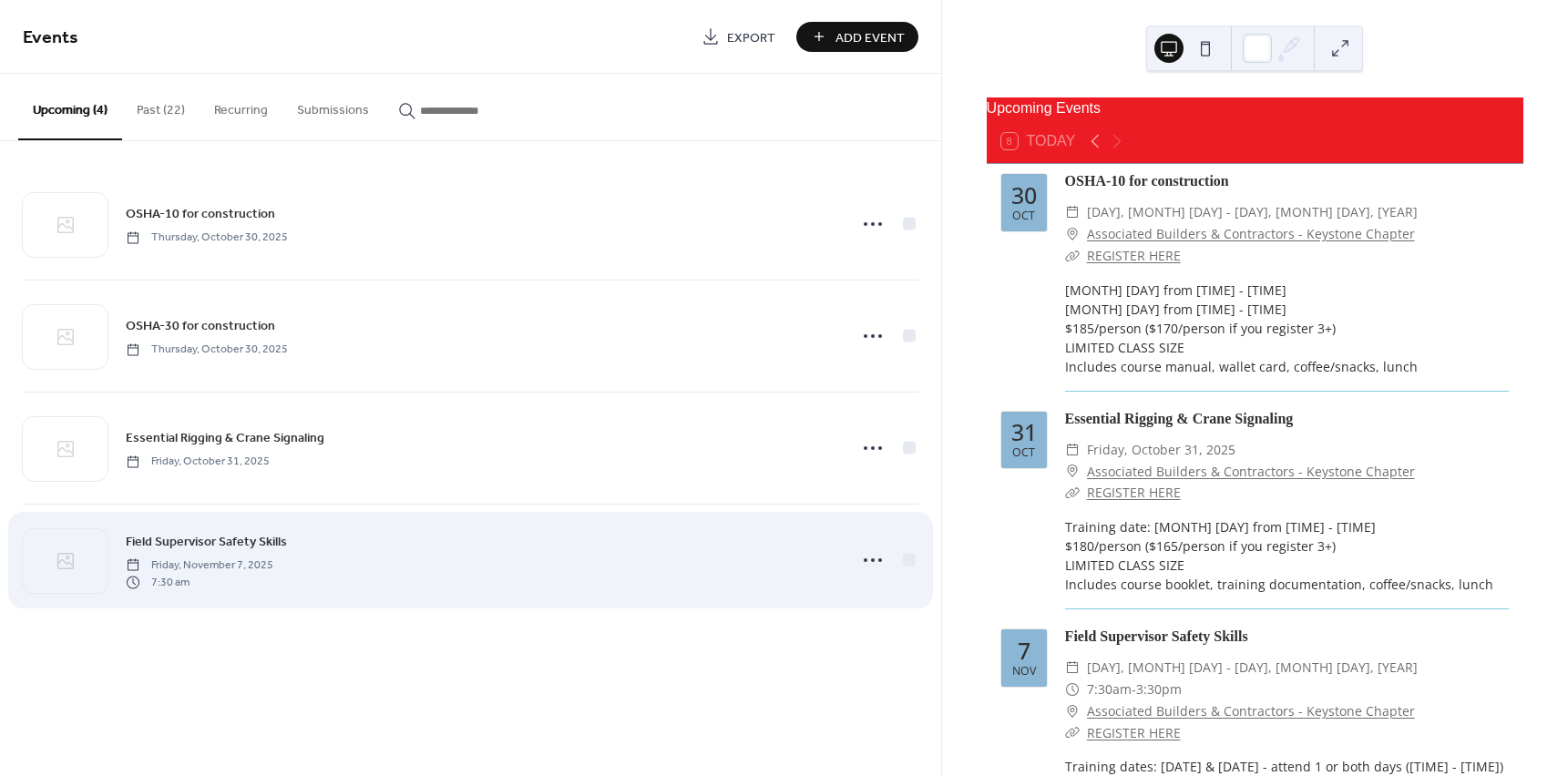 click on "Field Supervisor Safety Skills" at bounding box center [206, 542] 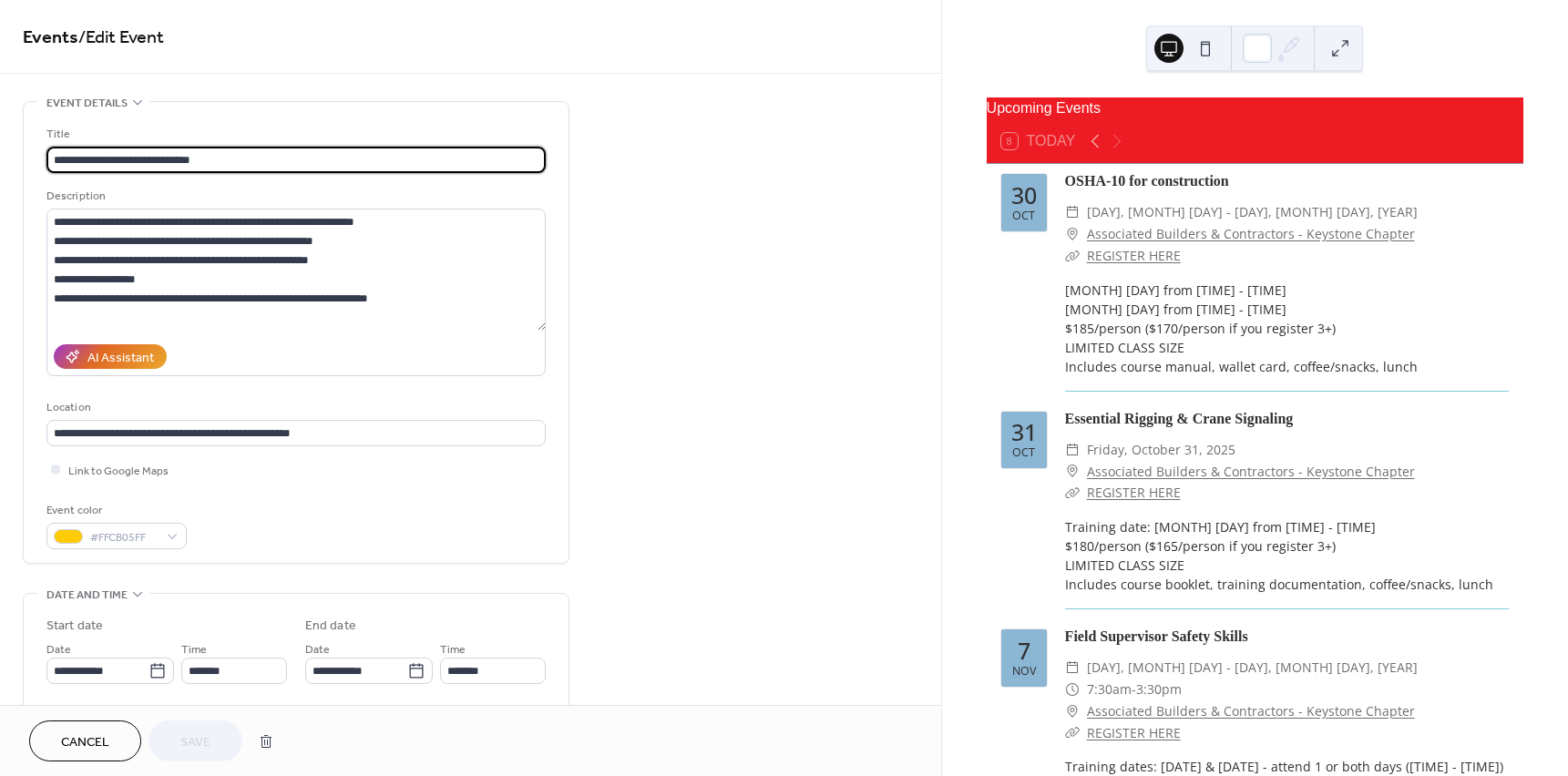click on "**********" at bounding box center [296, 159] 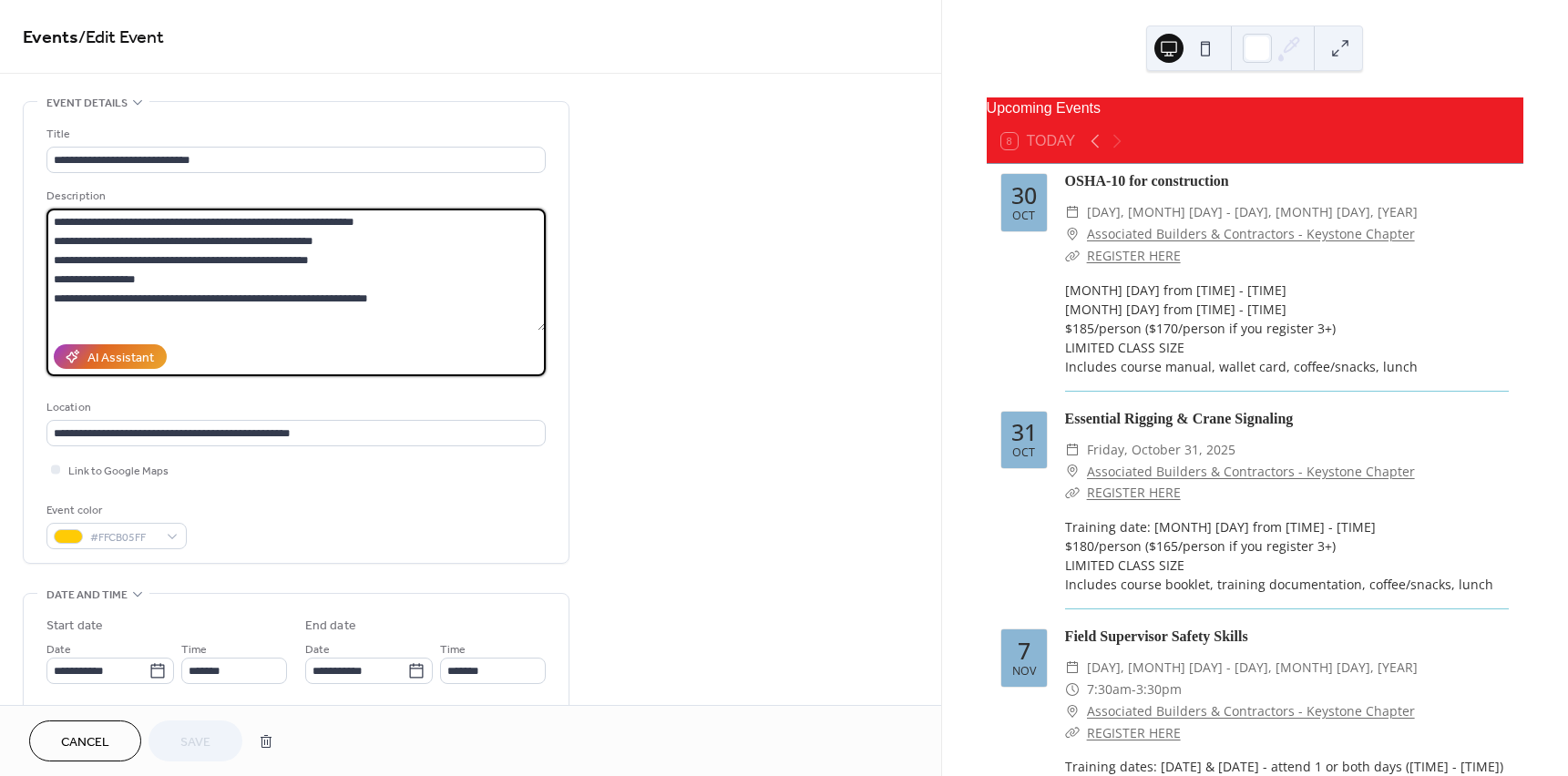 drag, startPoint x: 52, startPoint y: 219, endPoint x: 484, endPoint y: 312, distance: 441.89705 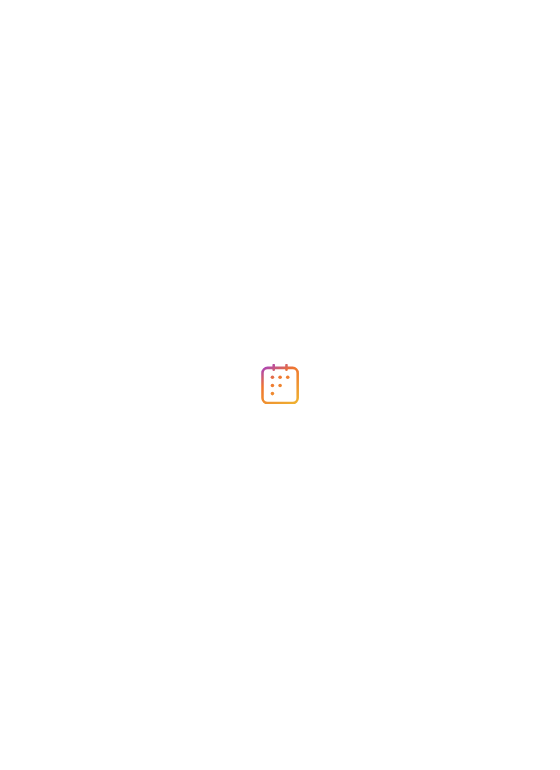 scroll, scrollTop: 0, scrollLeft: 0, axis: both 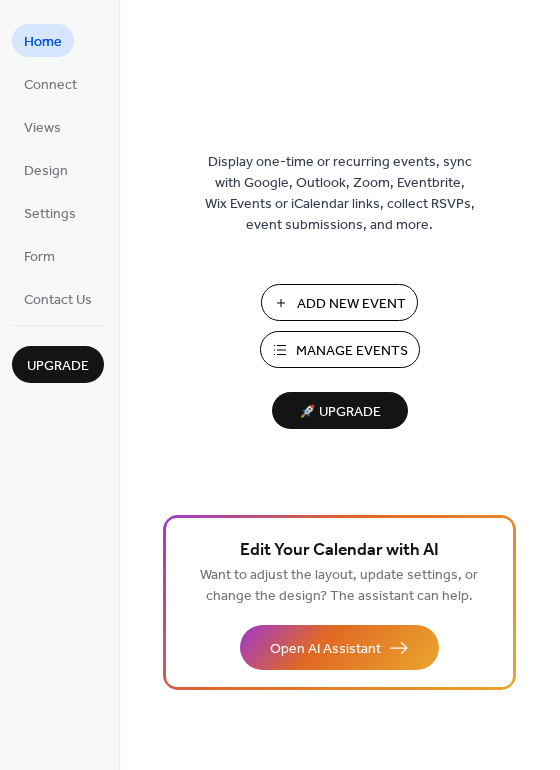 click on "Add New Event" at bounding box center (351, 304) 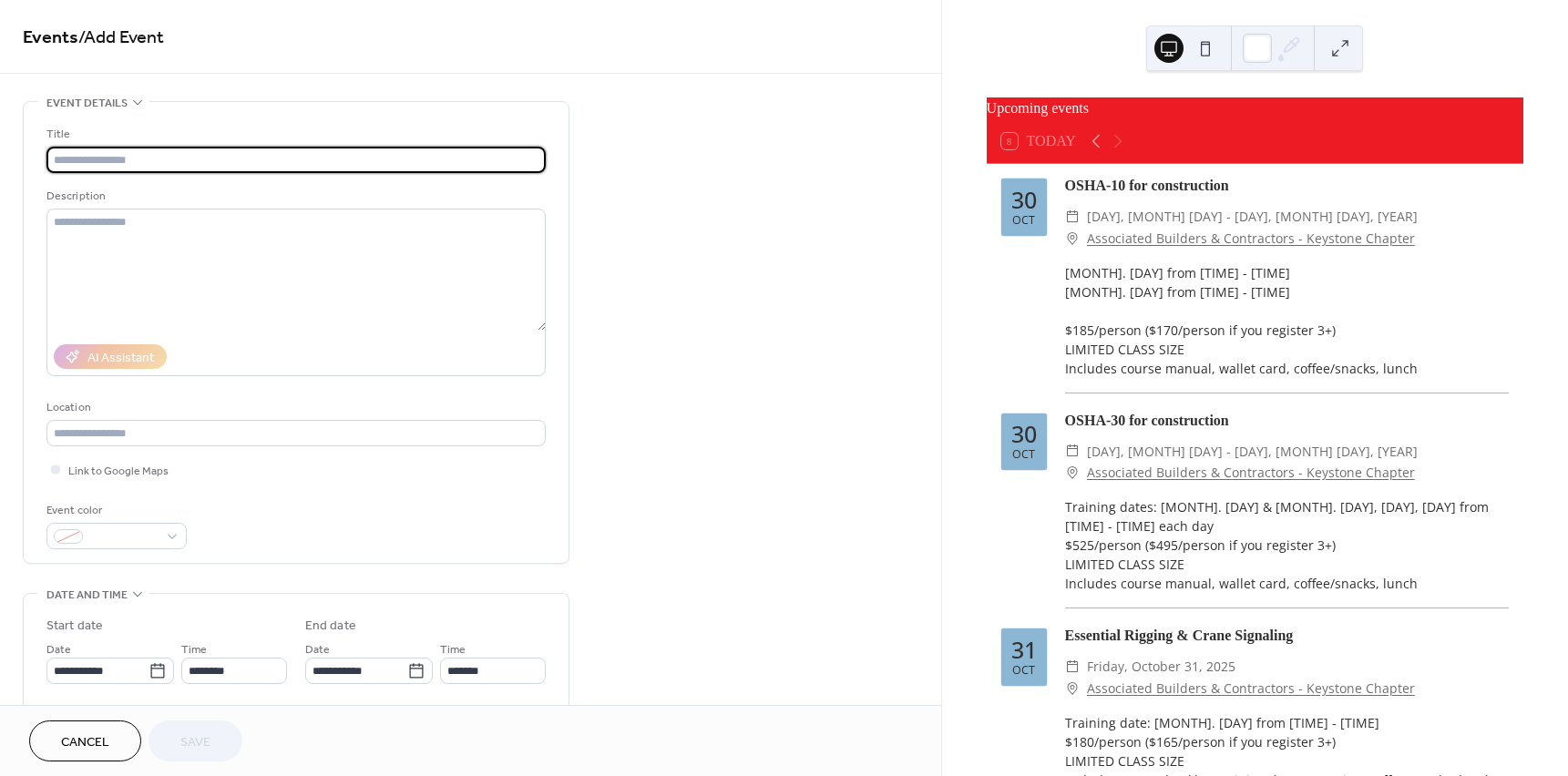 scroll, scrollTop: 0, scrollLeft: 0, axis: both 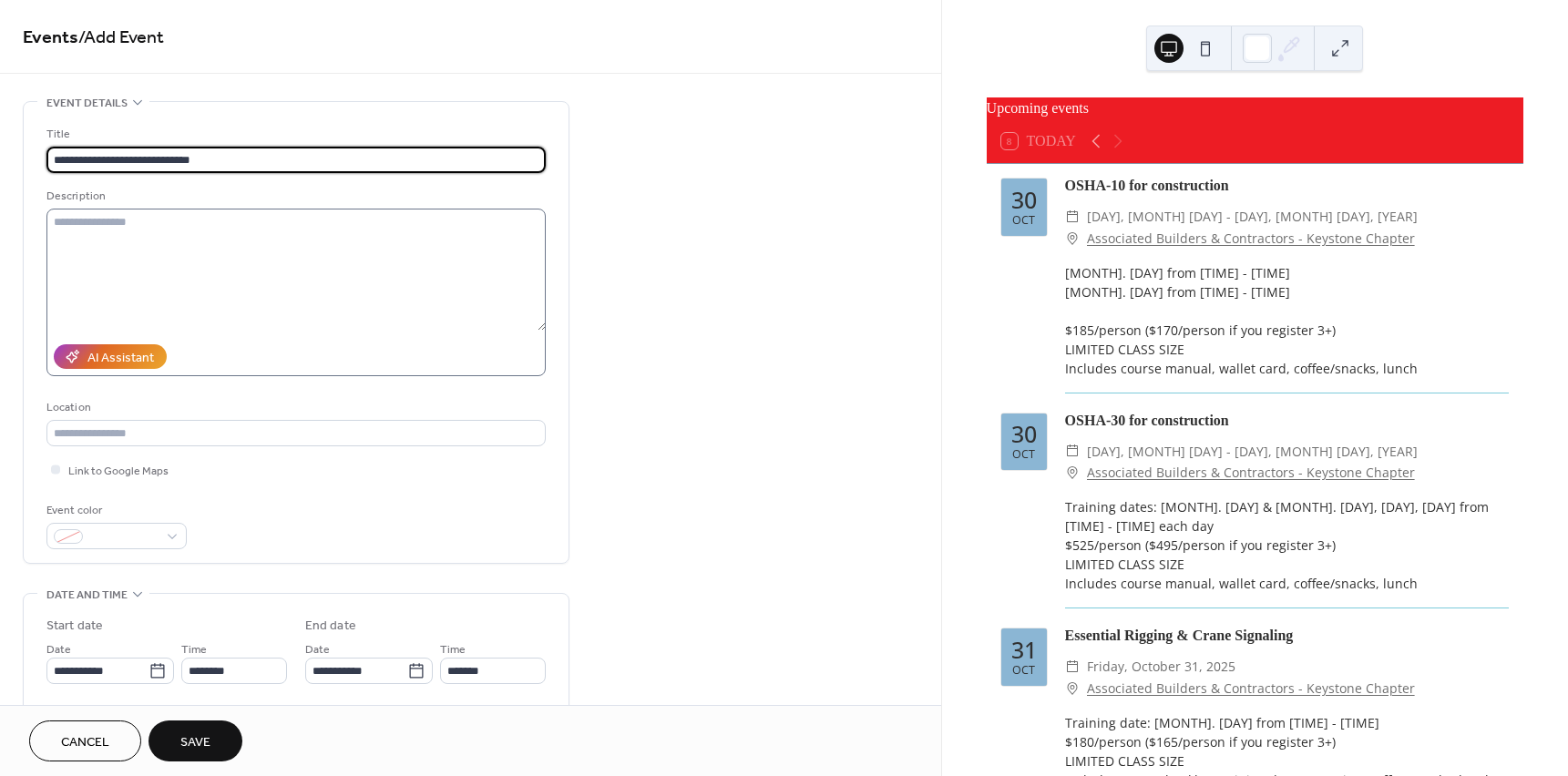 type on "**********" 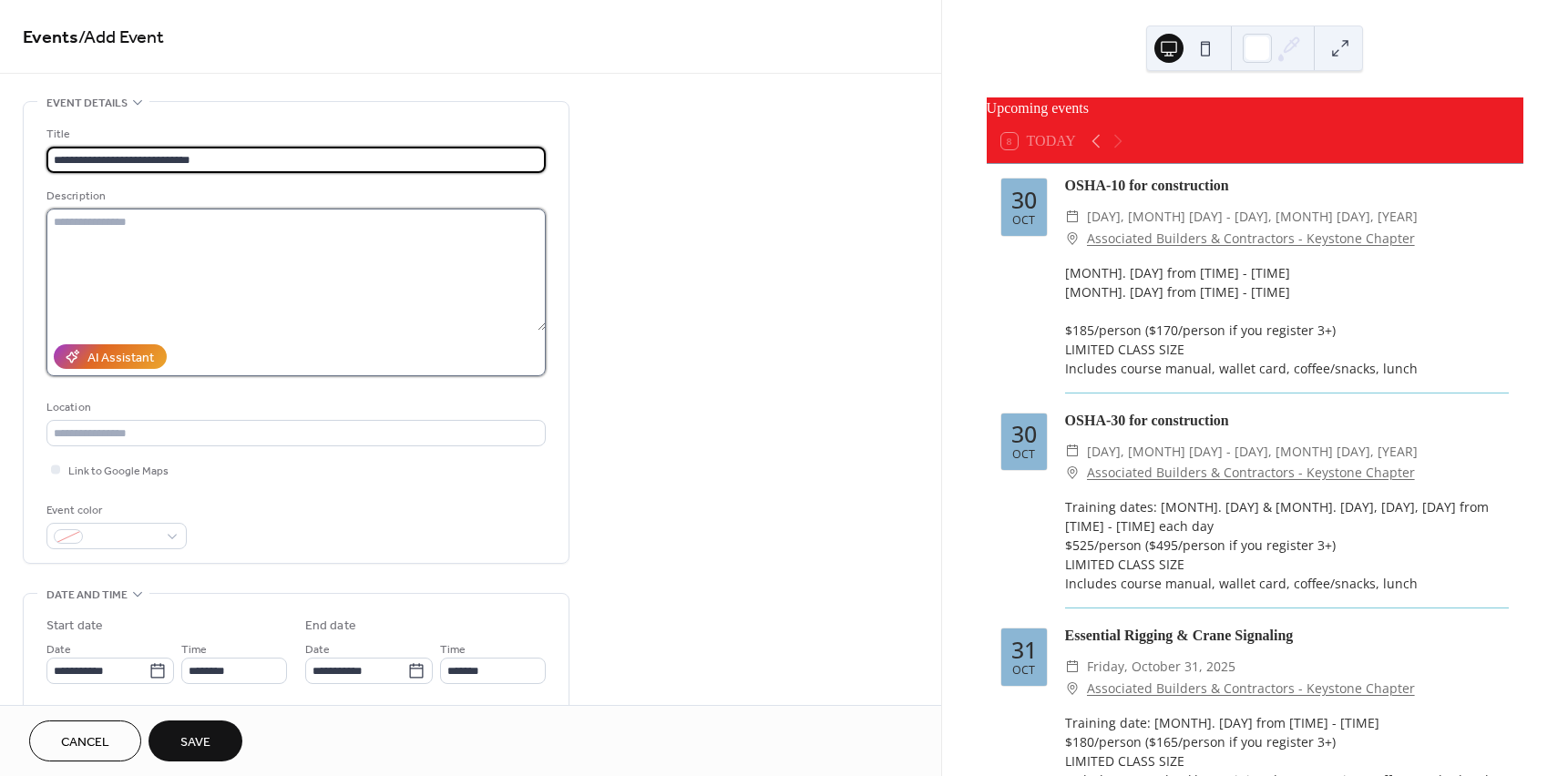 click at bounding box center (296, 270) 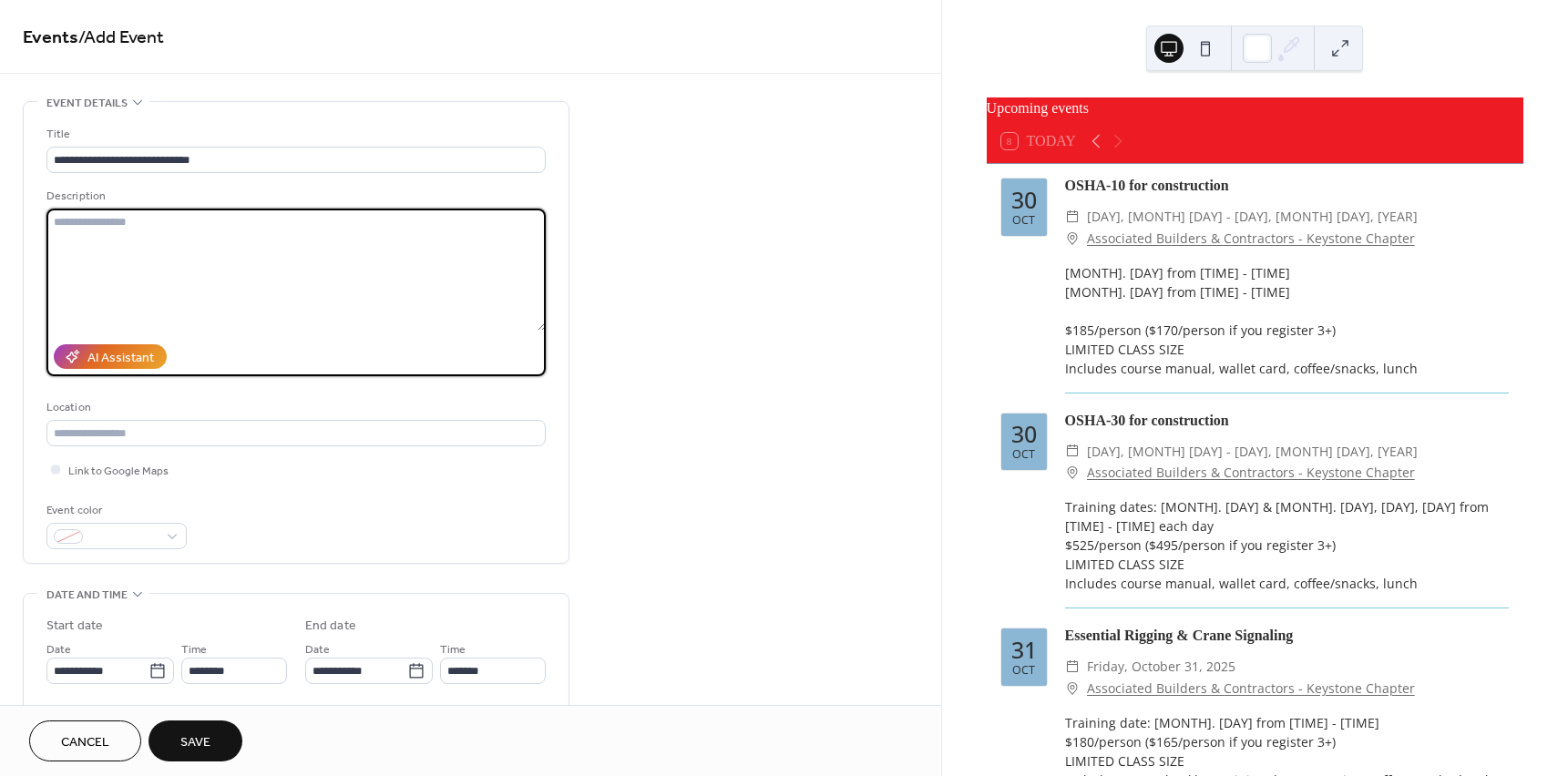 paste on "**********" 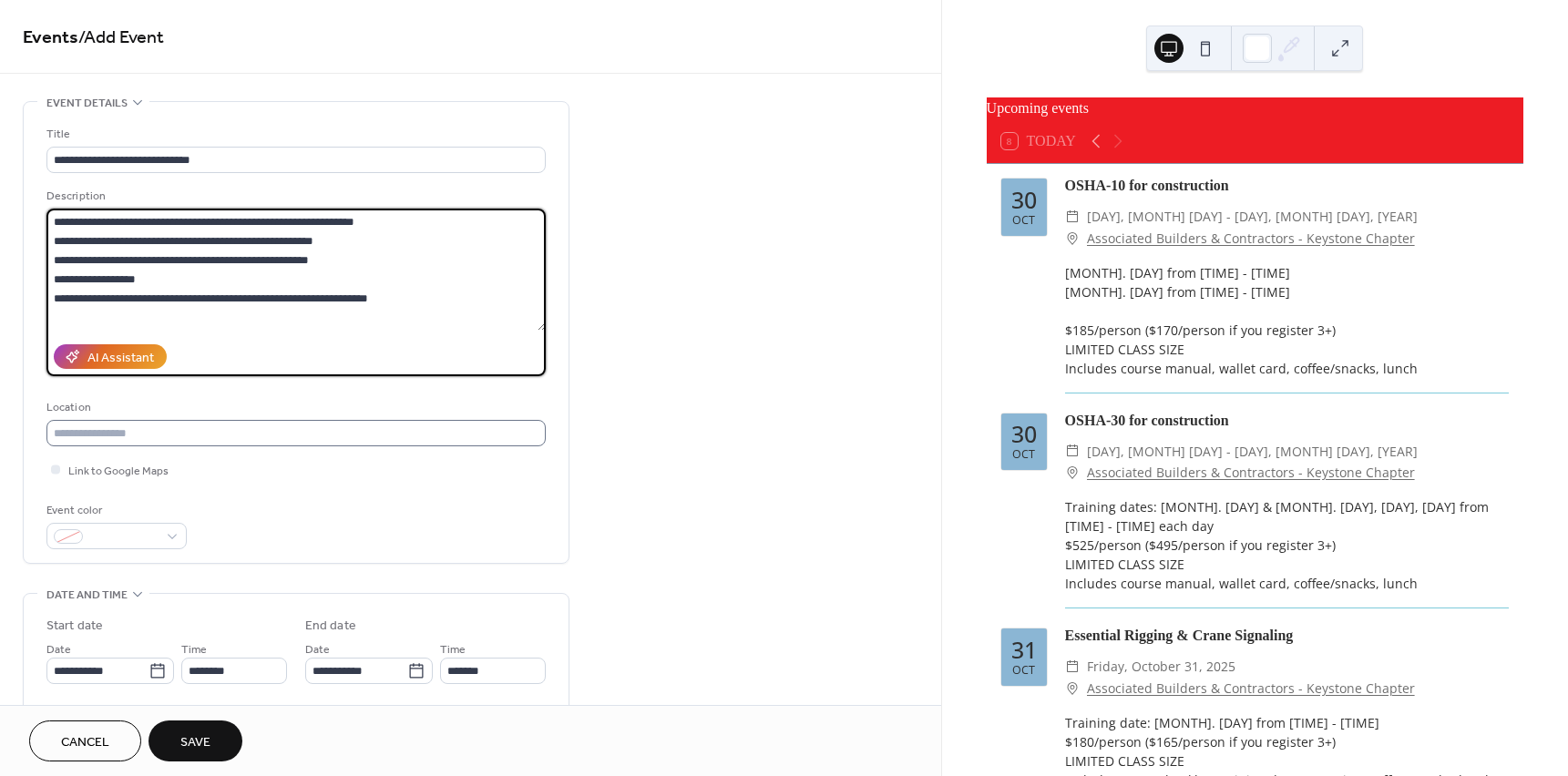 type on "**********" 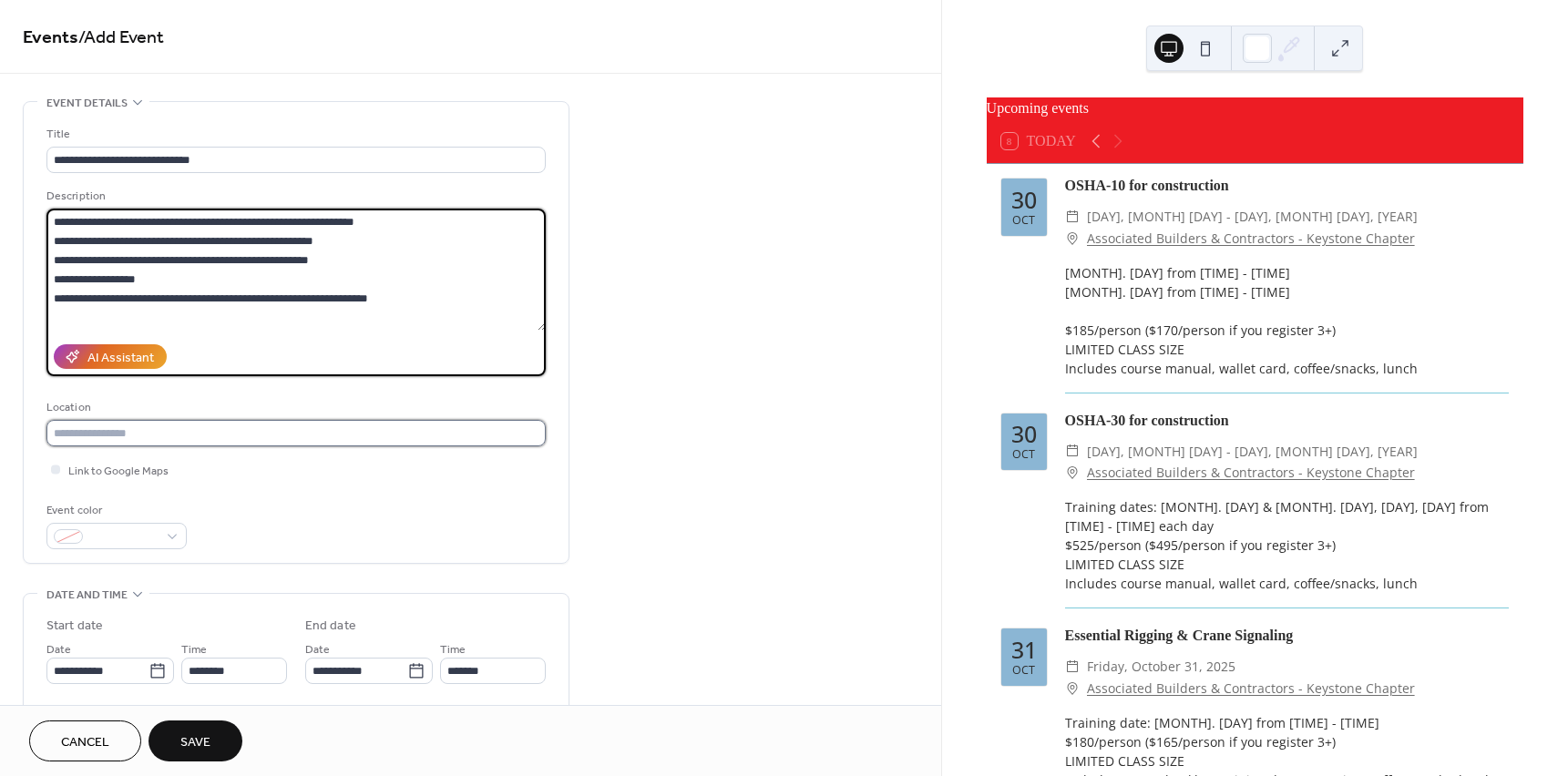 click at bounding box center [296, 433] 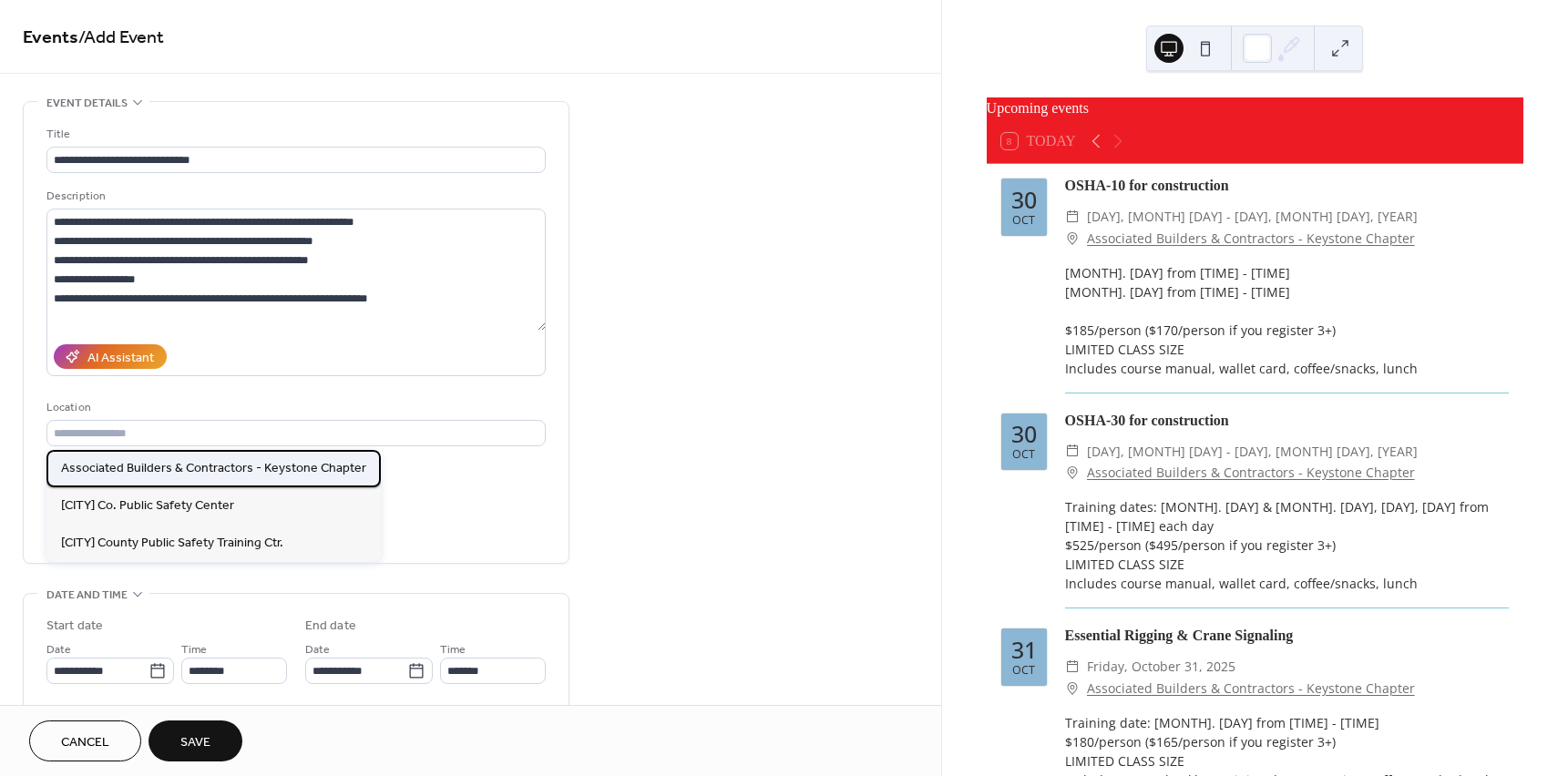 click on "Associated Builders & Contractors - Keystone Chapter" at bounding box center [213, 468] 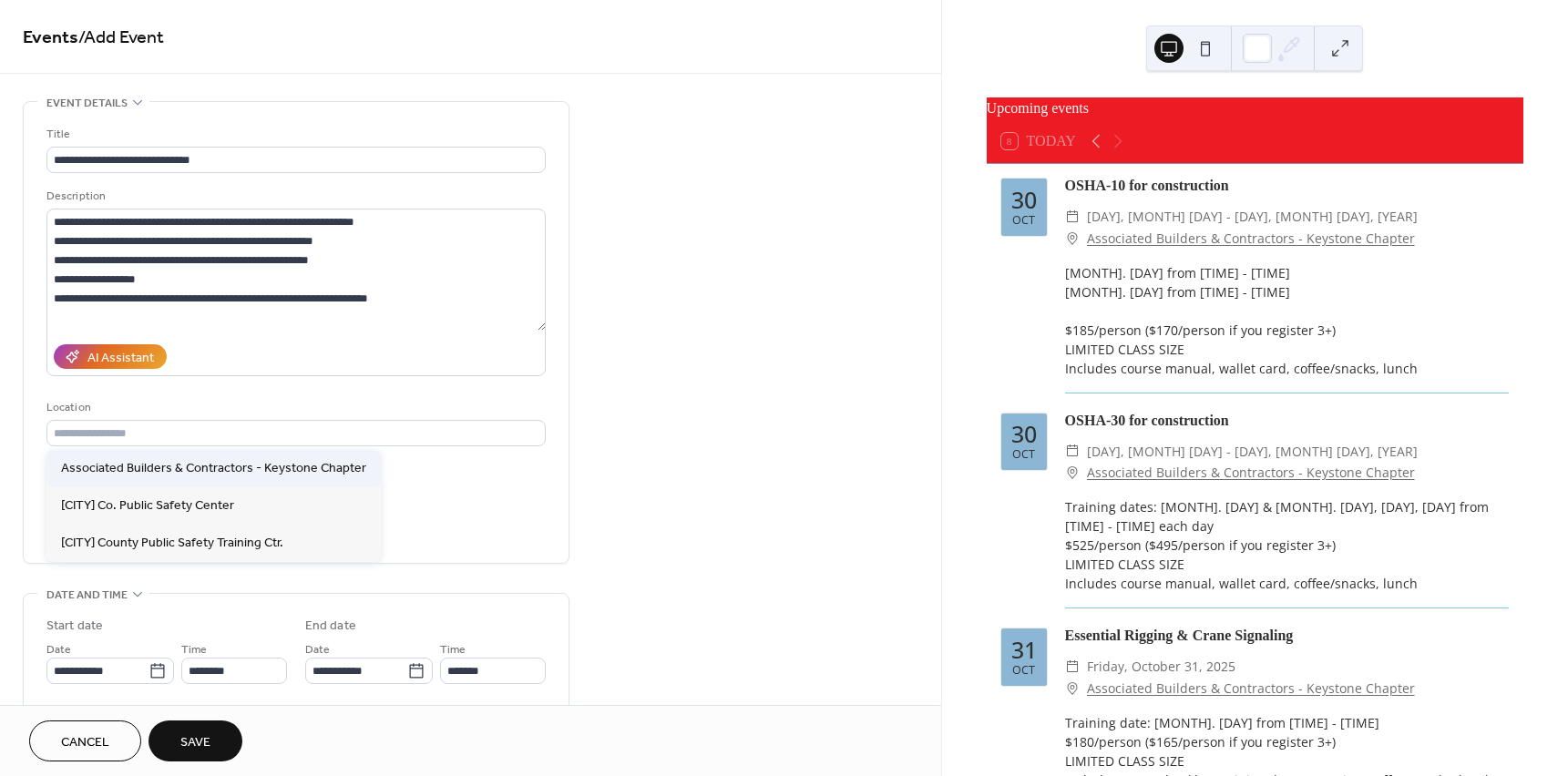 type on "**********" 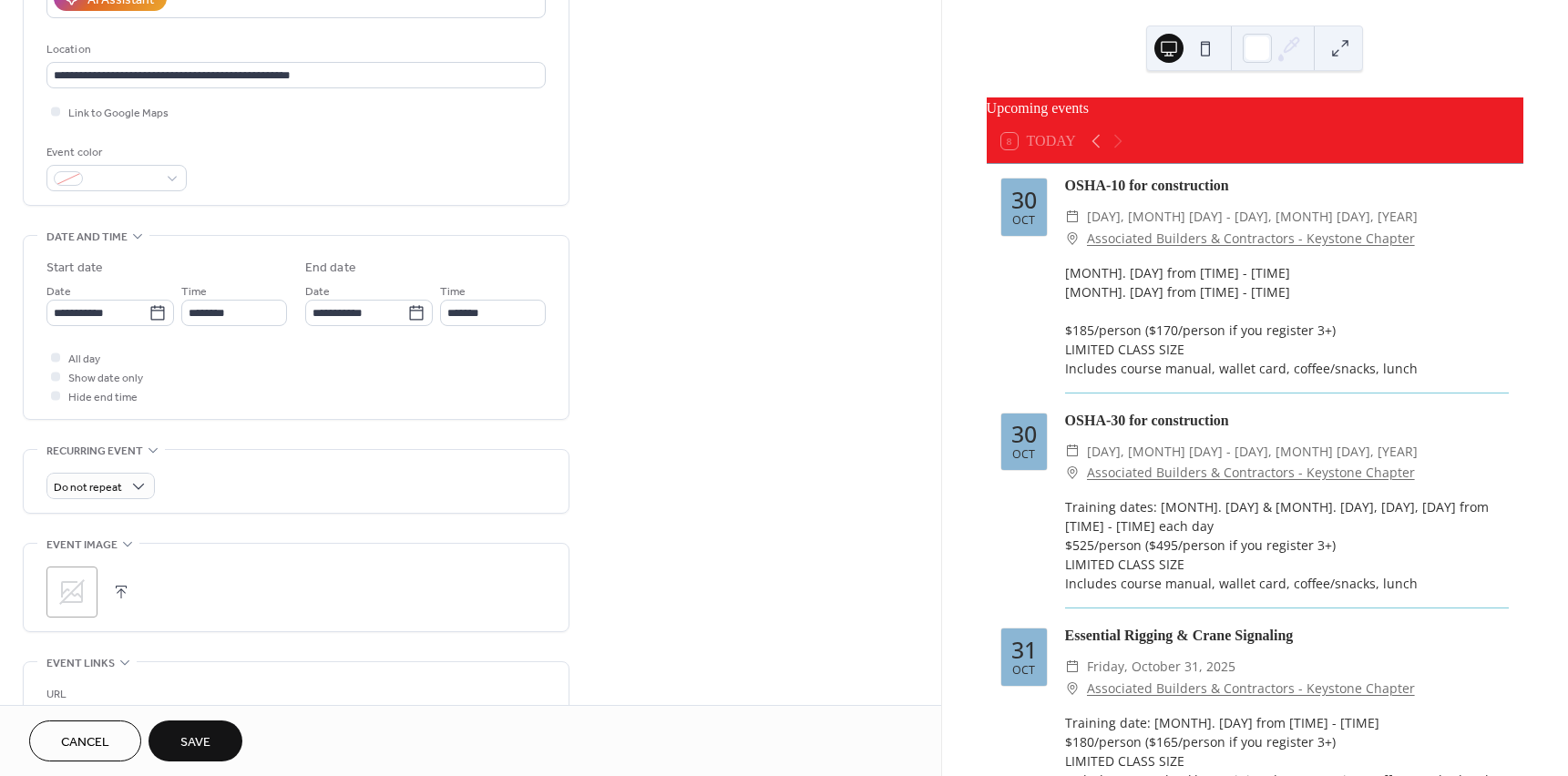scroll, scrollTop: 364, scrollLeft: 0, axis: vertical 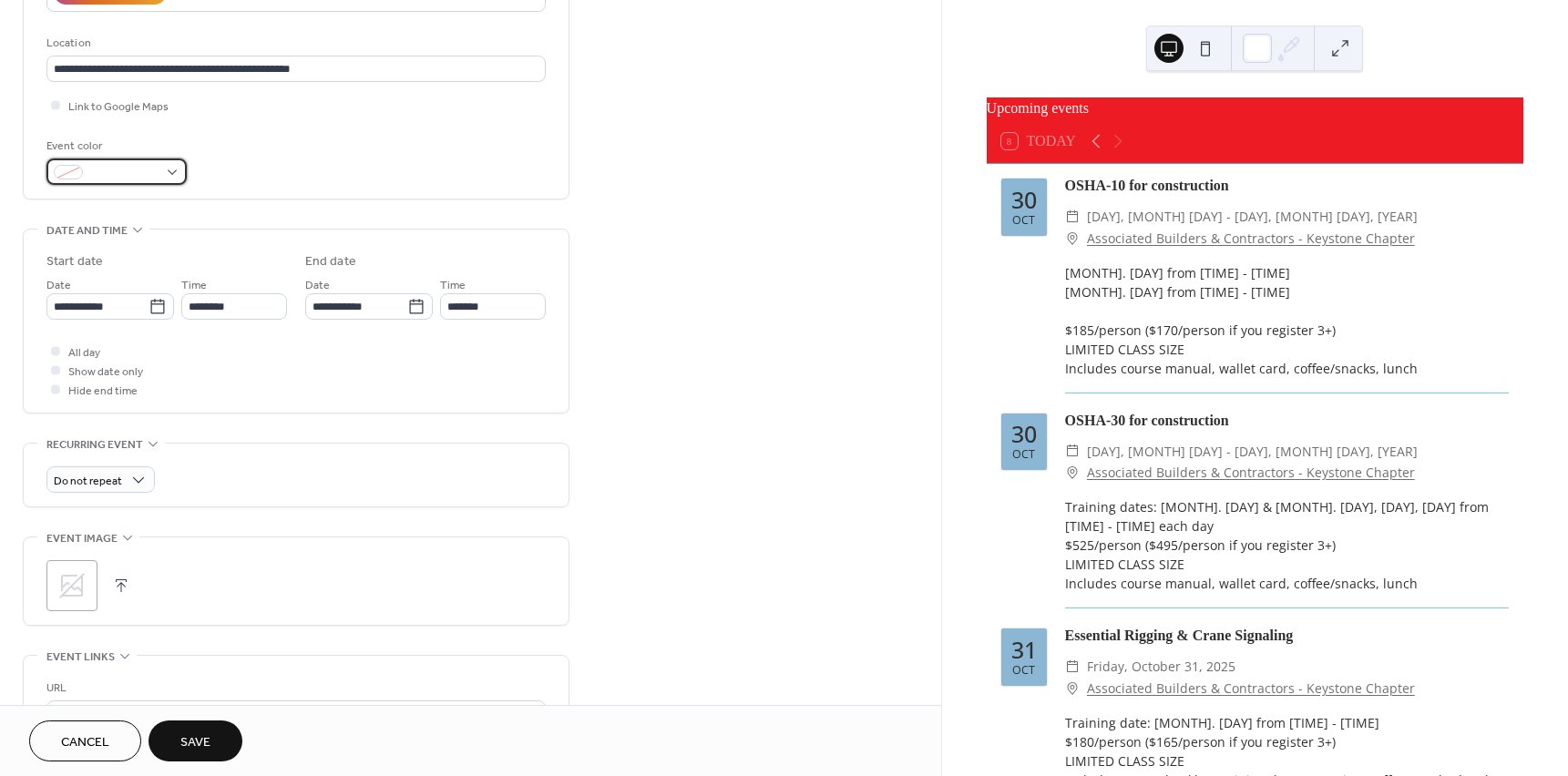 click at bounding box center (117, 171) 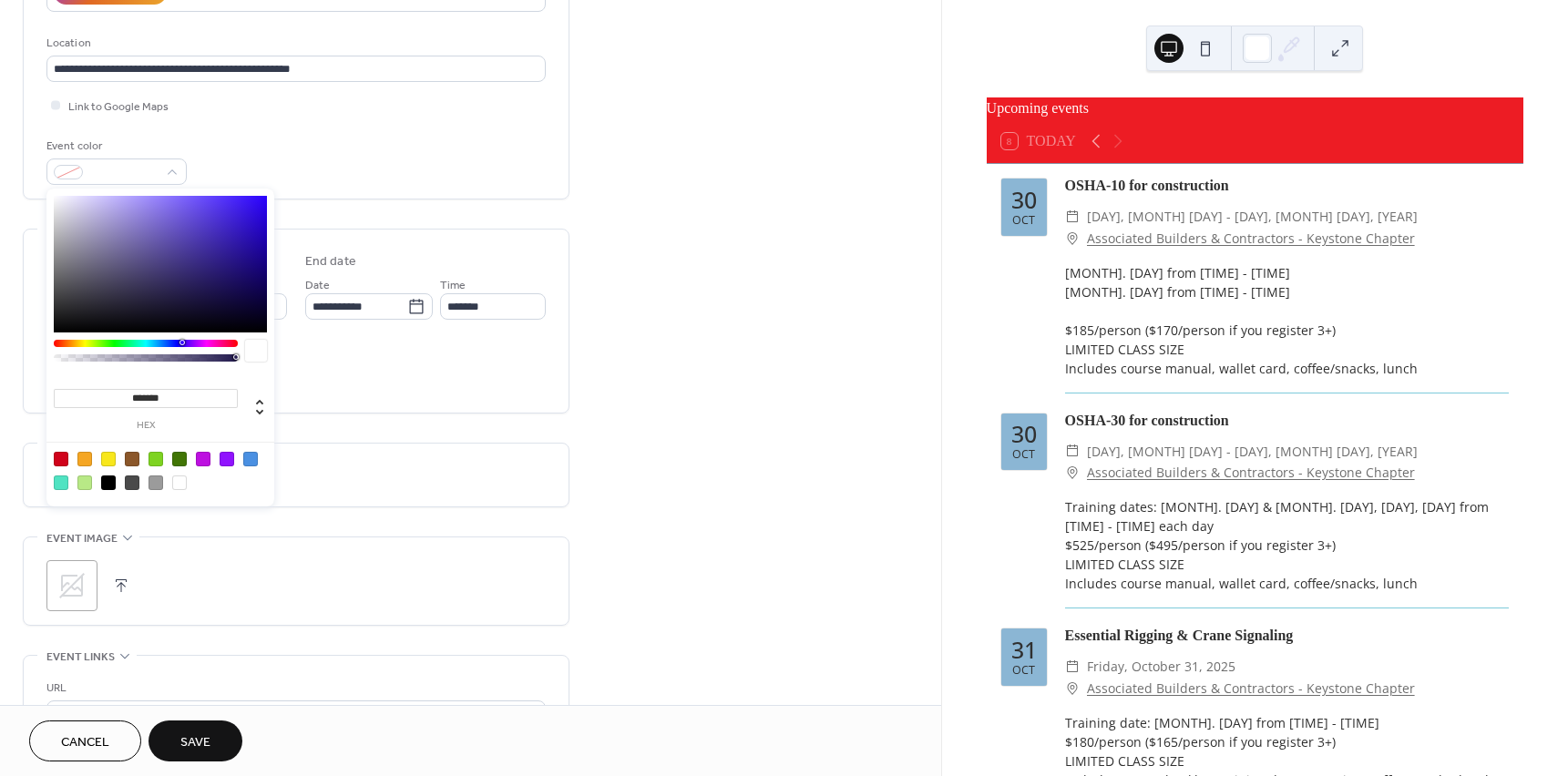 click at bounding box center [108, 459] 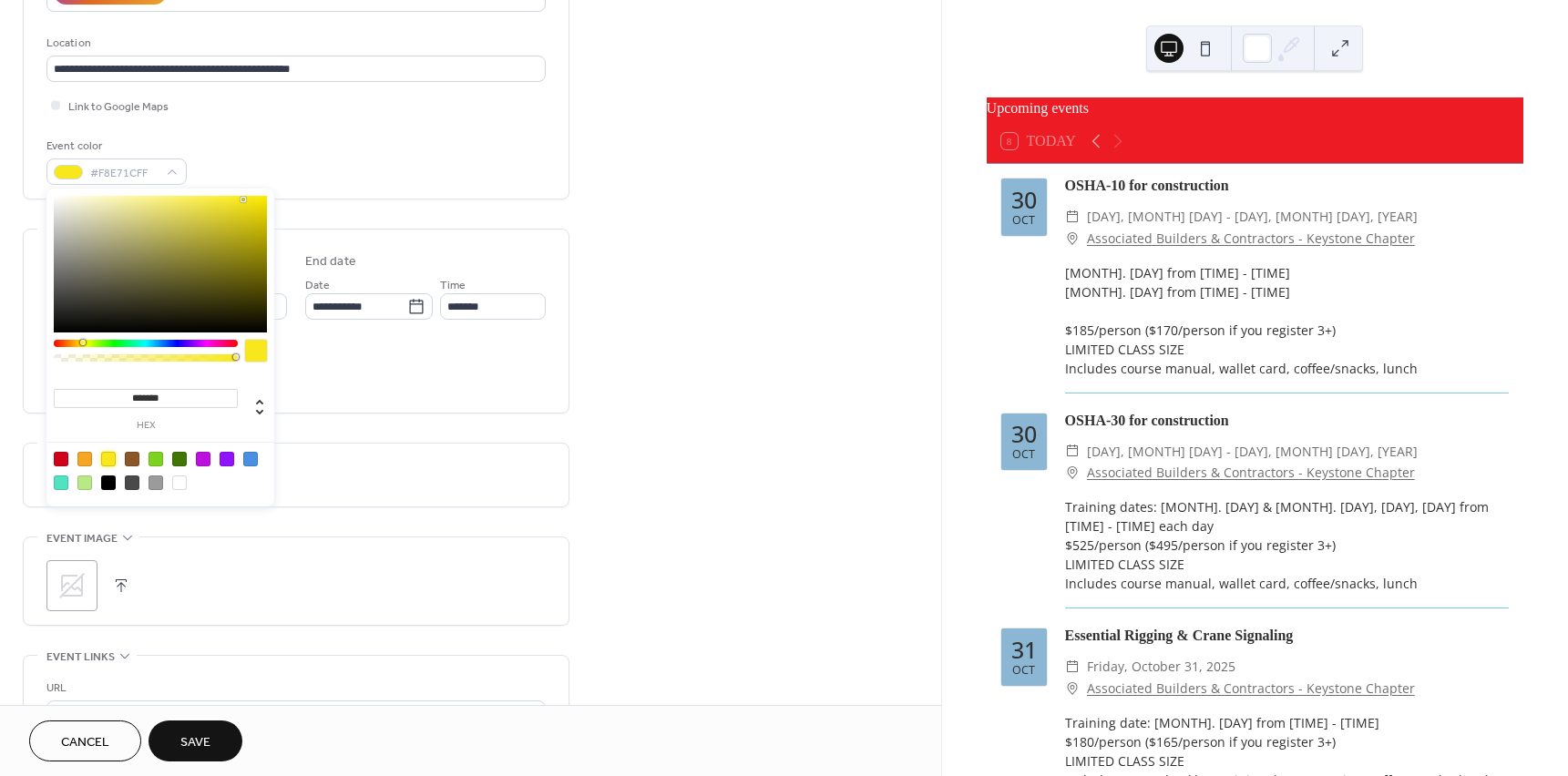 click on "All day Show date only Hide end time" at bounding box center (296, 370) 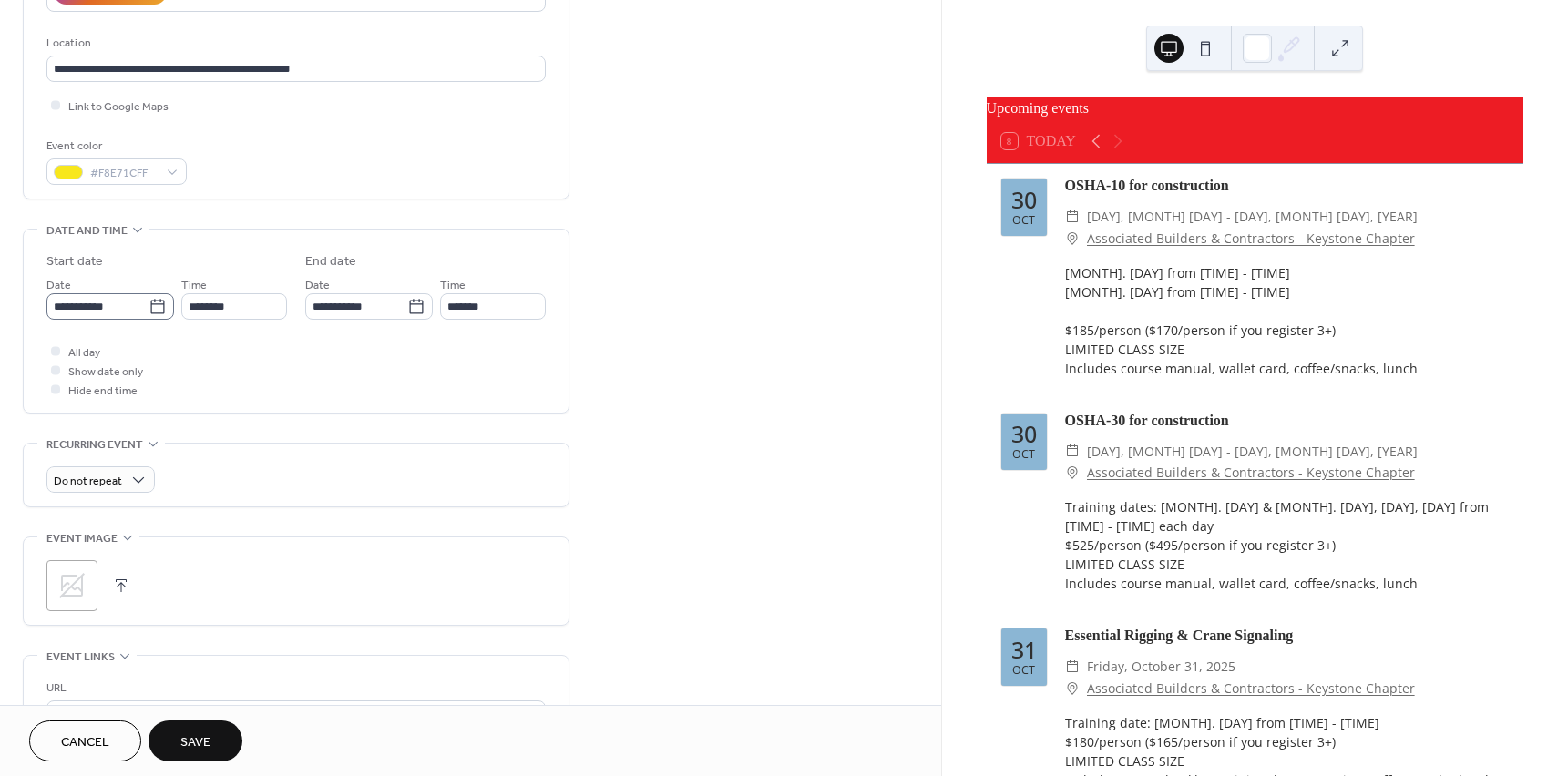 click 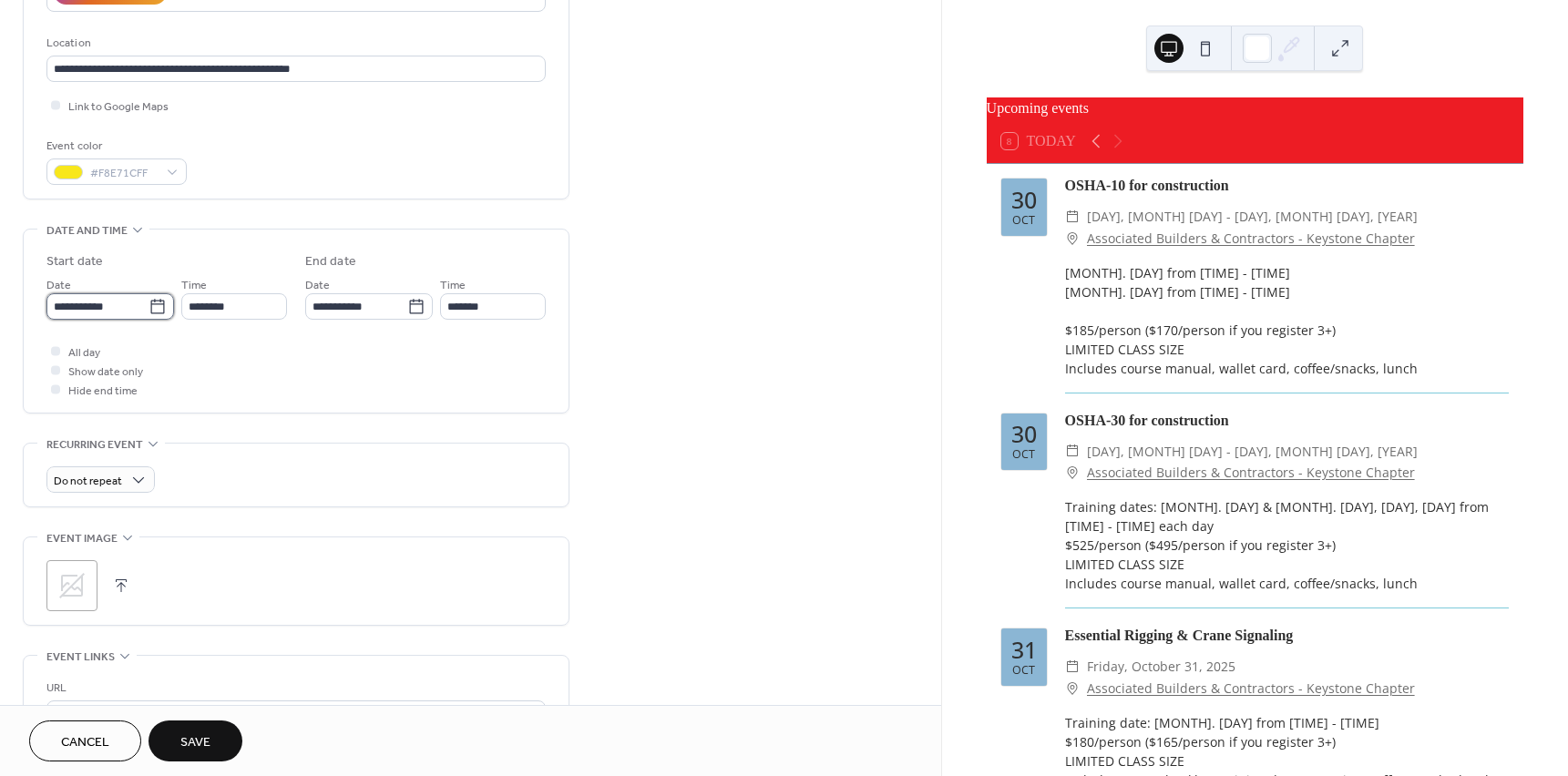 click on "**********" at bounding box center (97, 306) 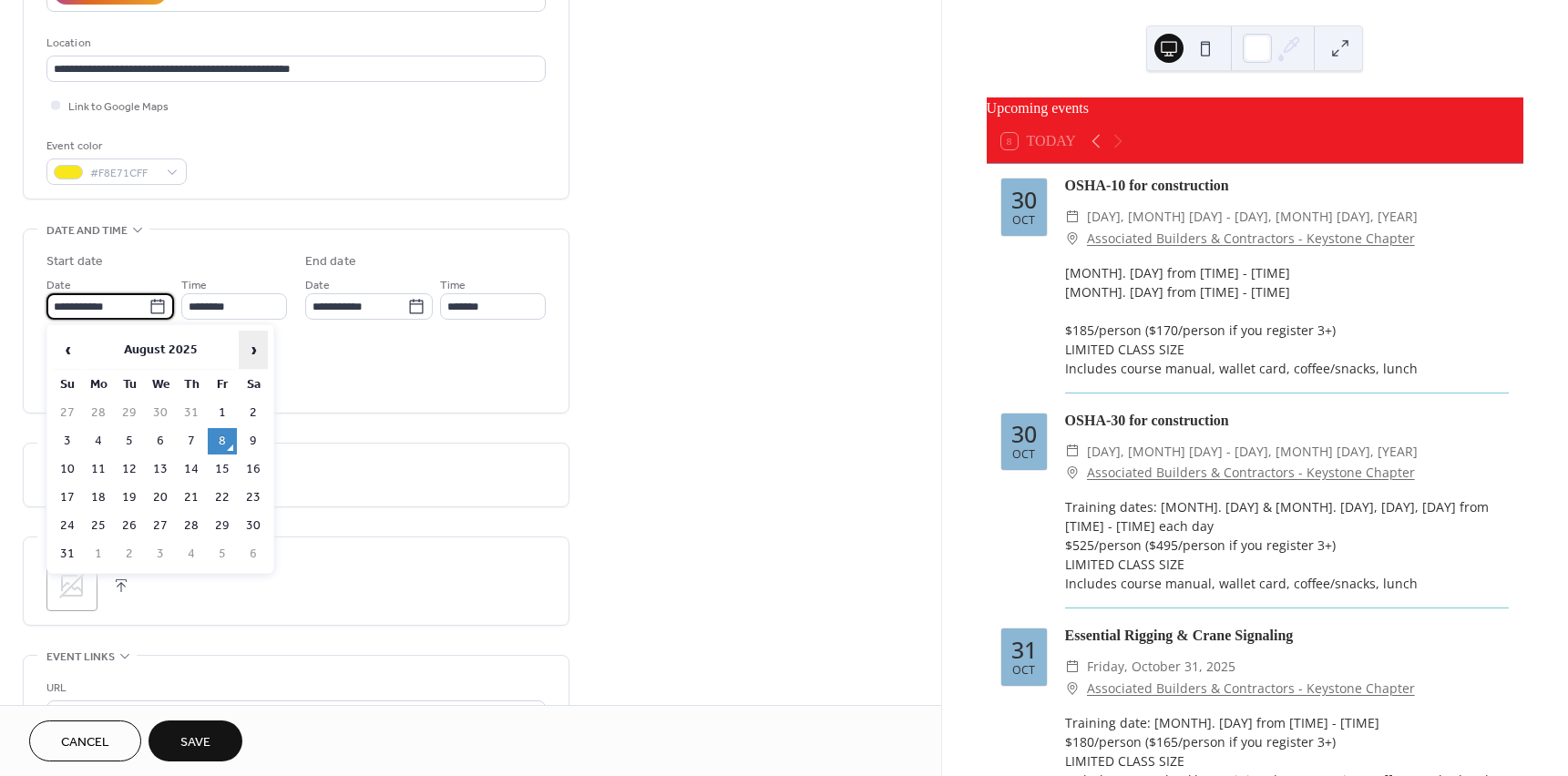 click on "›" at bounding box center (253, 350) 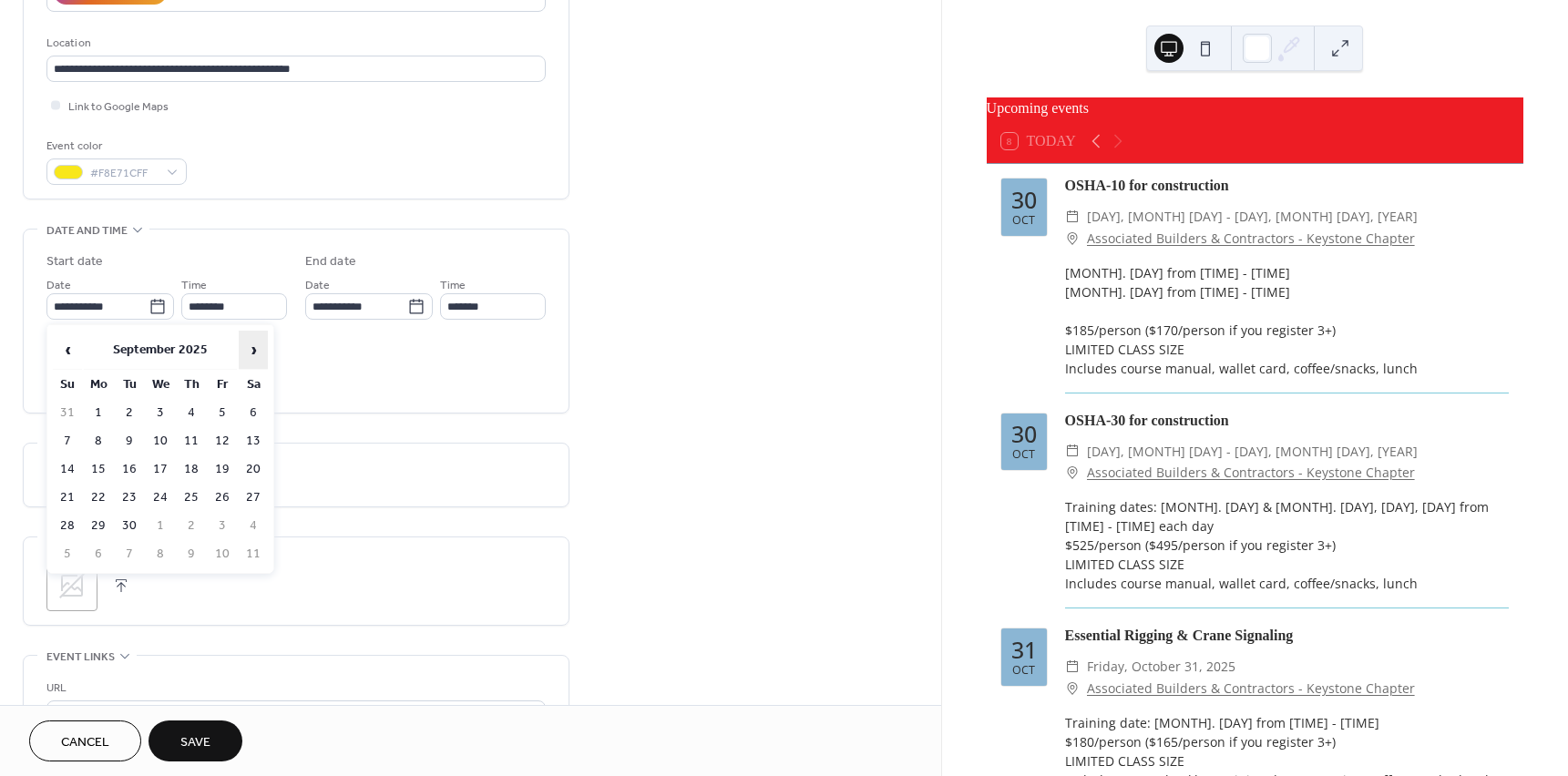 click on "›" at bounding box center (253, 350) 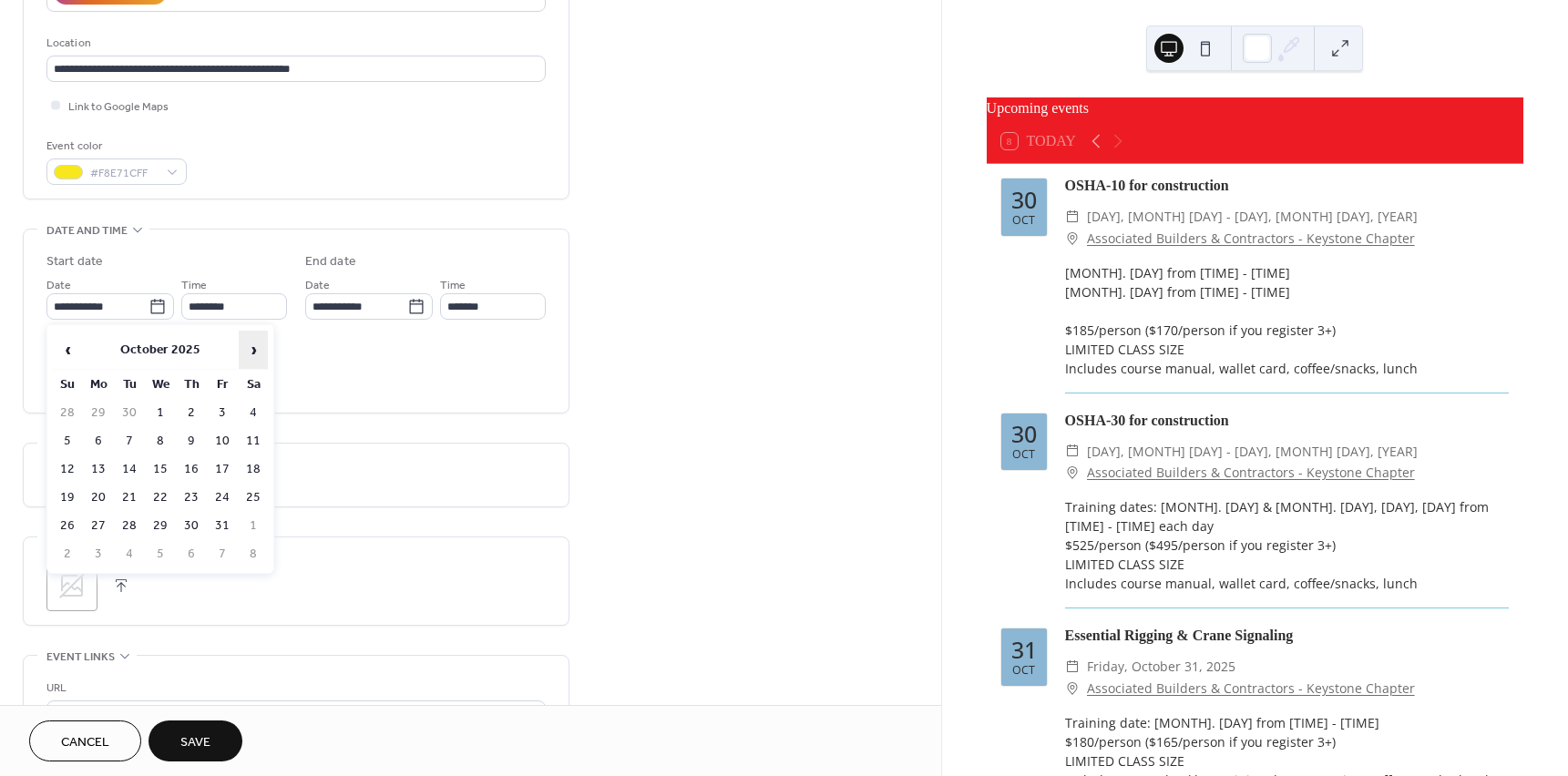 click on "›" at bounding box center (253, 350) 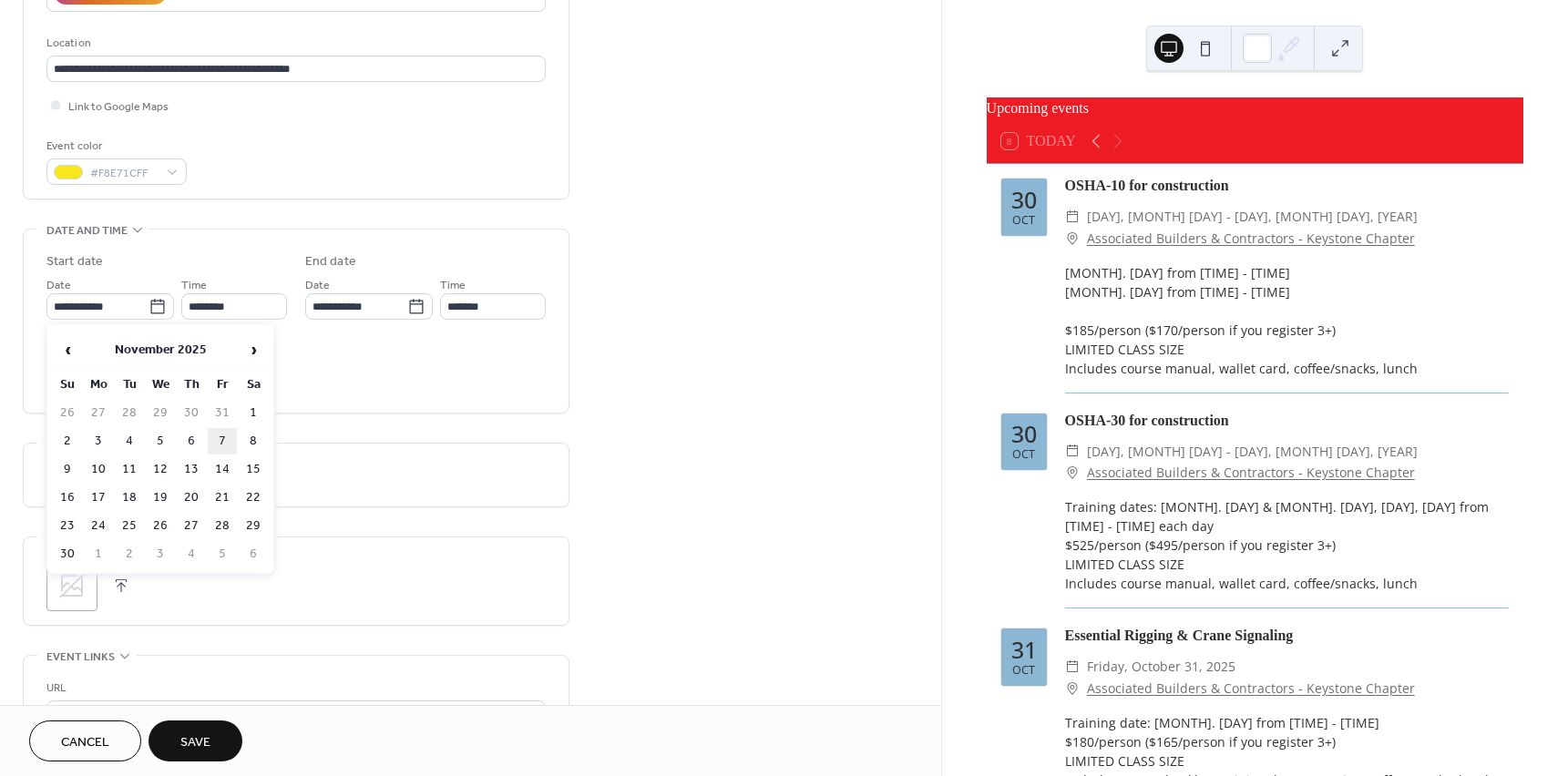 click on "7" at bounding box center [222, 441] 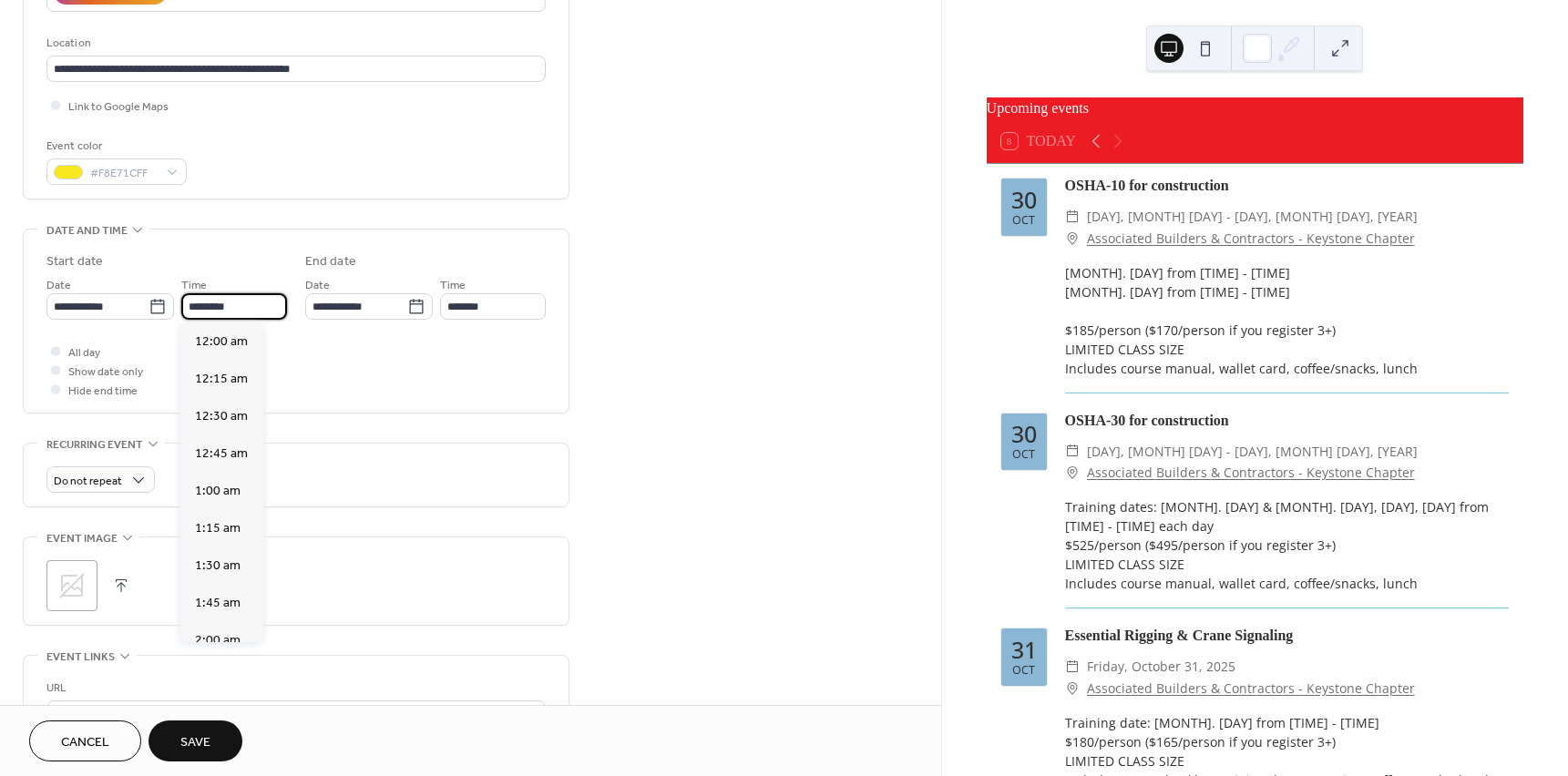 click on "********" at bounding box center (234, 306) 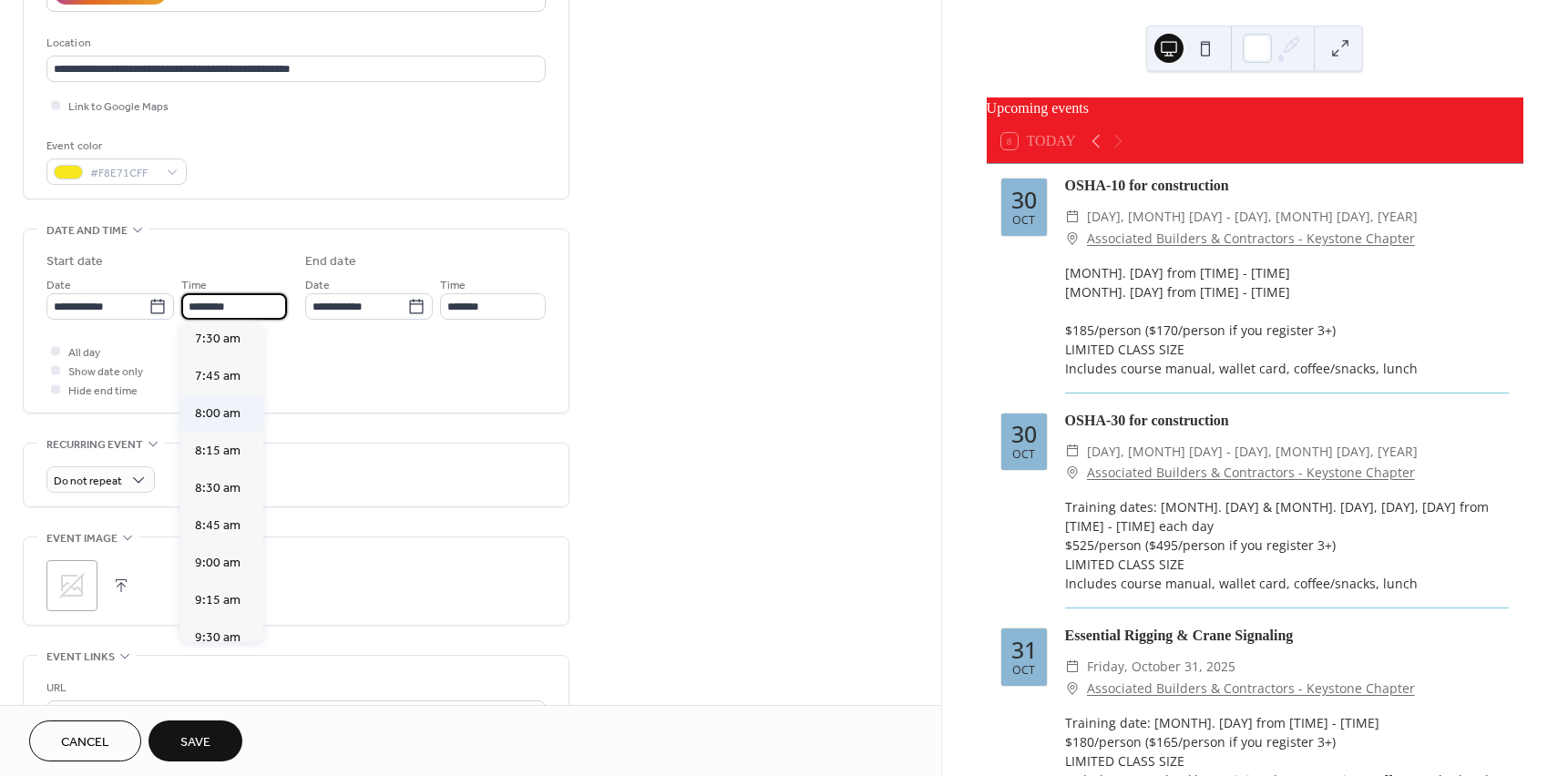 scroll, scrollTop: 1064, scrollLeft: 0, axis: vertical 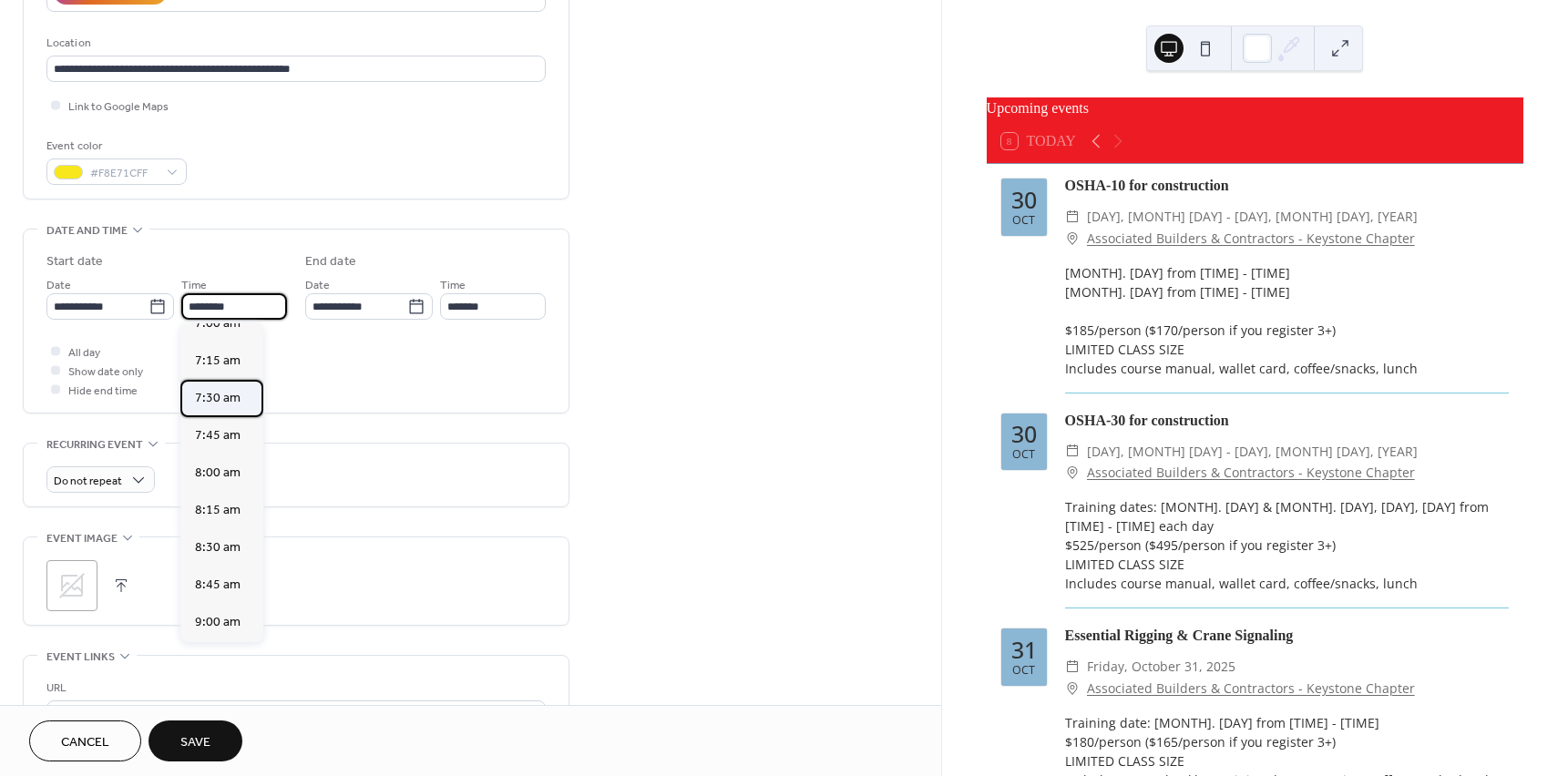 click on "7:30 am" at bounding box center [218, 398] 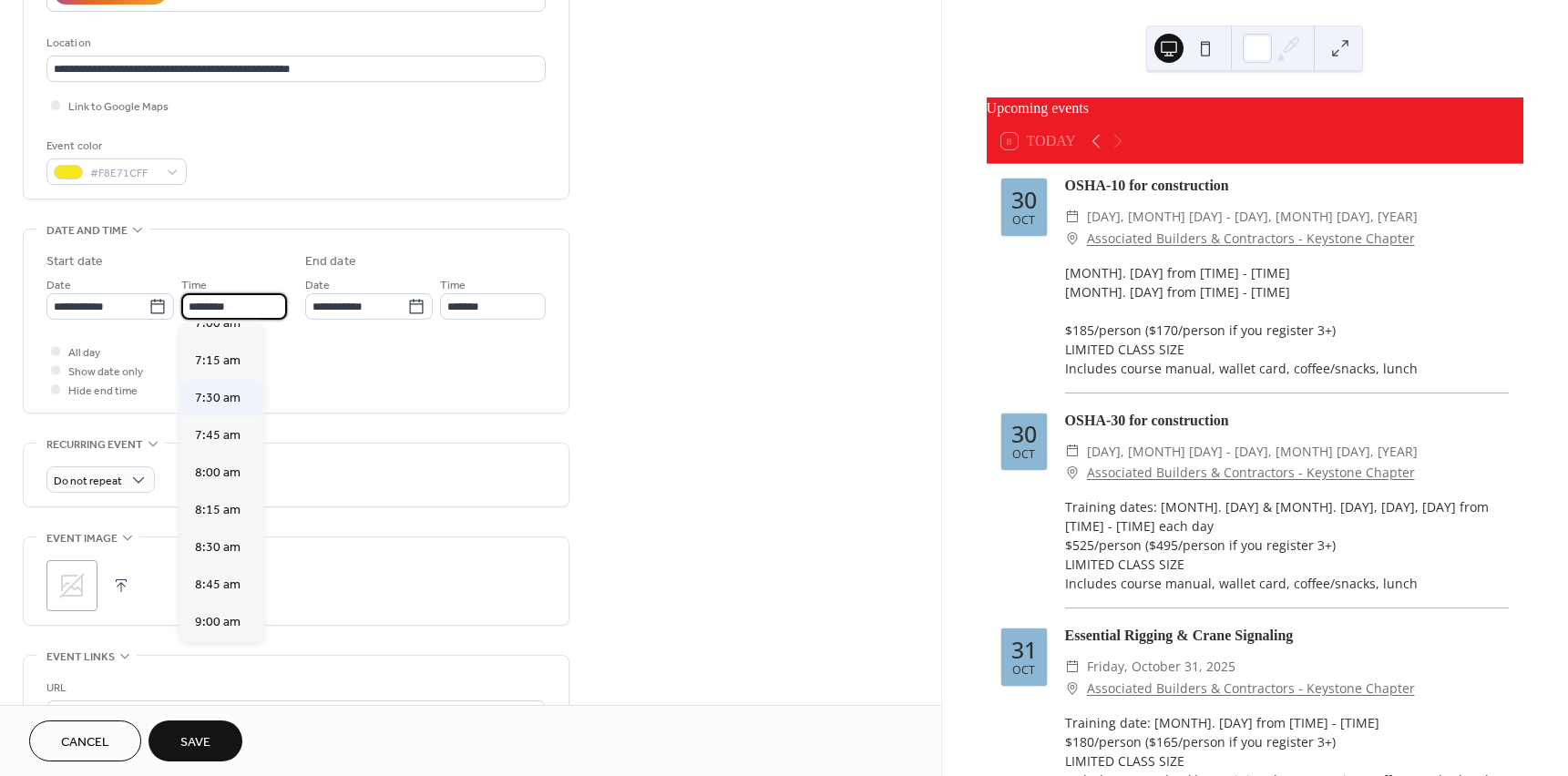 type on "*******" 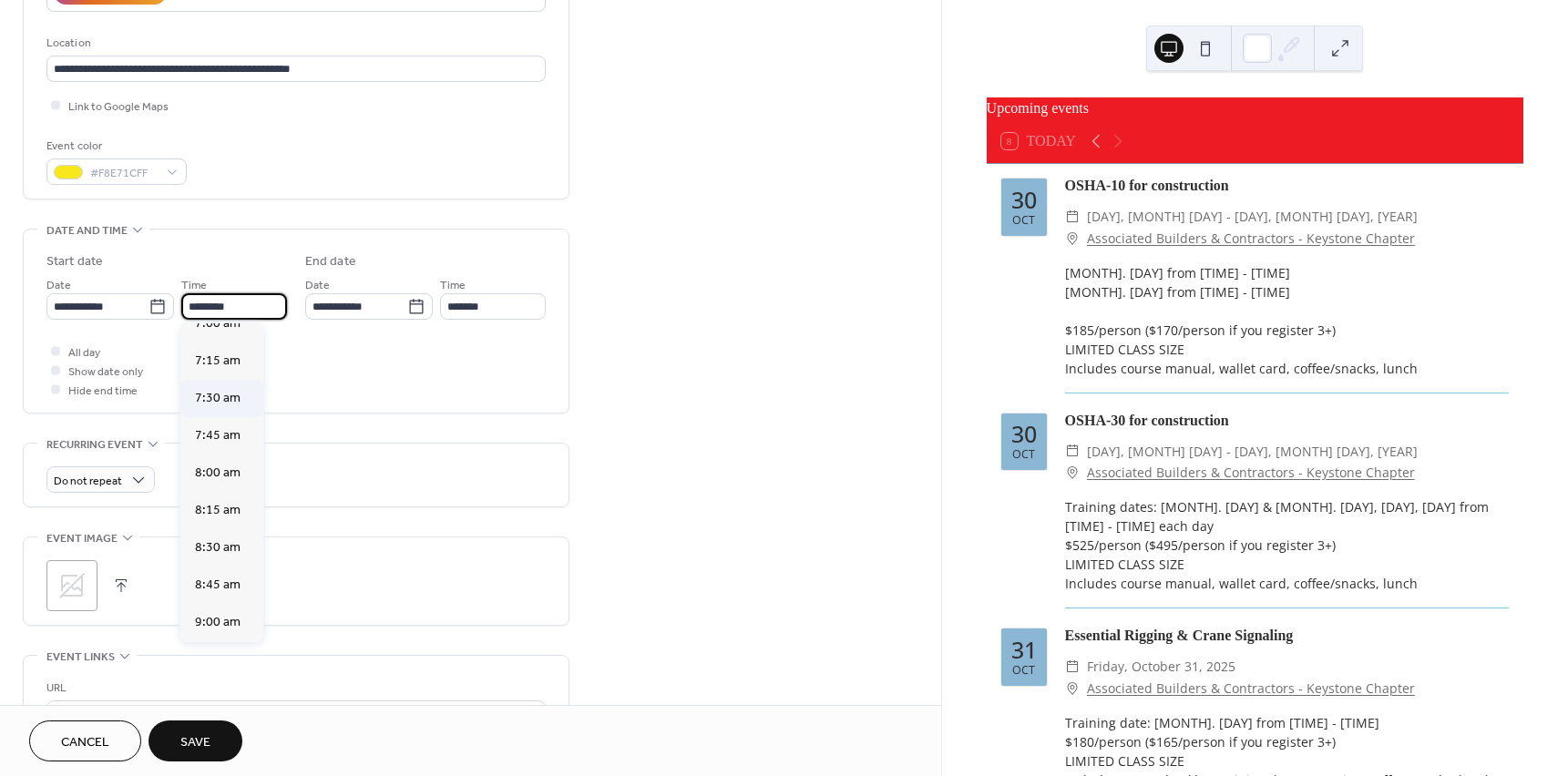 type on "*******" 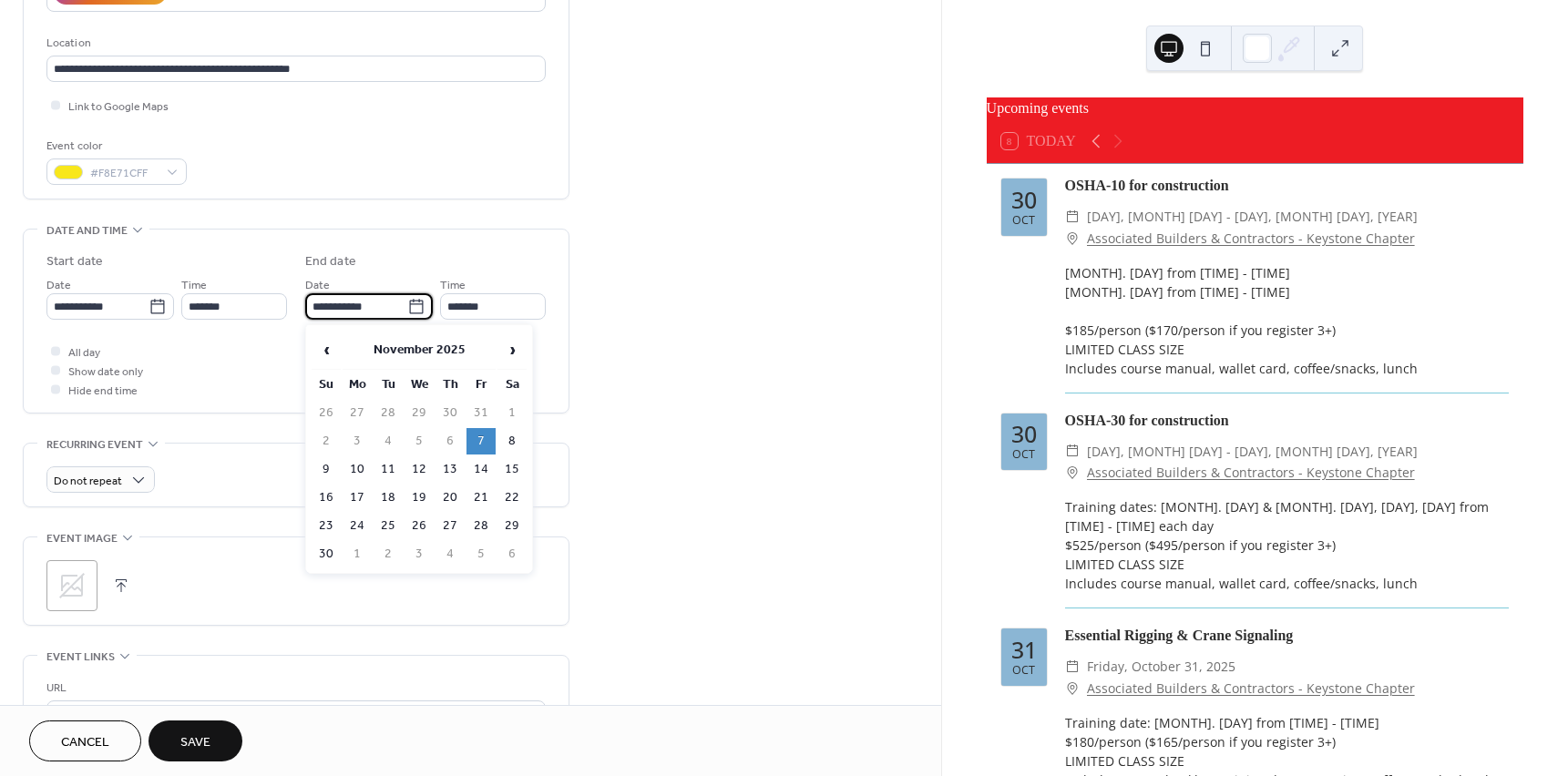 click on "**********" at bounding box center (356, 306) 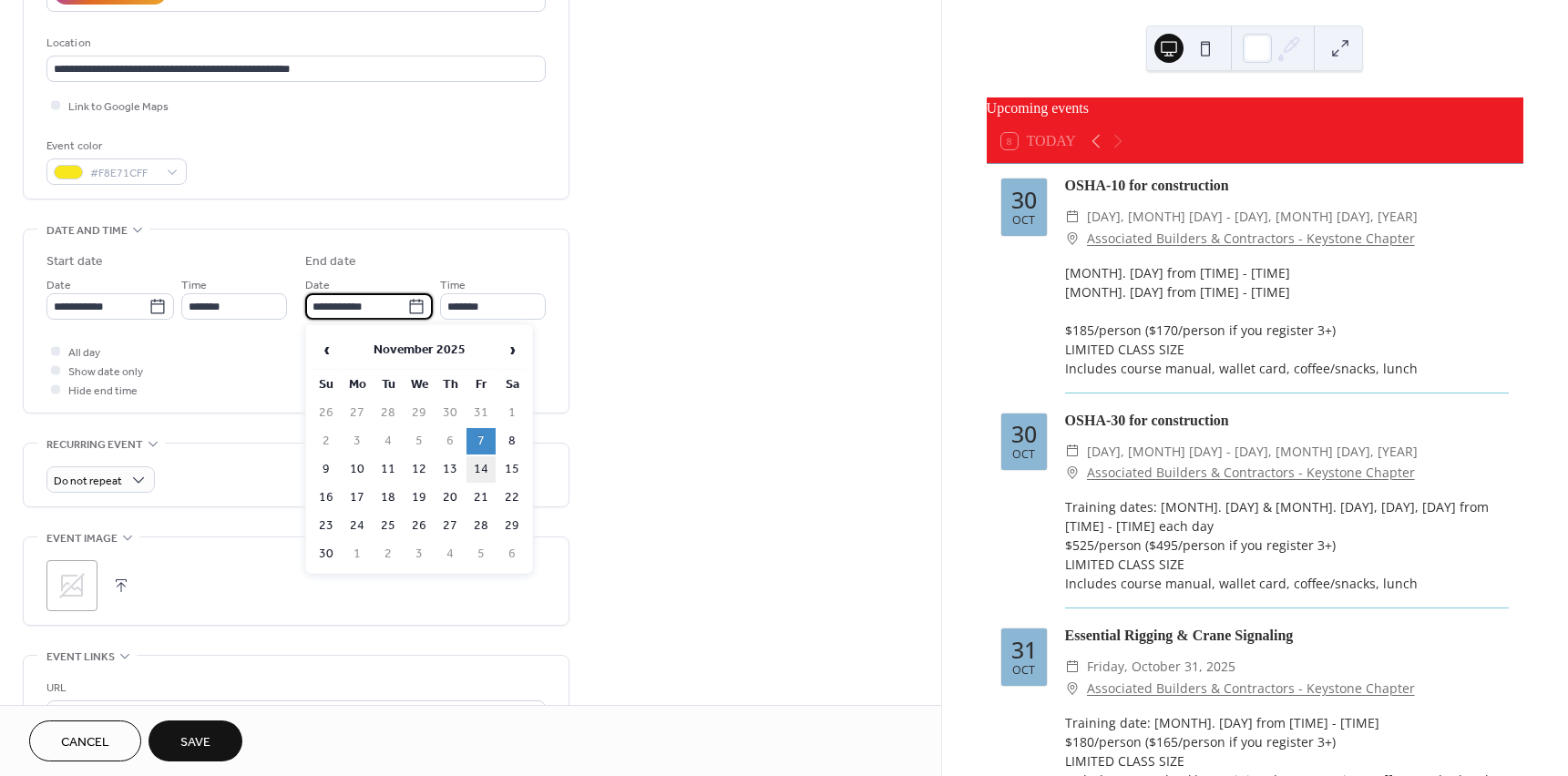 click on "14" at bounding box center [481, 469] 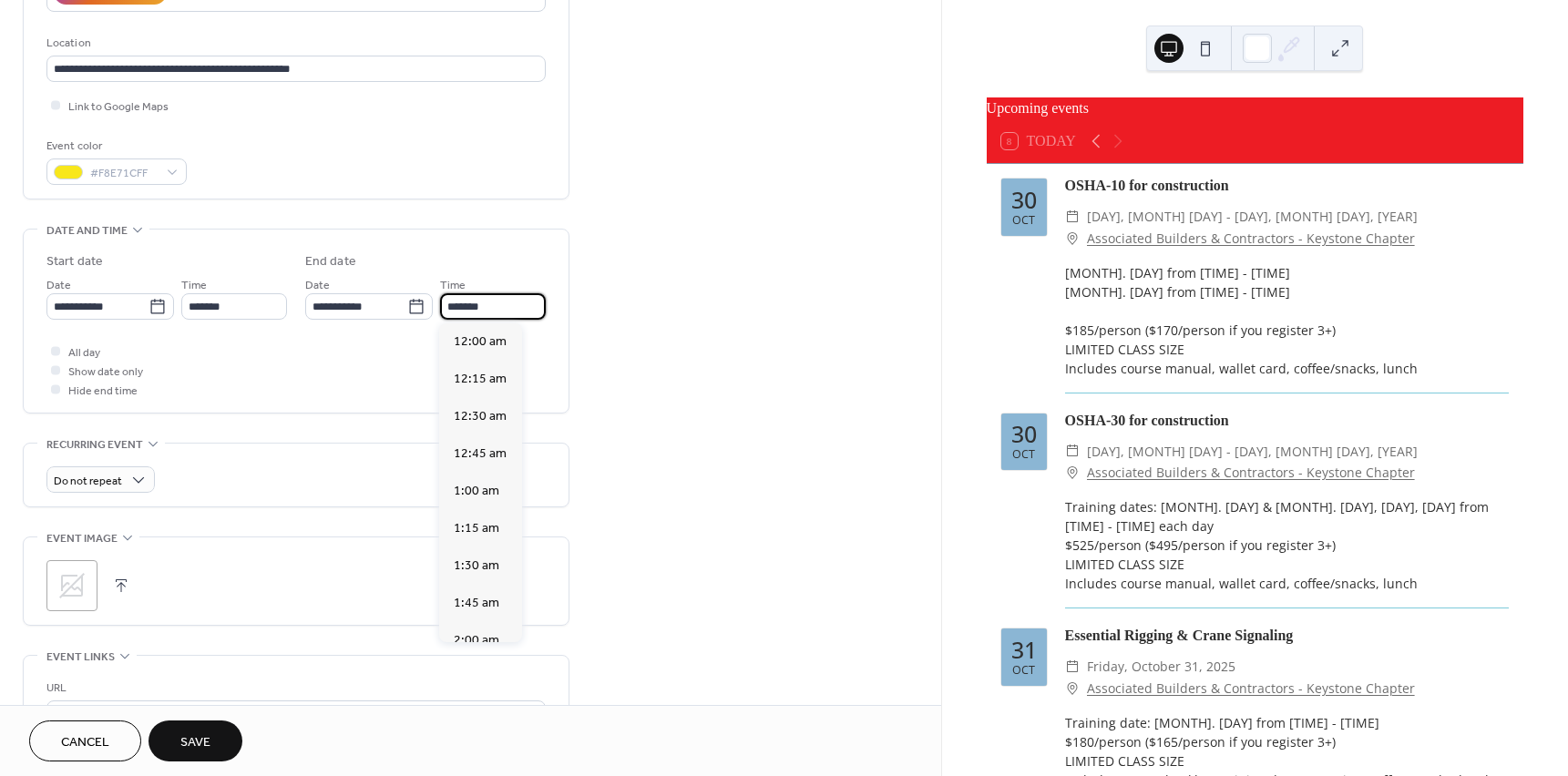 click on "*******" at bounding box center [493, 306] 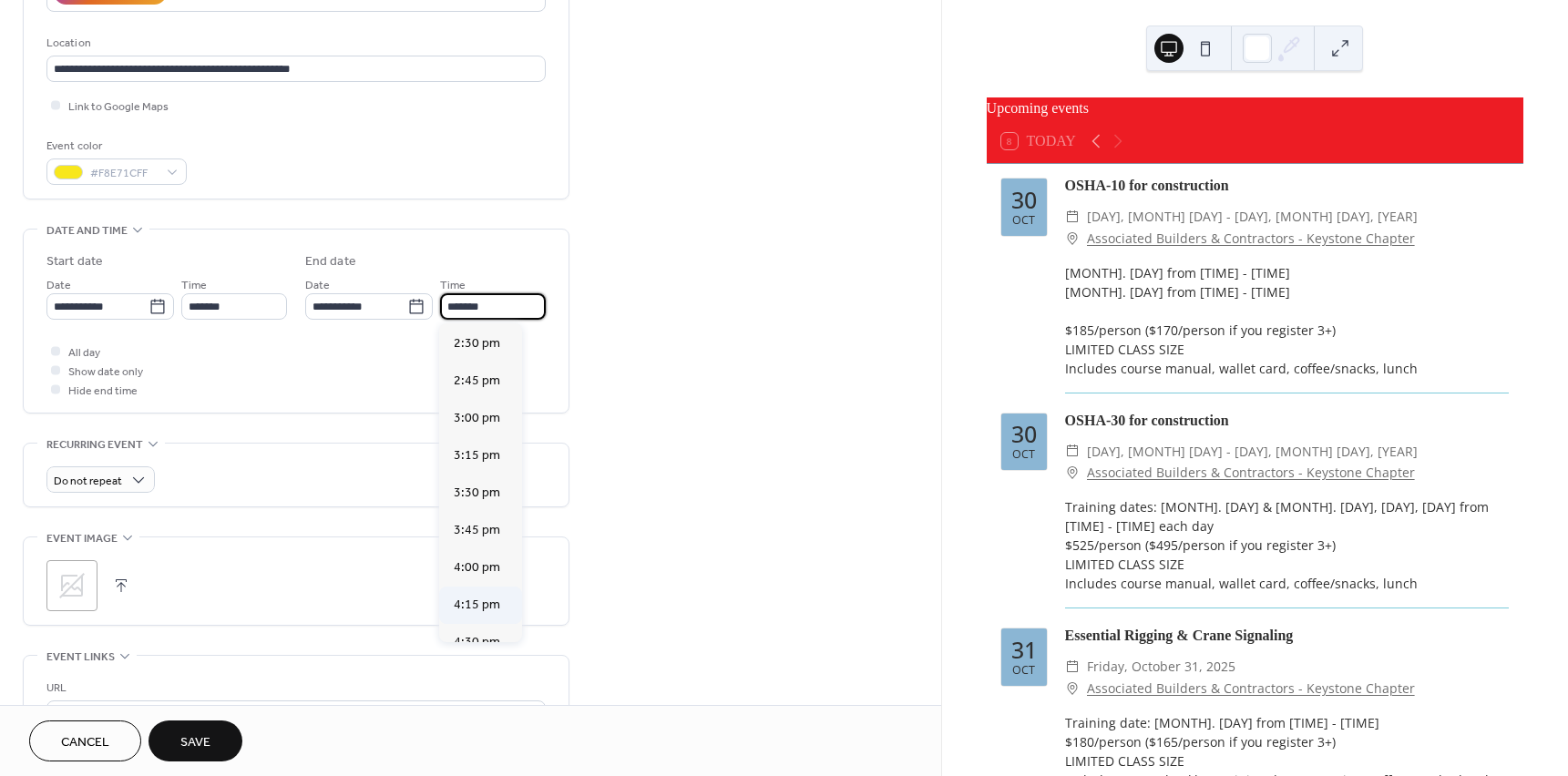 scroll, scrollTop: 2180, scrollLeft: 0, axis: vertical 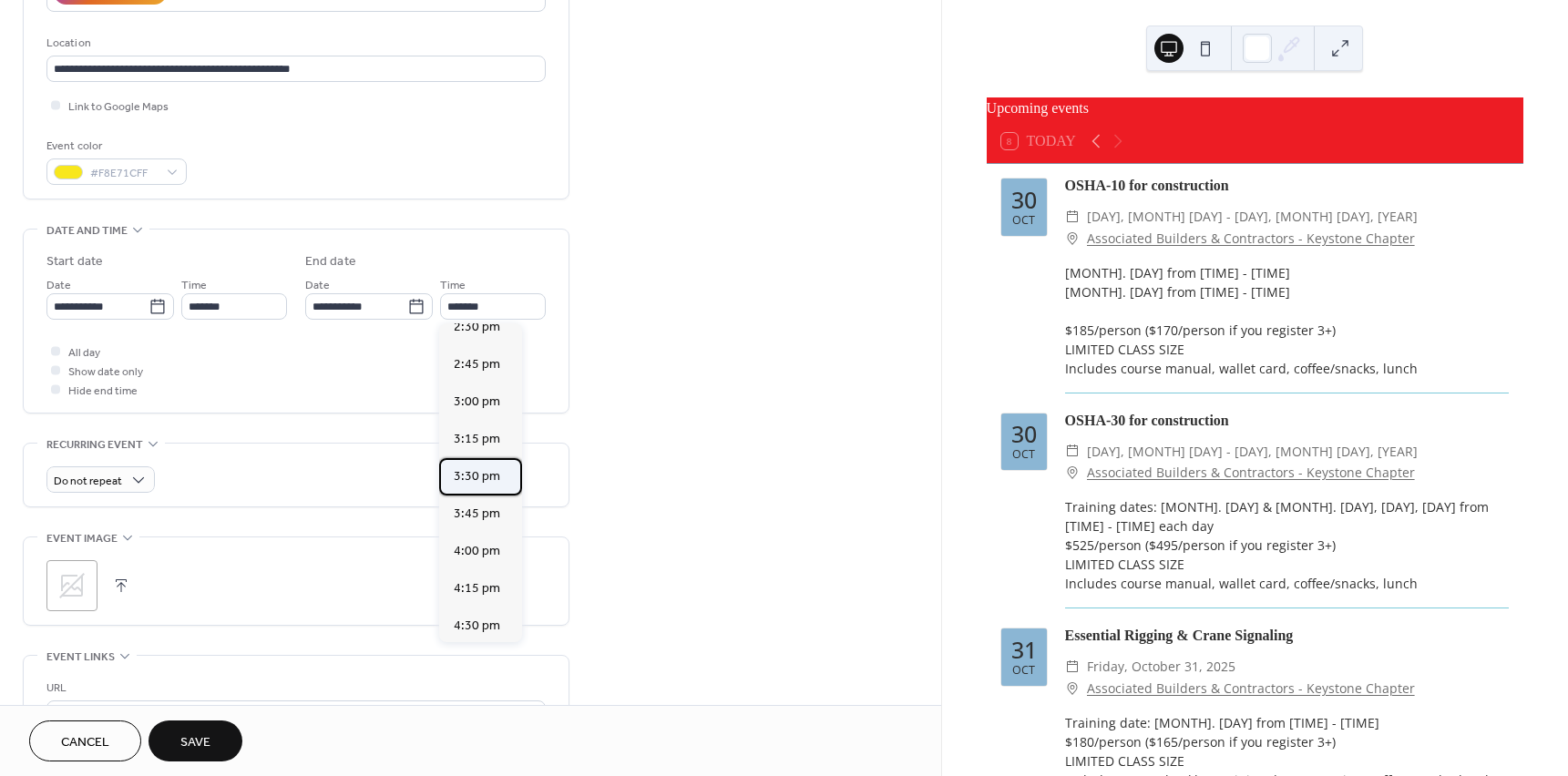 click on "3:30 pm" at bounding box center [477, 476] 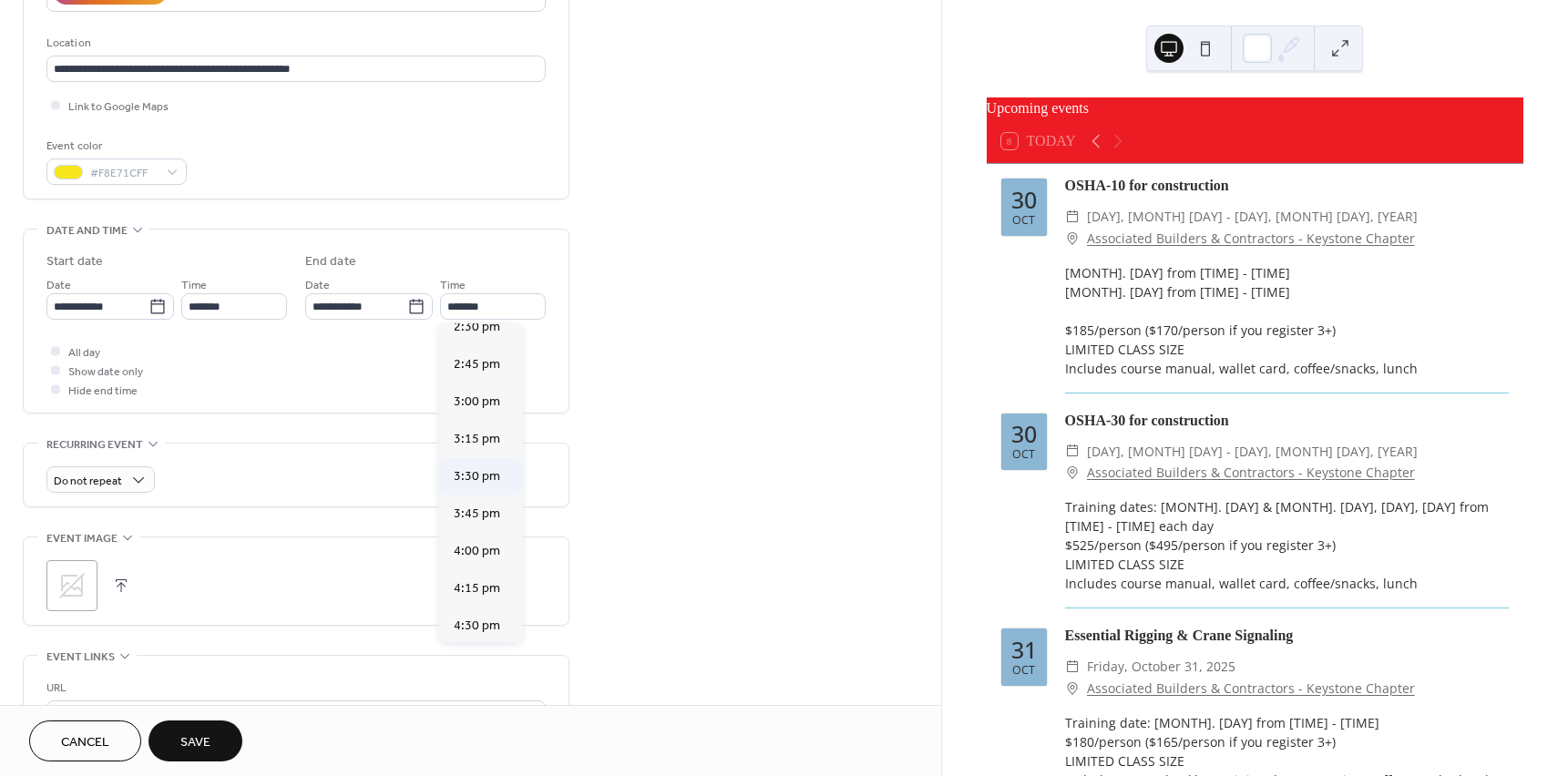 type on "*******" 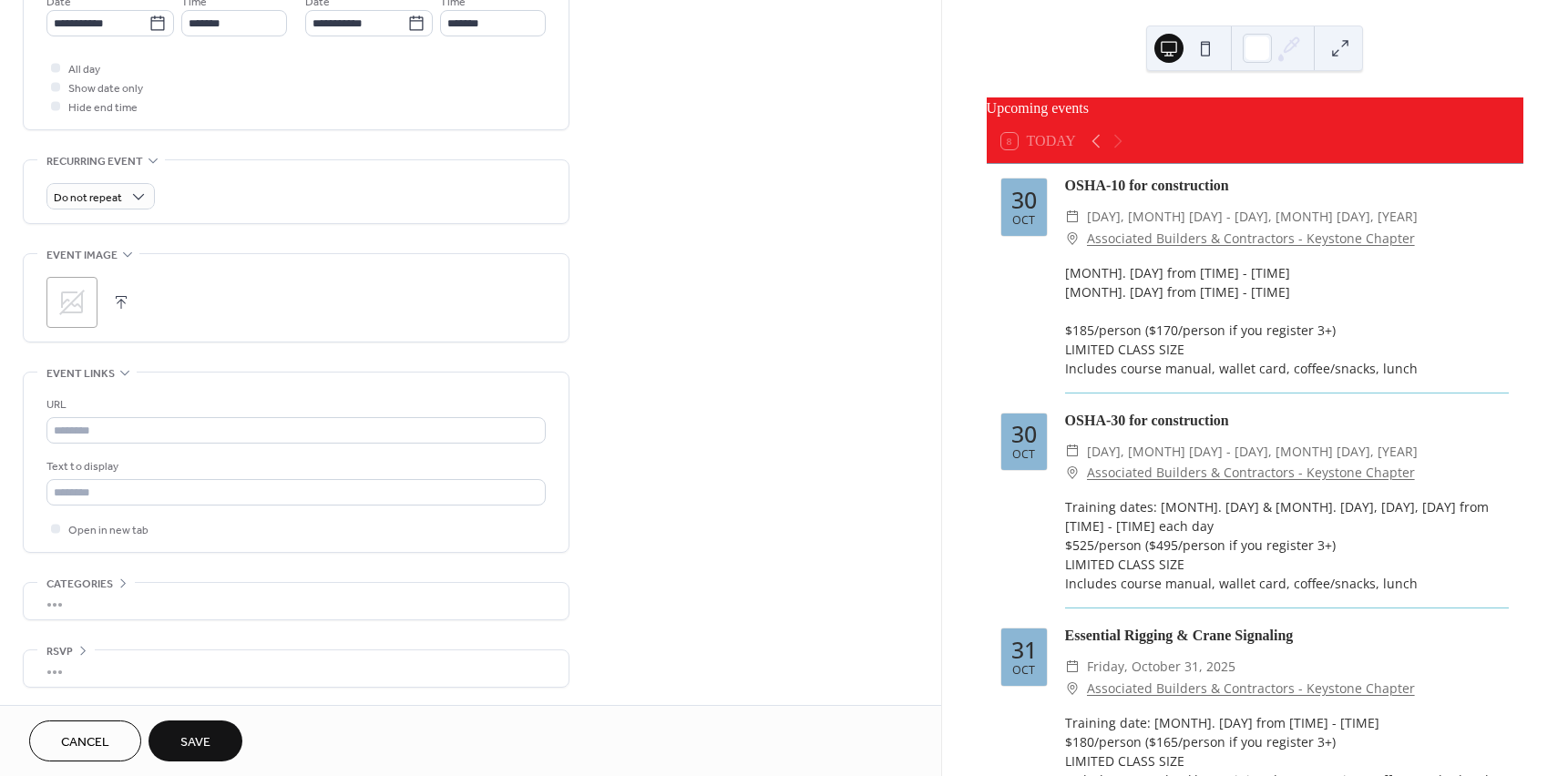 scroll, scrollTop: 648, scrollLeft: 0, axis: vertical 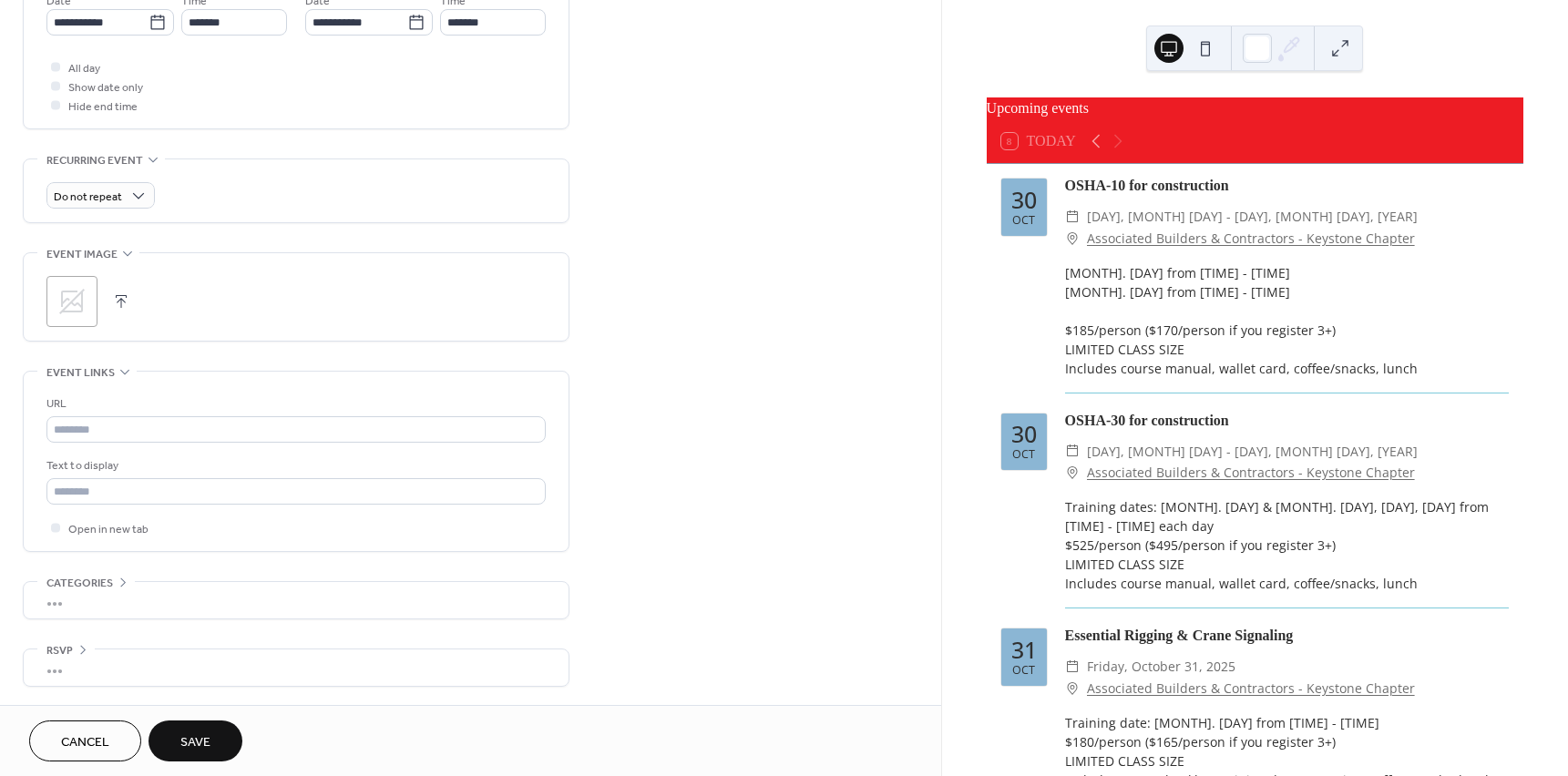 click on "Save" at bounding box center [195, 742] 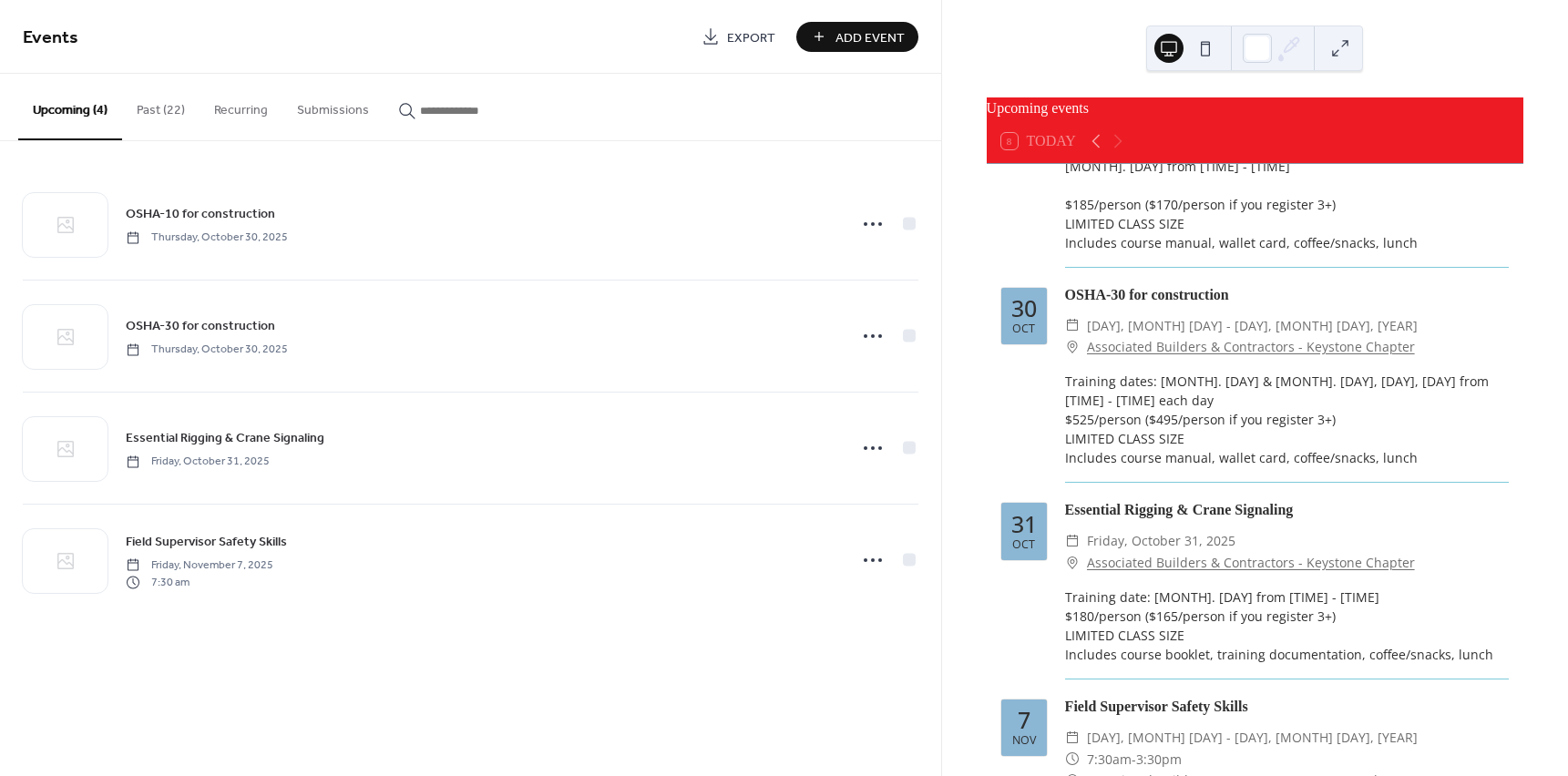scroll, scrollTop: 174, scrollLeft: 0, axis: vertical 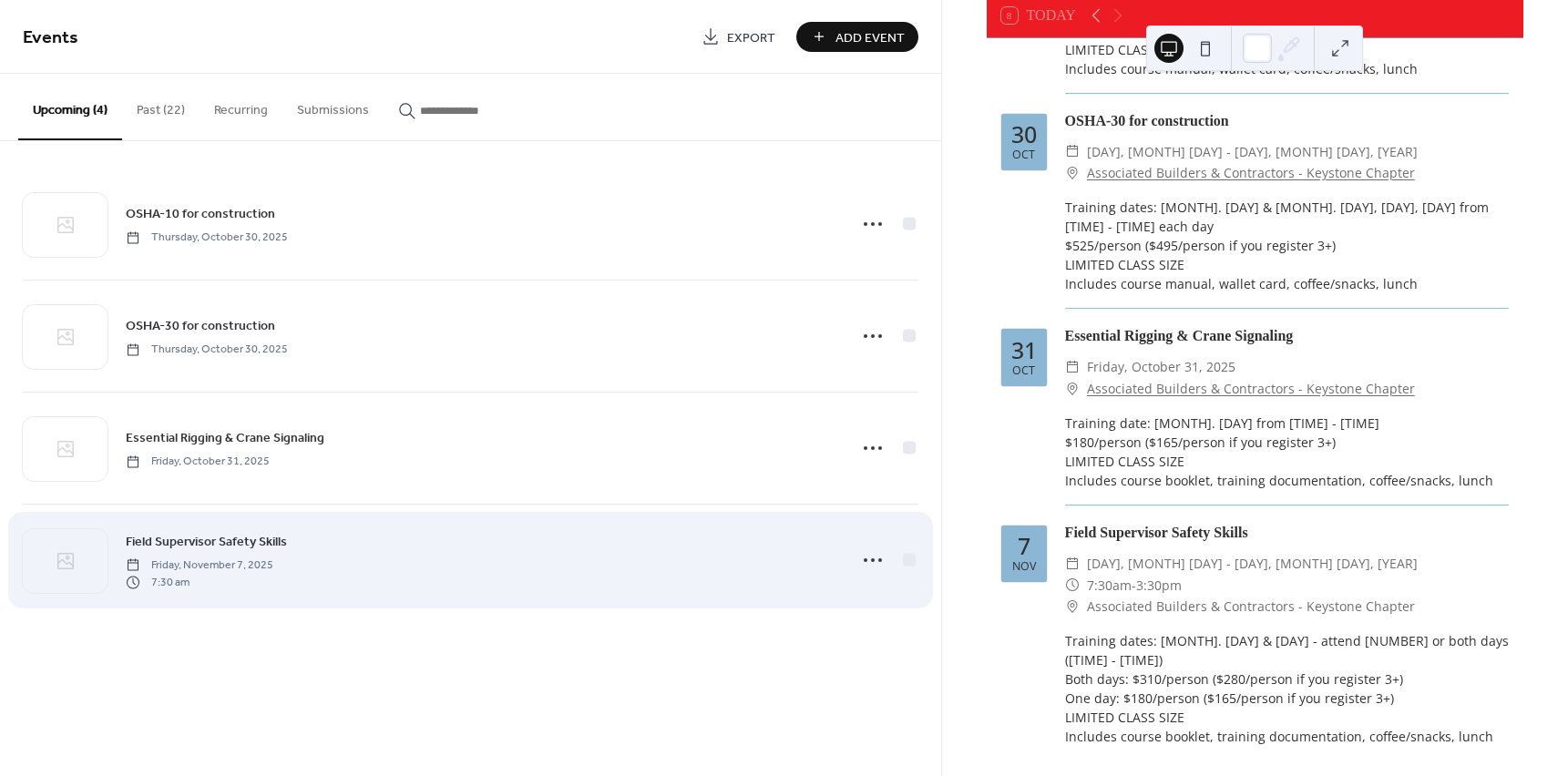 click on "Field Supervisor Safety Skills" at bounding box center (206, 542) 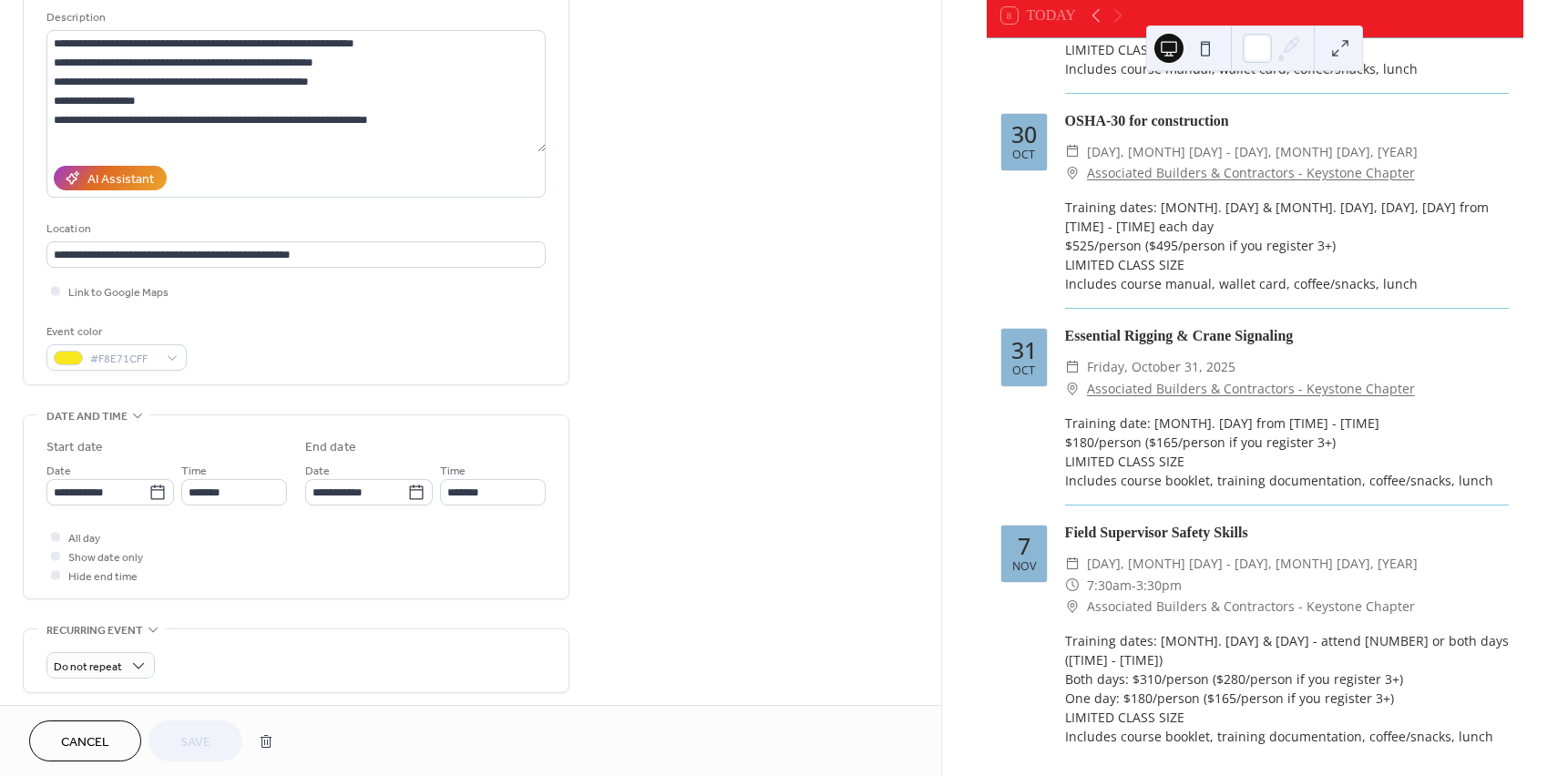 scroll, scrollTop: 182, scrollLeft: 0, axis: vertical 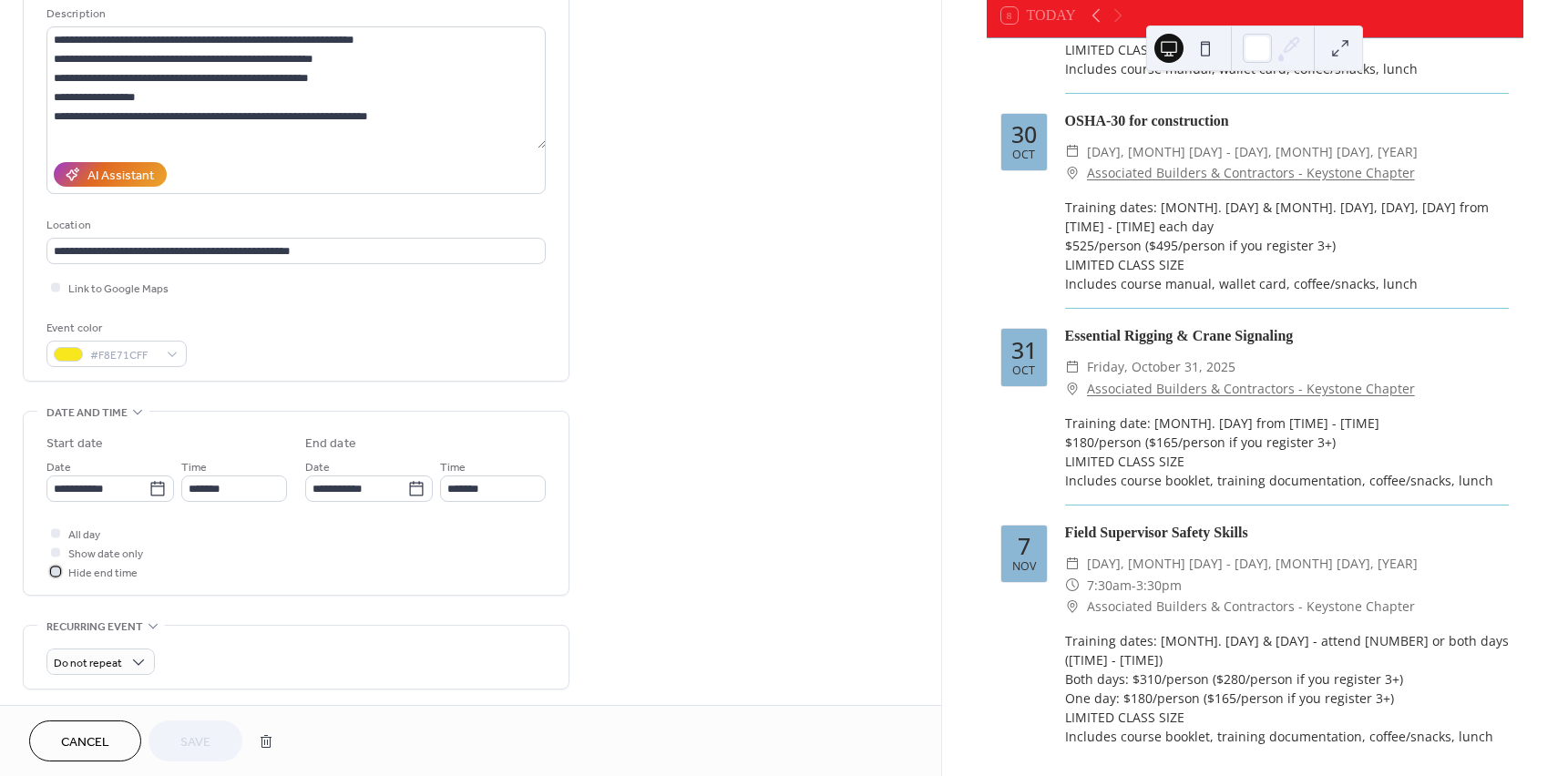 click on "Hide end time" at bounding box center (103, 573) 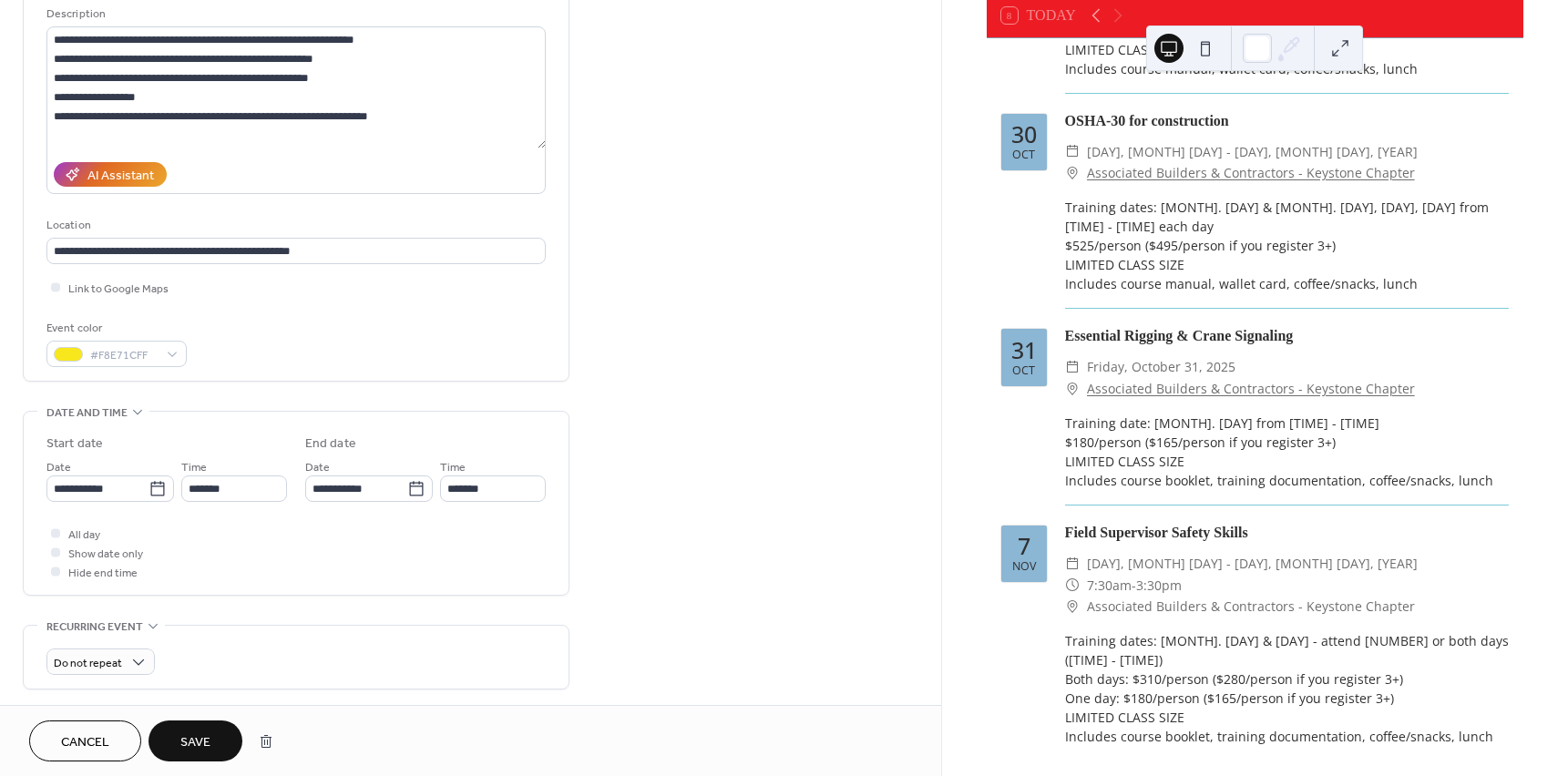 click on "Save" at bounding box center (195, 740) 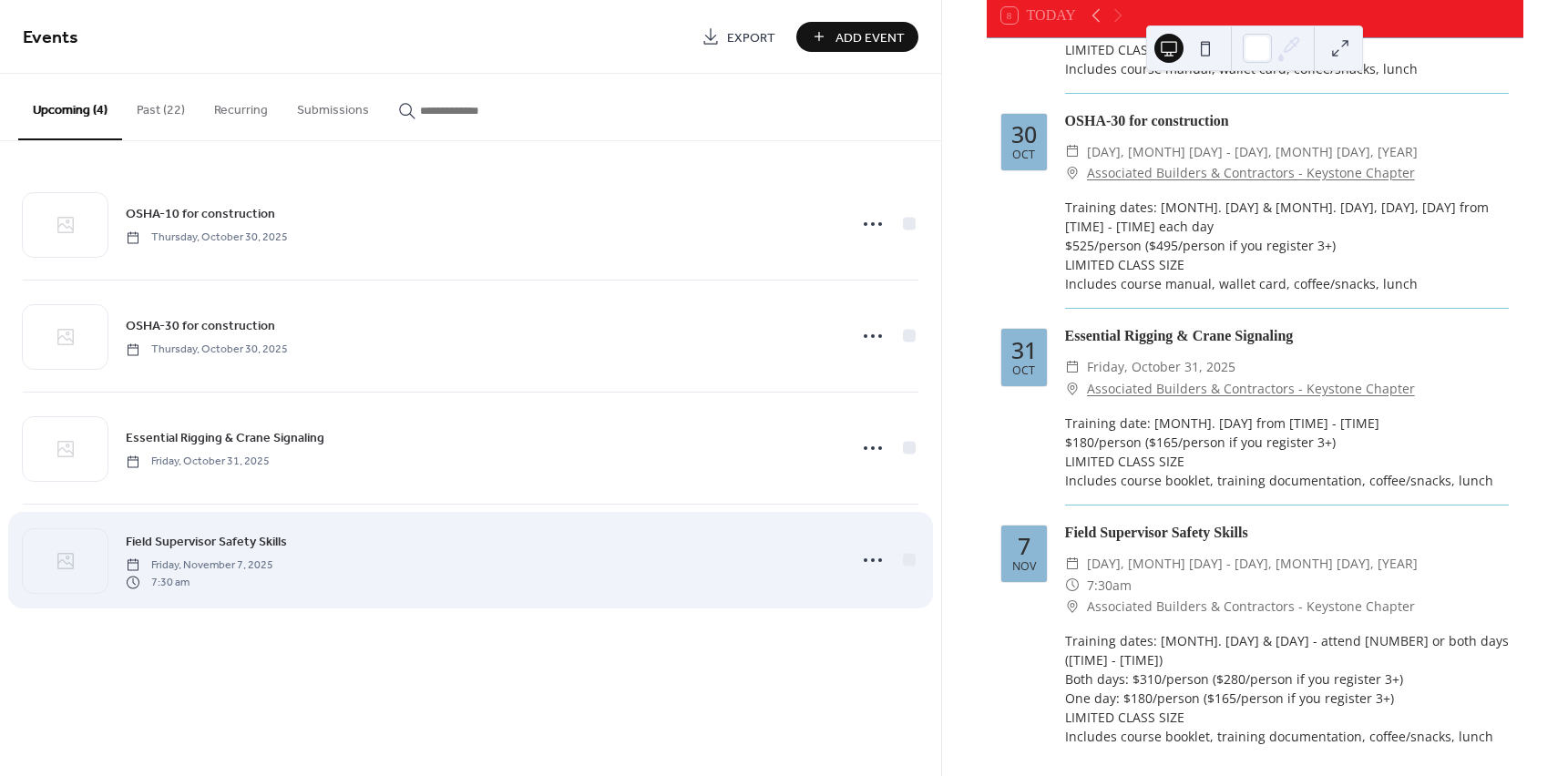 click on "Field Supervisor Safety Skills" at bounding box center [206, 542] 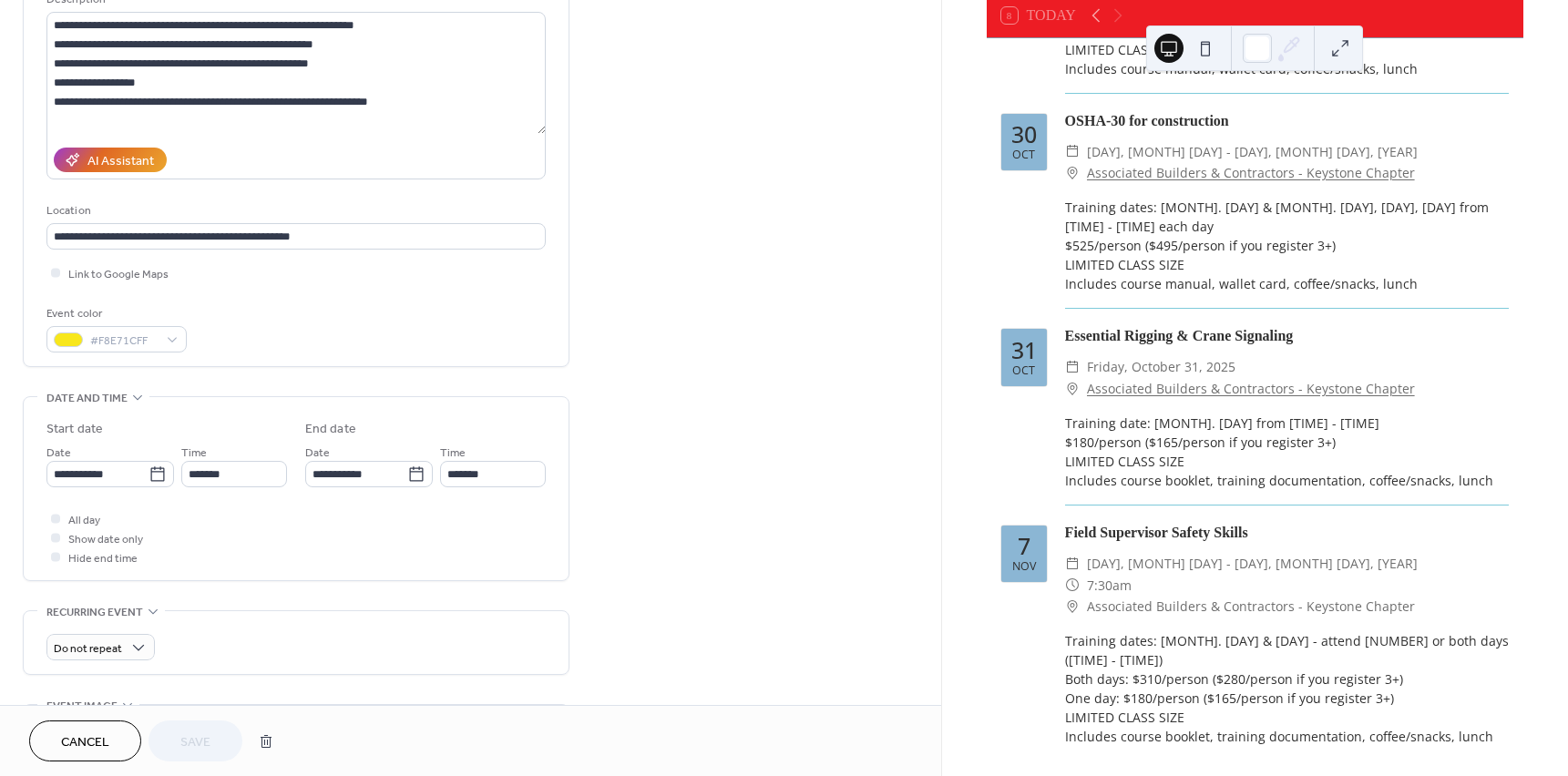 scroll, scrollTop: 273, scrollLeft: 0, axis: vertical 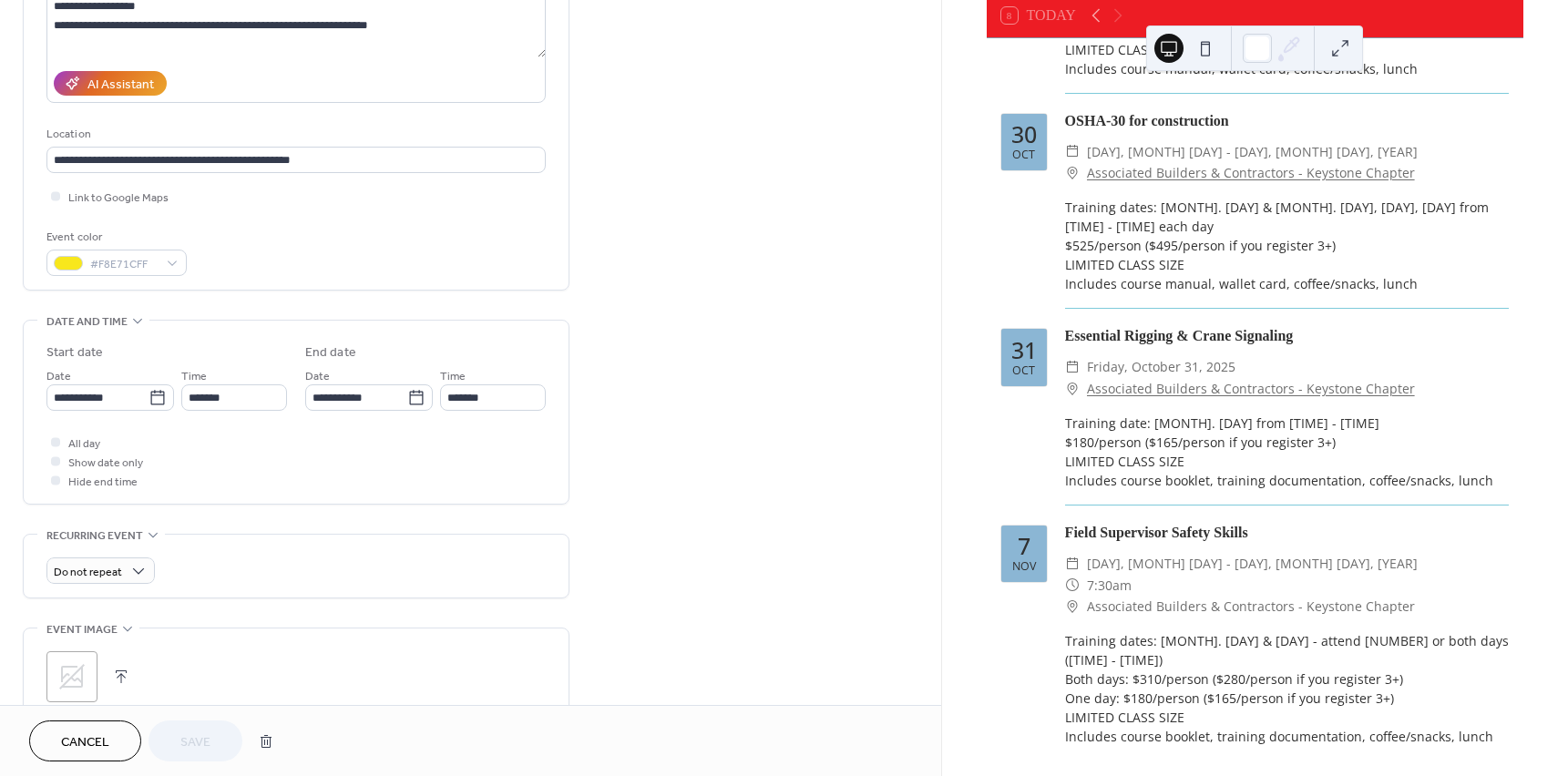 click on "All day" at bounding box center [84, 444] 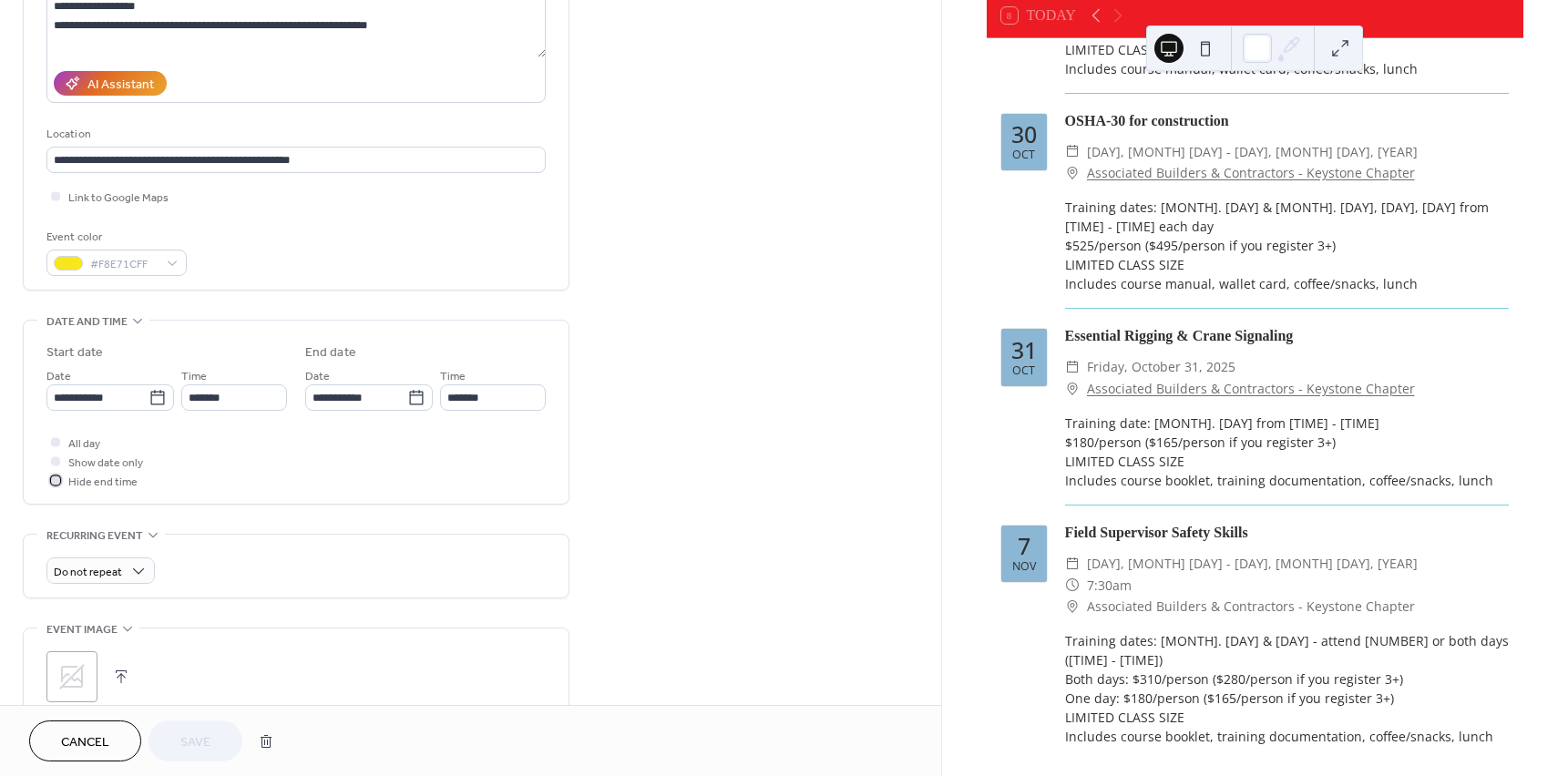 click 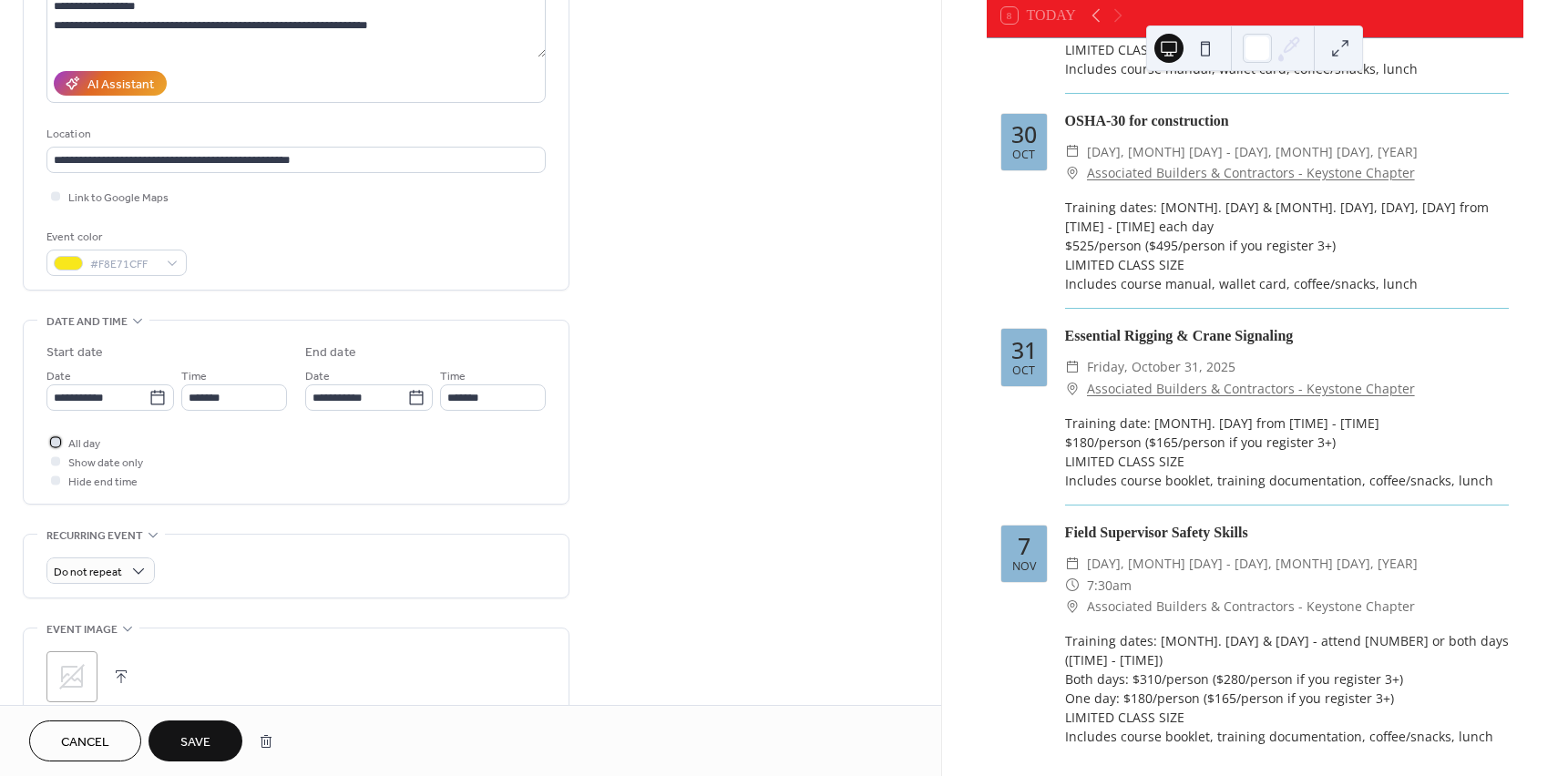 click at bounding box center (56, 442) 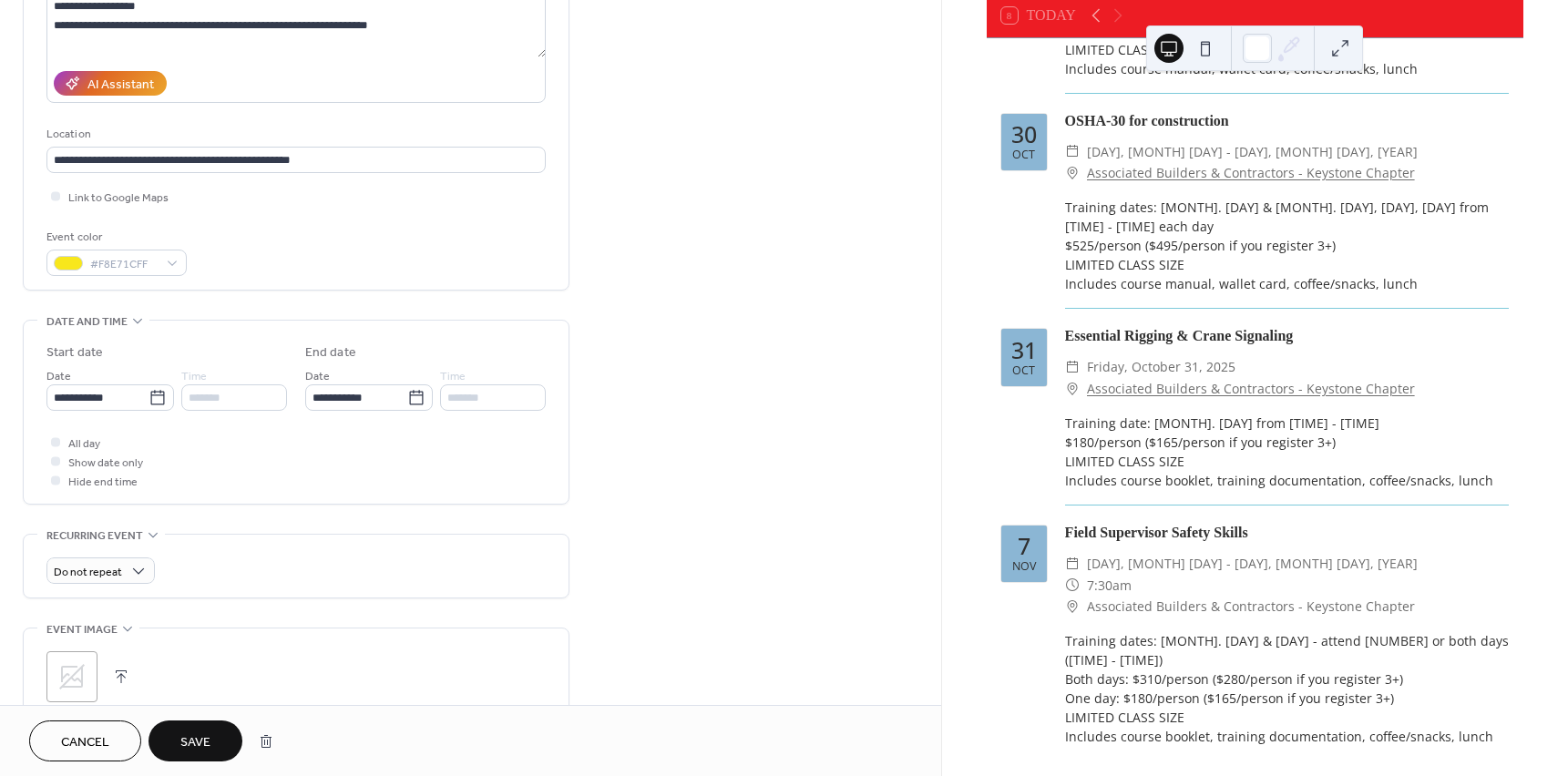 click on "Save" at bounding box center (195, 740) 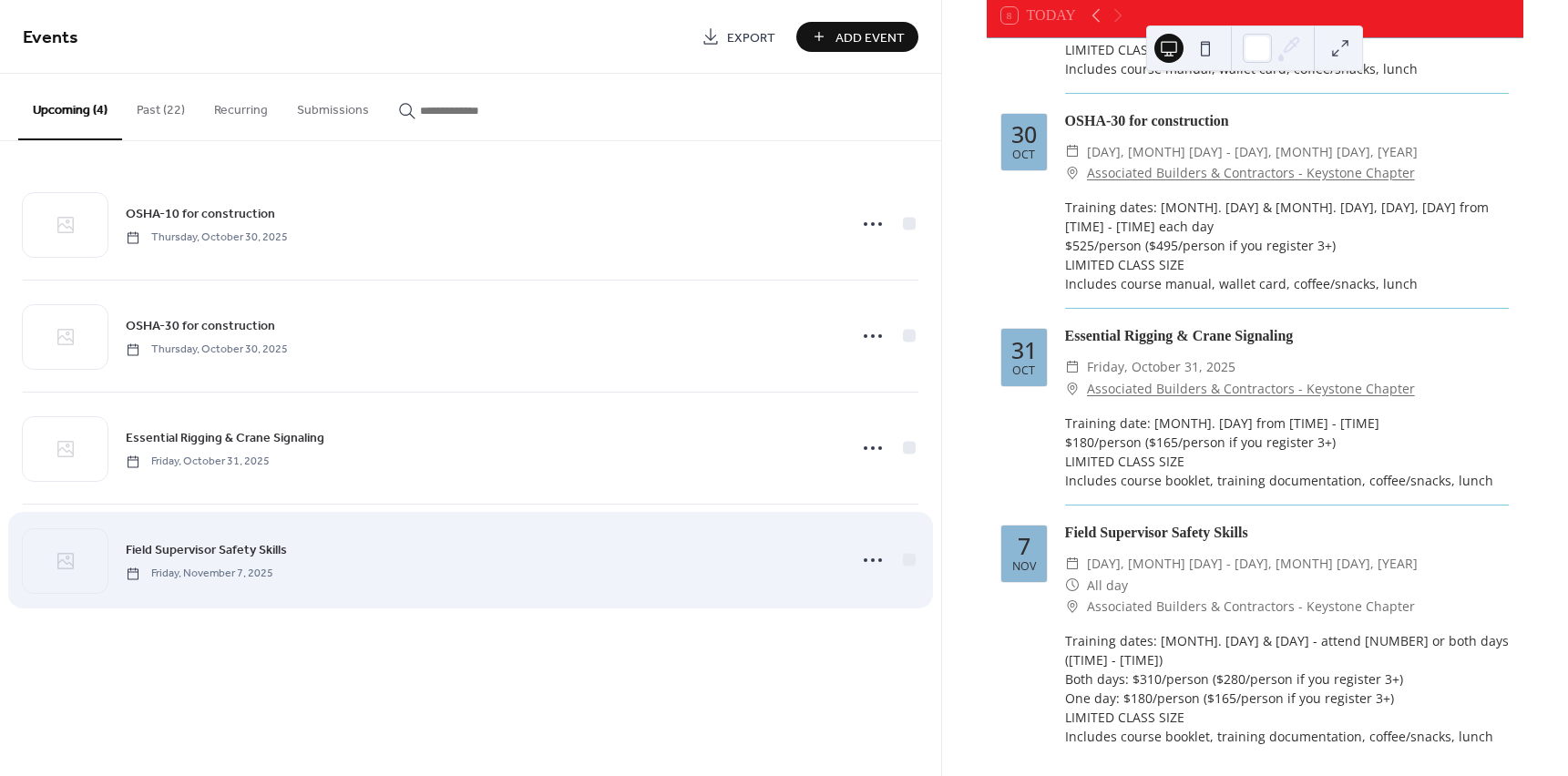 click on "Field Supervisor Safety Skills" at bounding box center [206, 550] 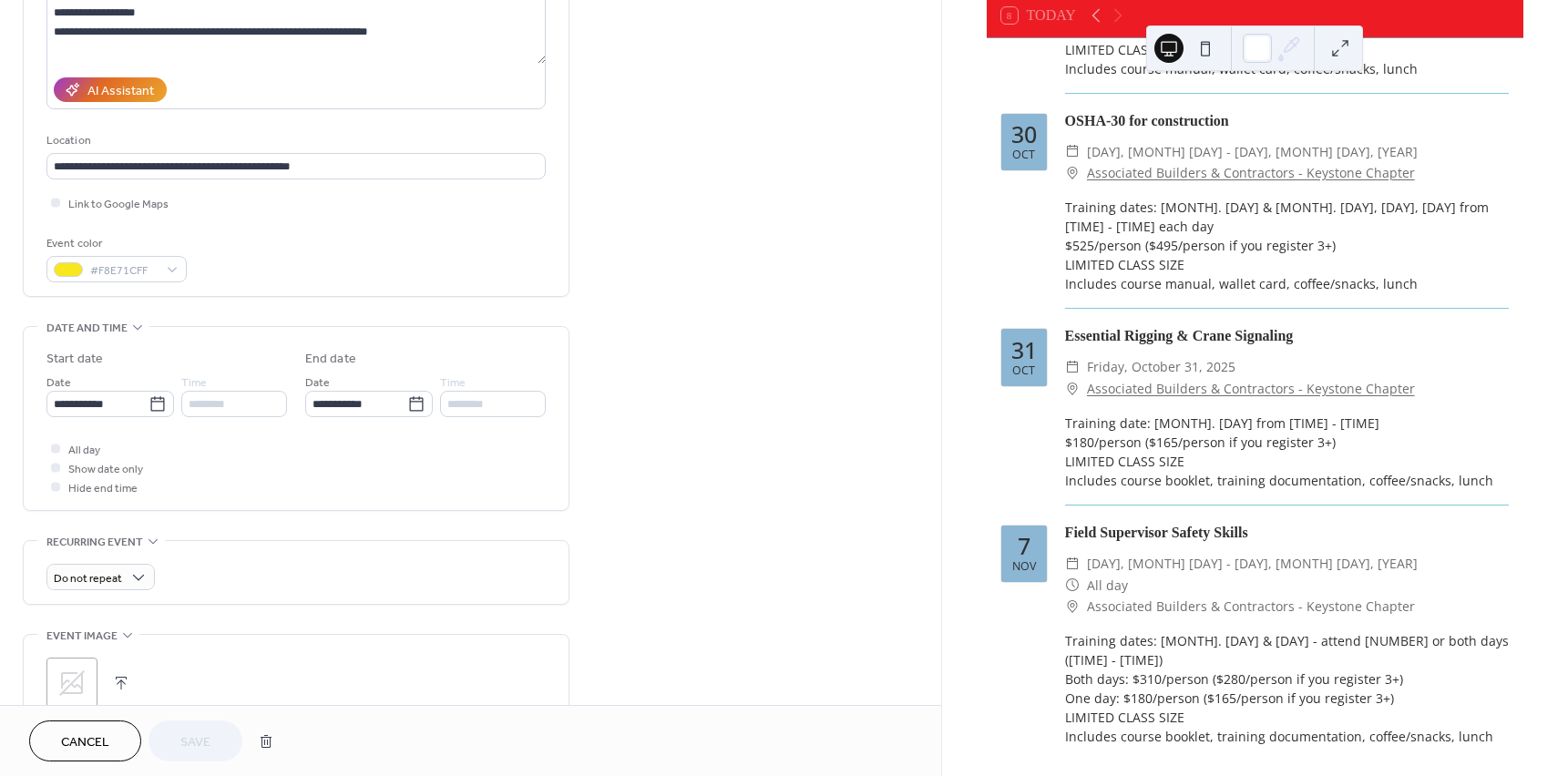 scroll, scrollTop: 273, scrollLeft: 0, axis: vertical 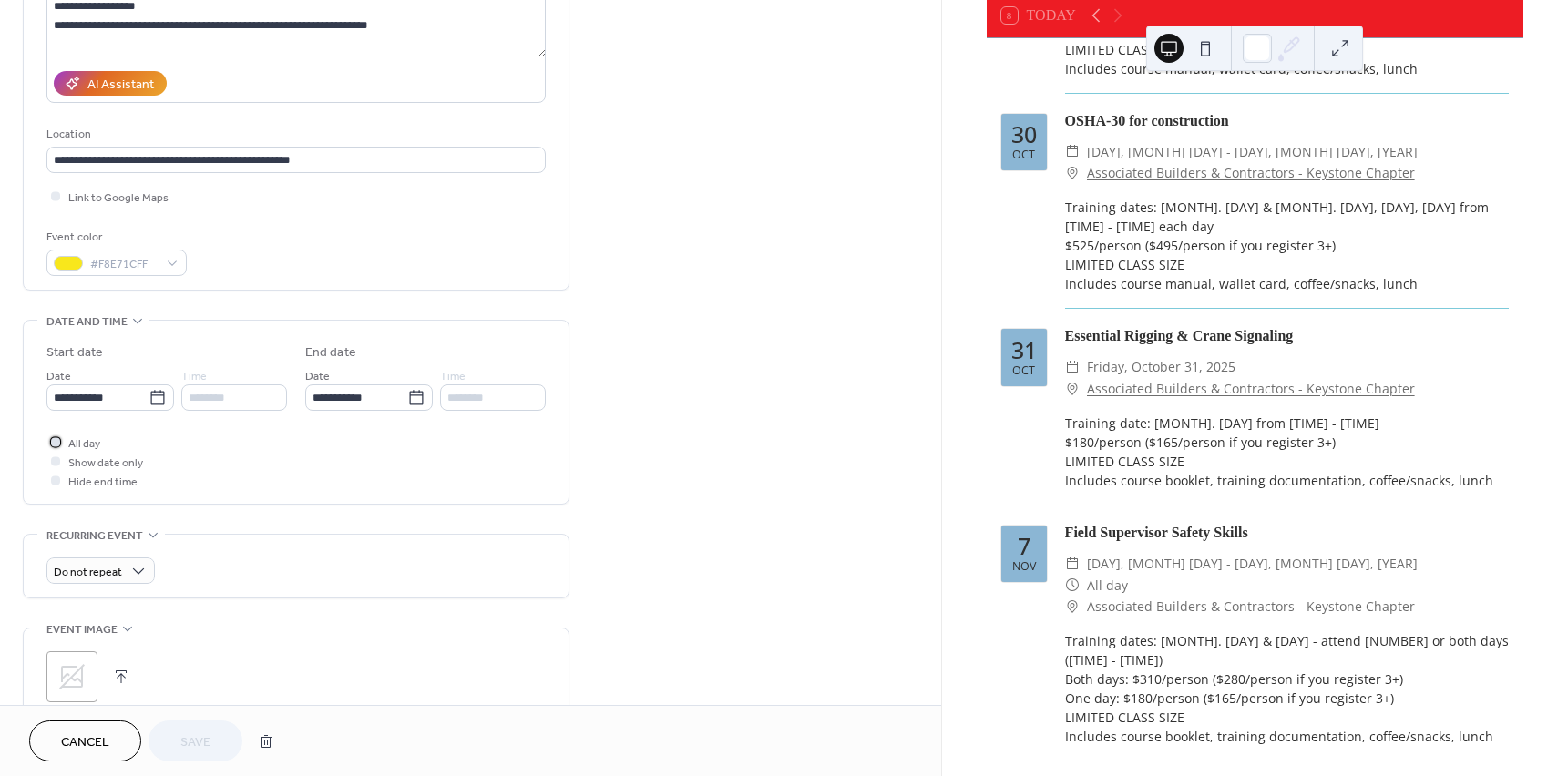 click at bounding box center [56, 442] 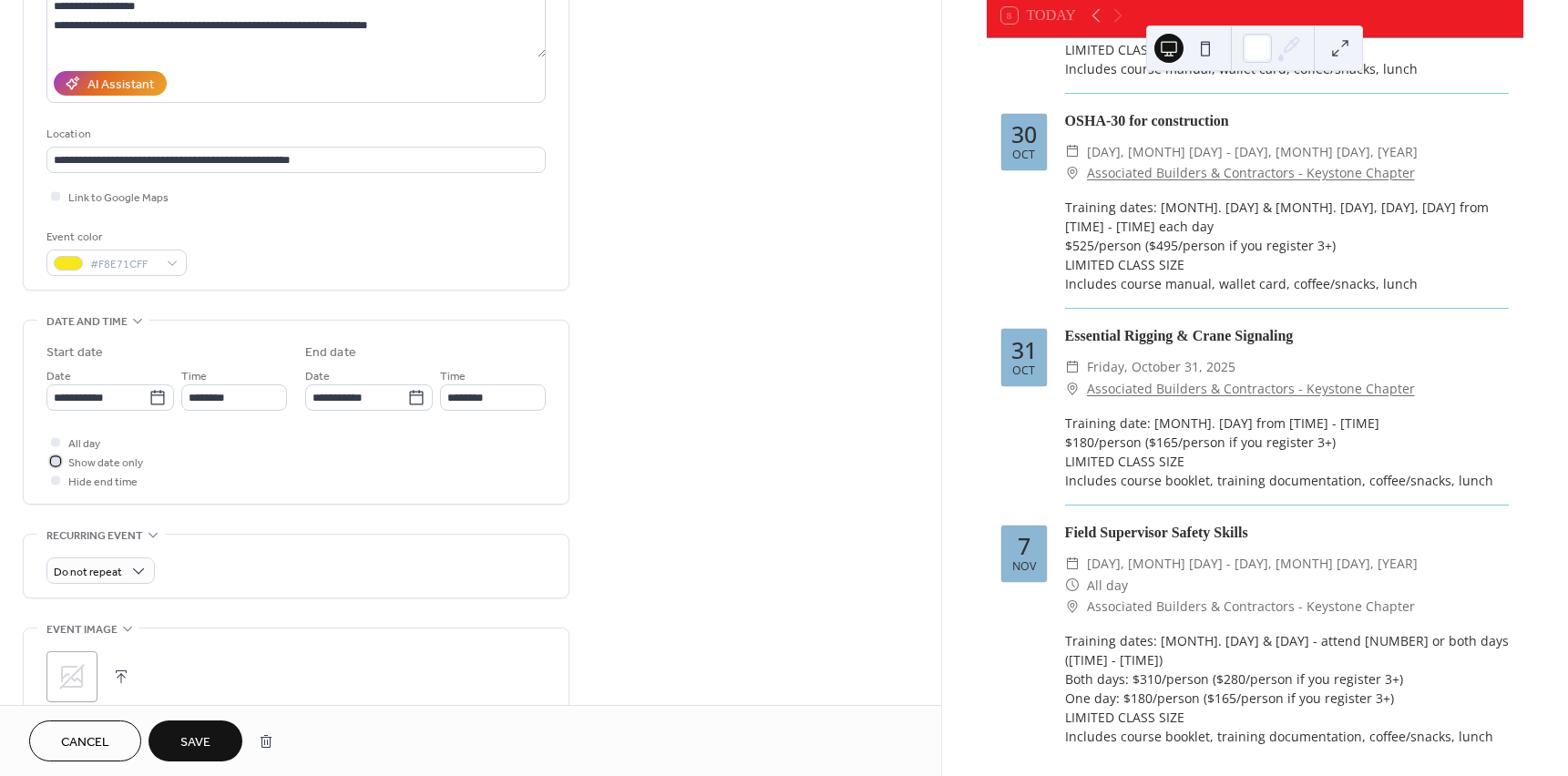 click at bounding box center [56, 461] 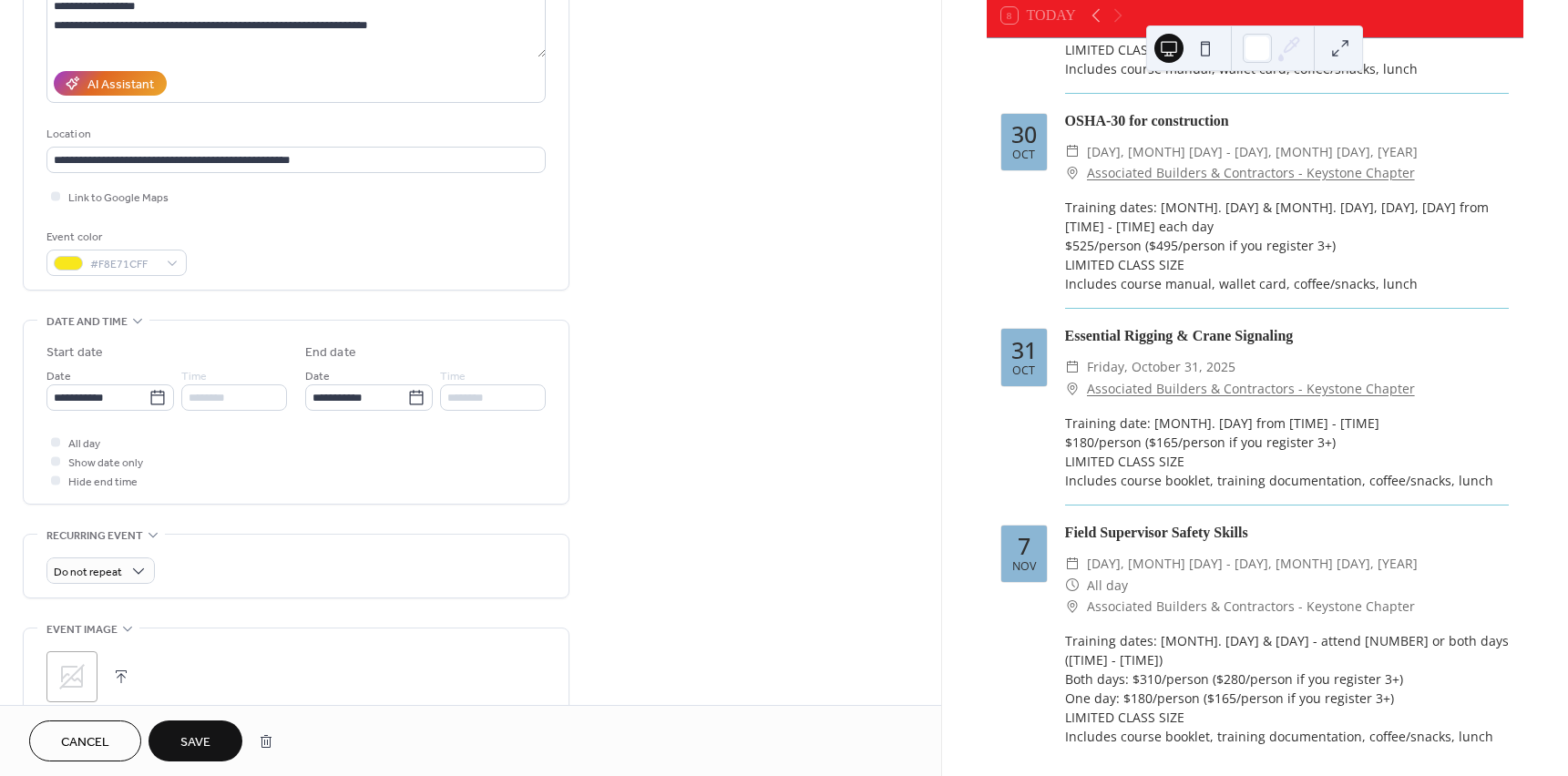 click on "Save" at bounding box center (195, 742) 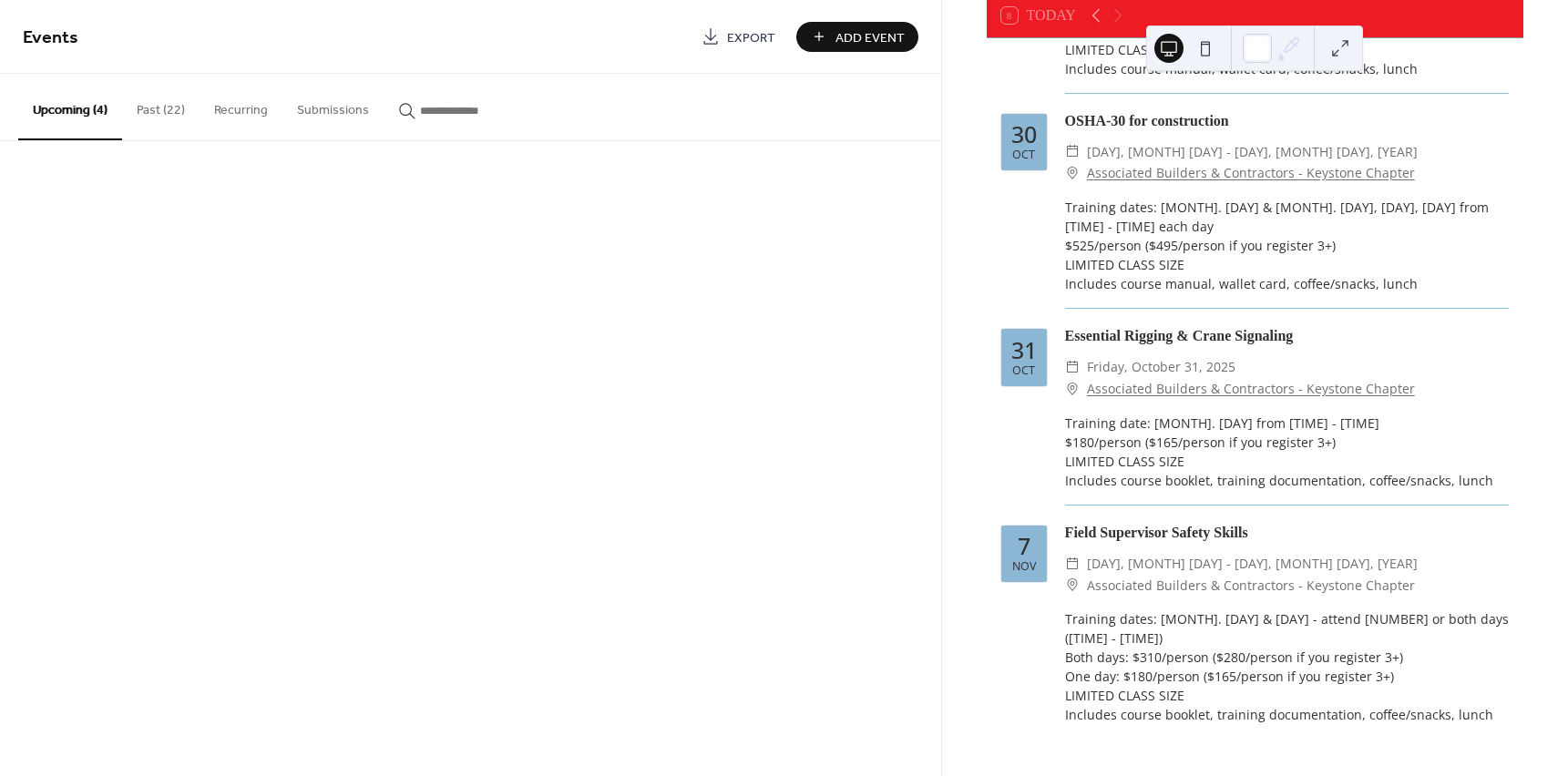 scroll, scrollTop: 152, scrollLeft: 0, axis: vertical 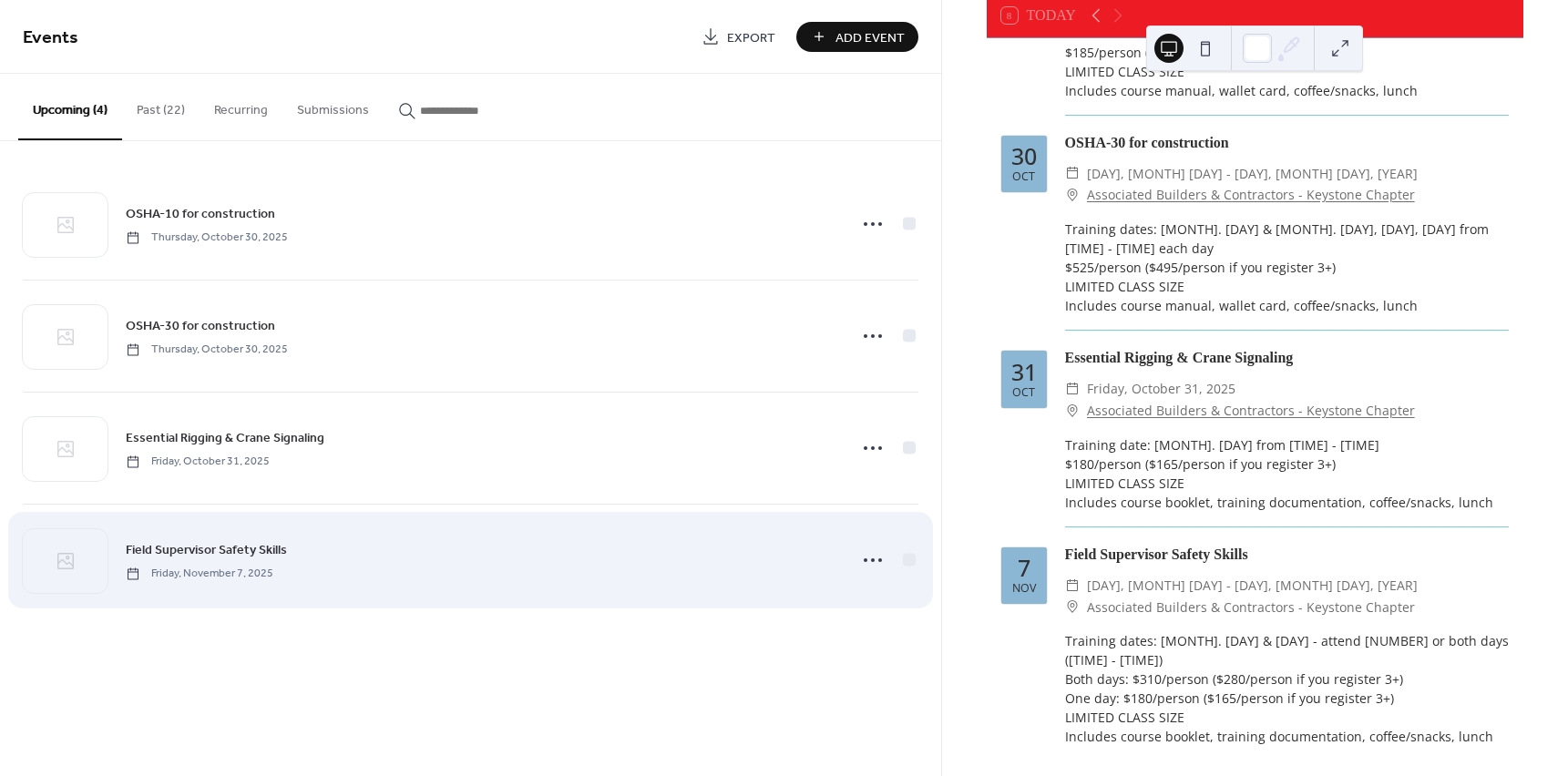 click on "Field Supervisor Safety Skills" at bounding box center [206, 550] 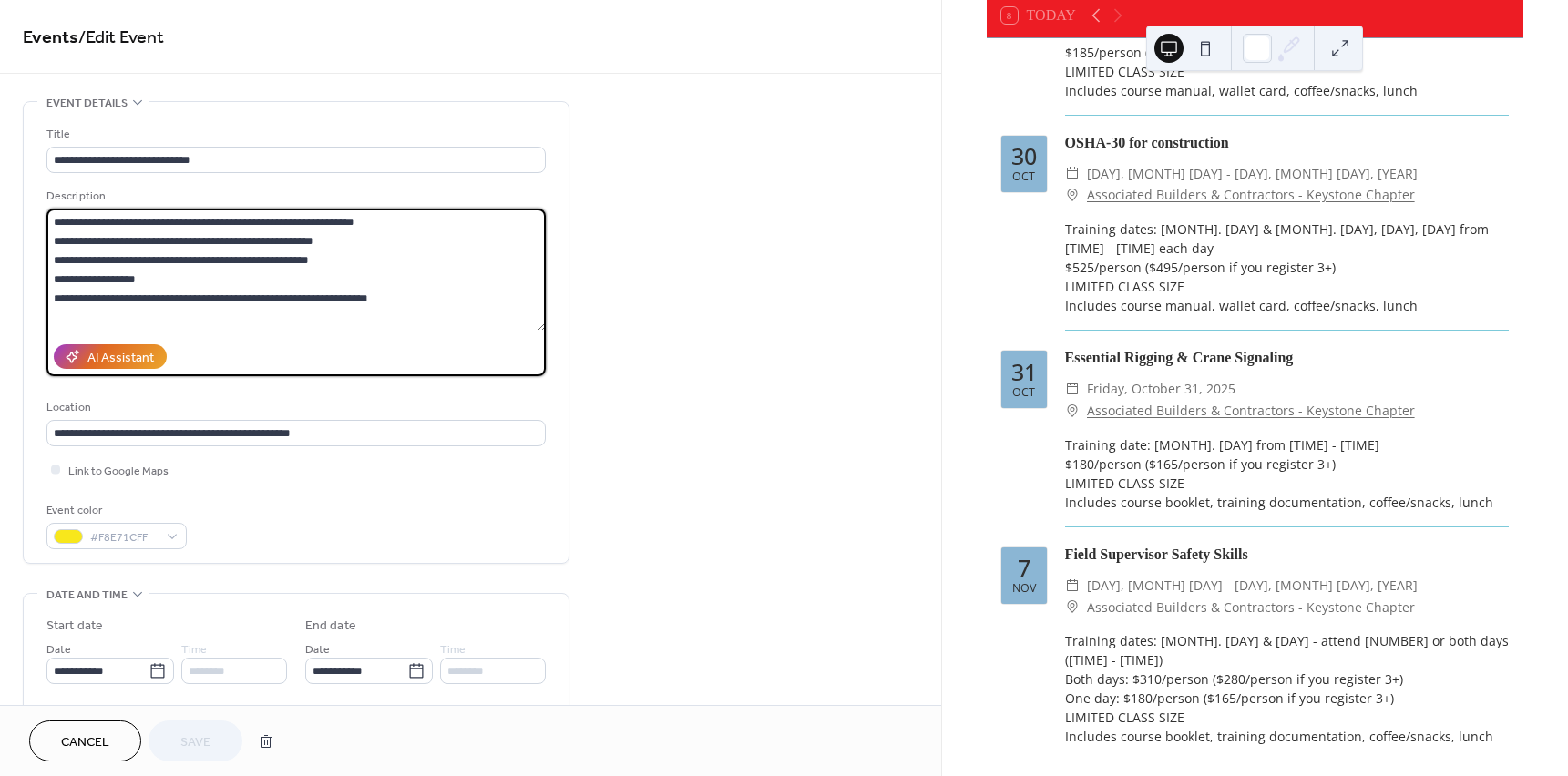 drag, startPoint x: 52, startPoint y: 240, endPoint x: 103, endPoint y: 244, distance: 51.15662 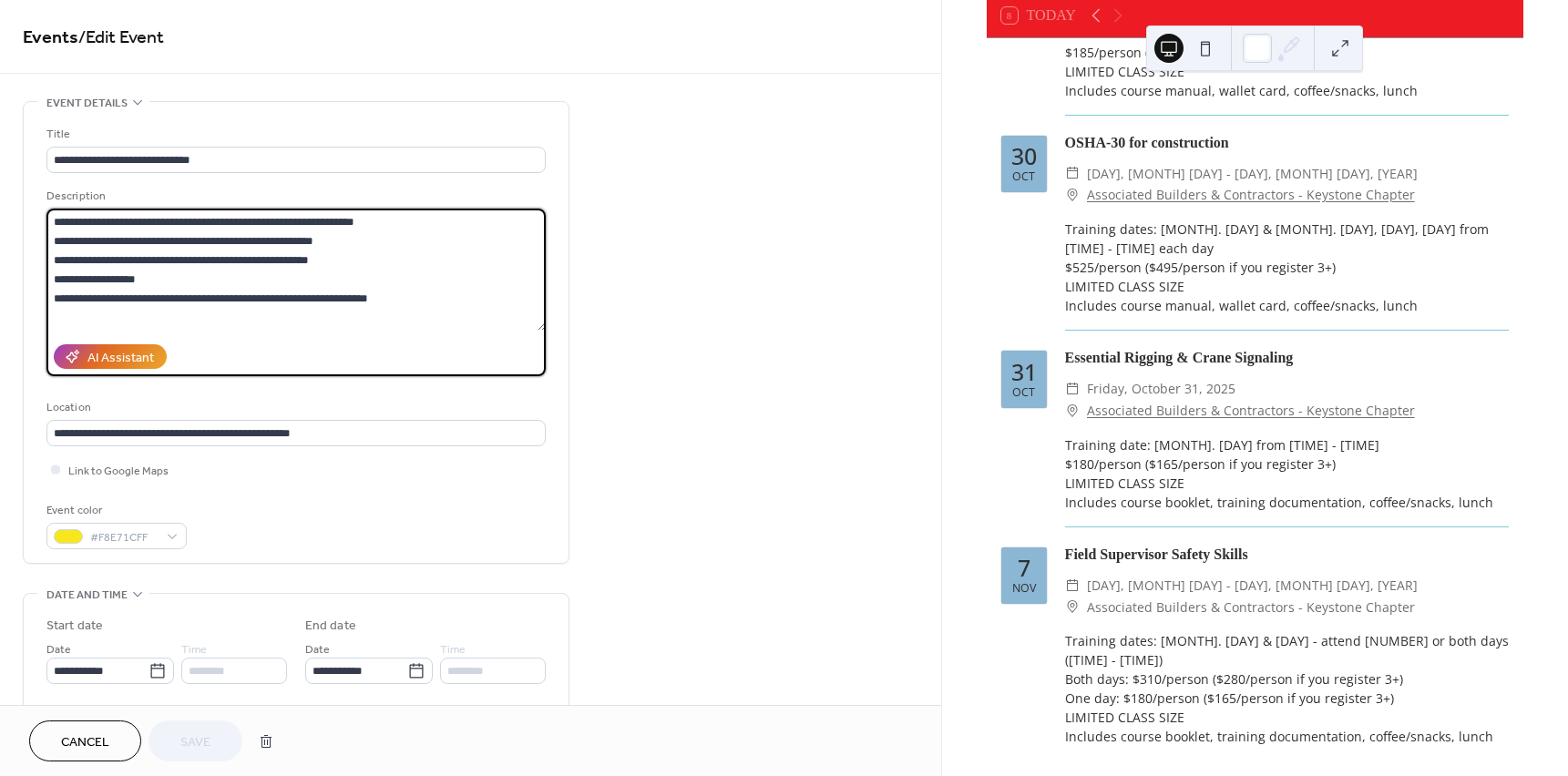 click on "**********" at bounding box center [296, 270] 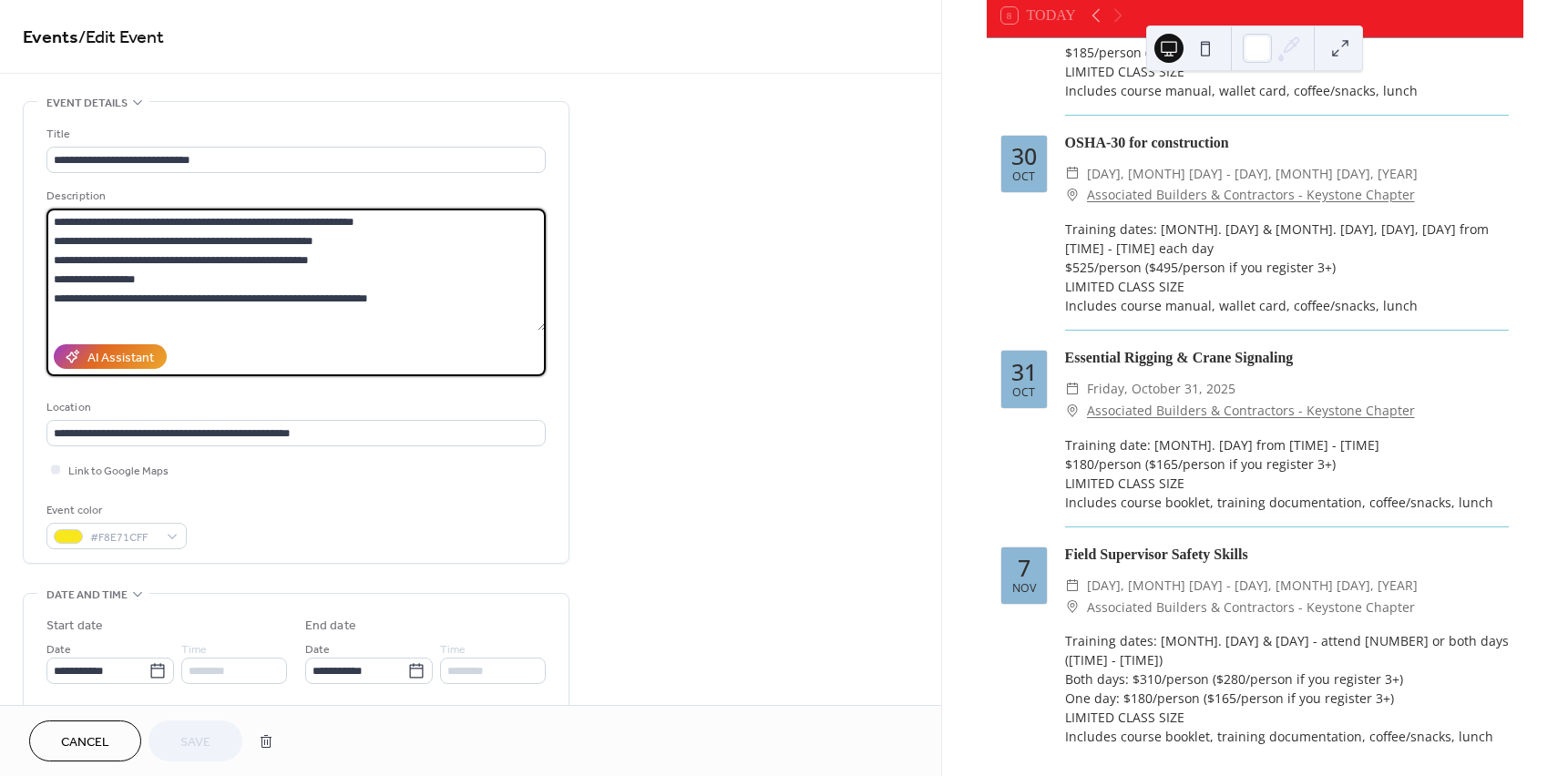 drag, startPoint x: 55, startPoint y: 260, endPoint x: 96, endPoint y: 263, distance: 41.10961 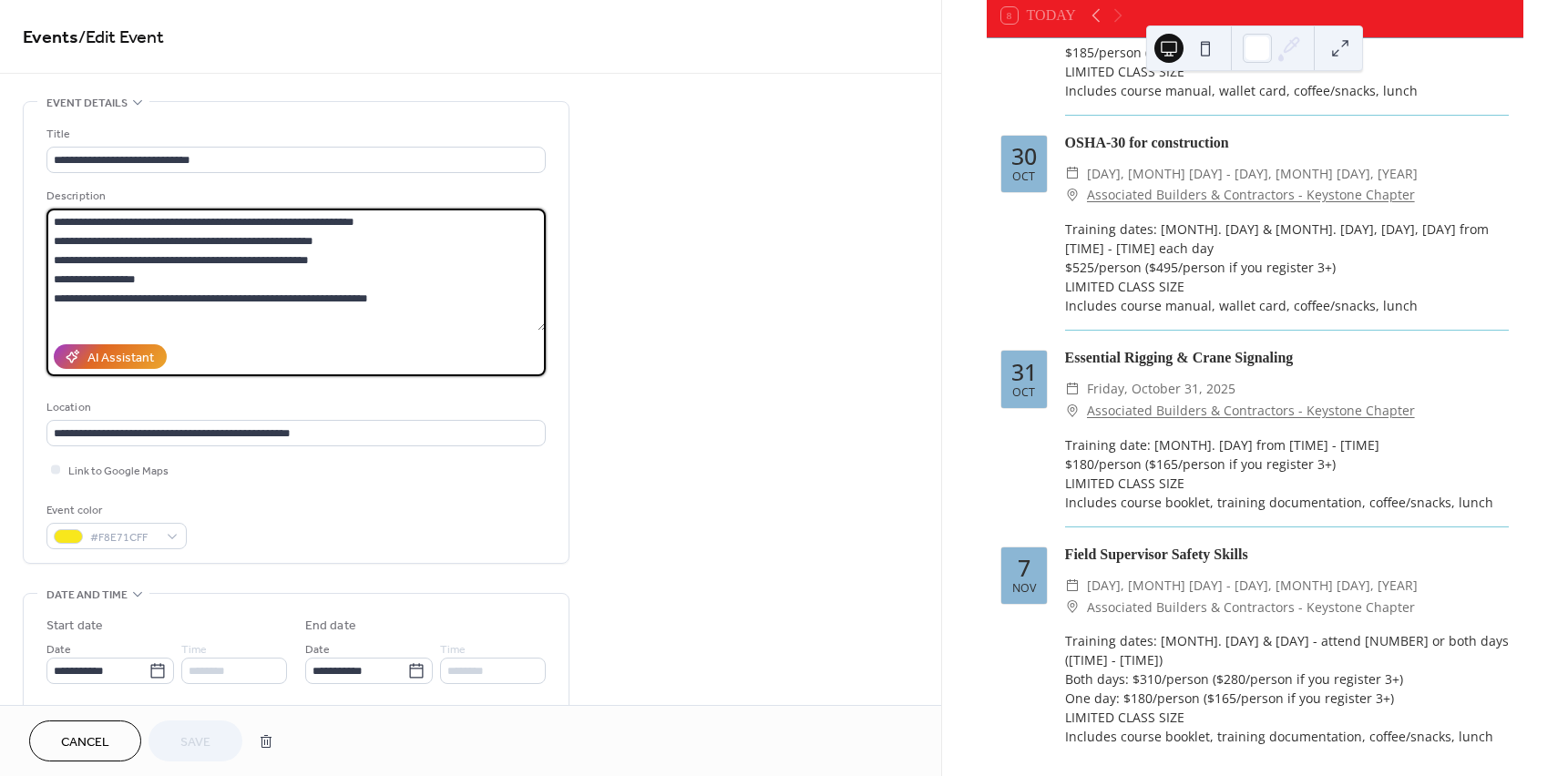 click on "**********" at bounding box center [296, 270] 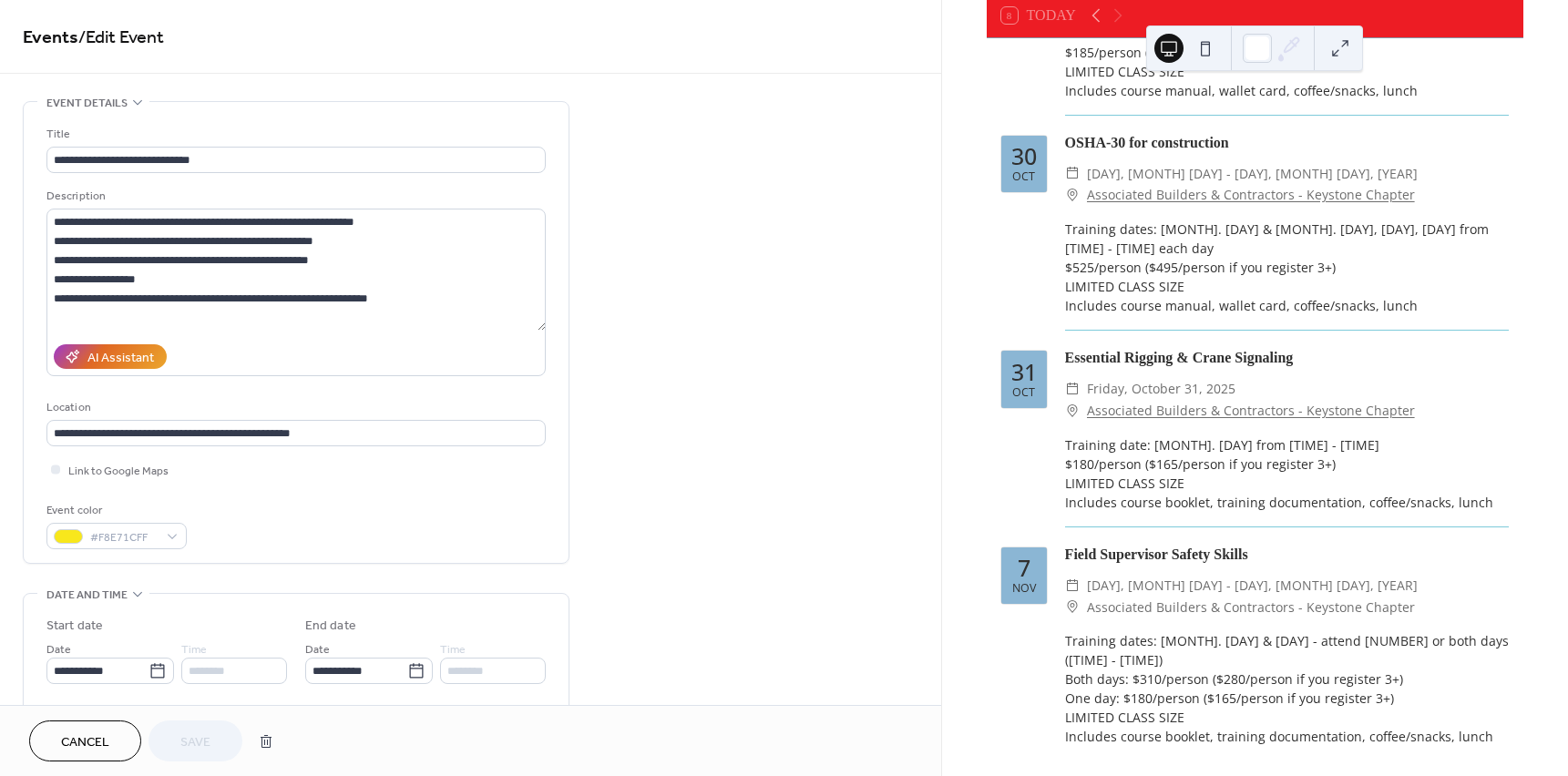 click on "**********" at bounding box center [470, 727] 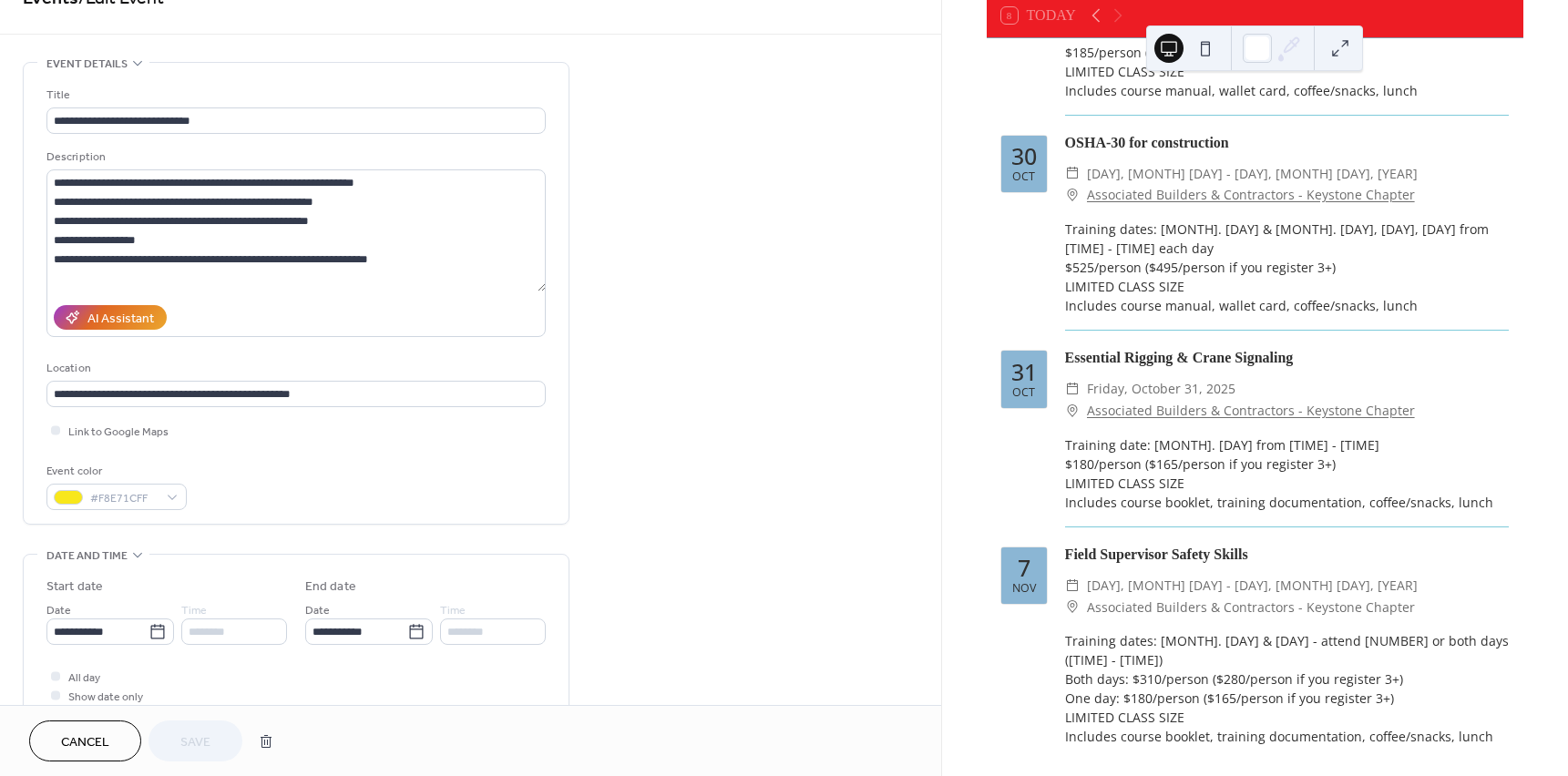 scroll, scrollTop: 0, scrollLeft: 0, axis: both 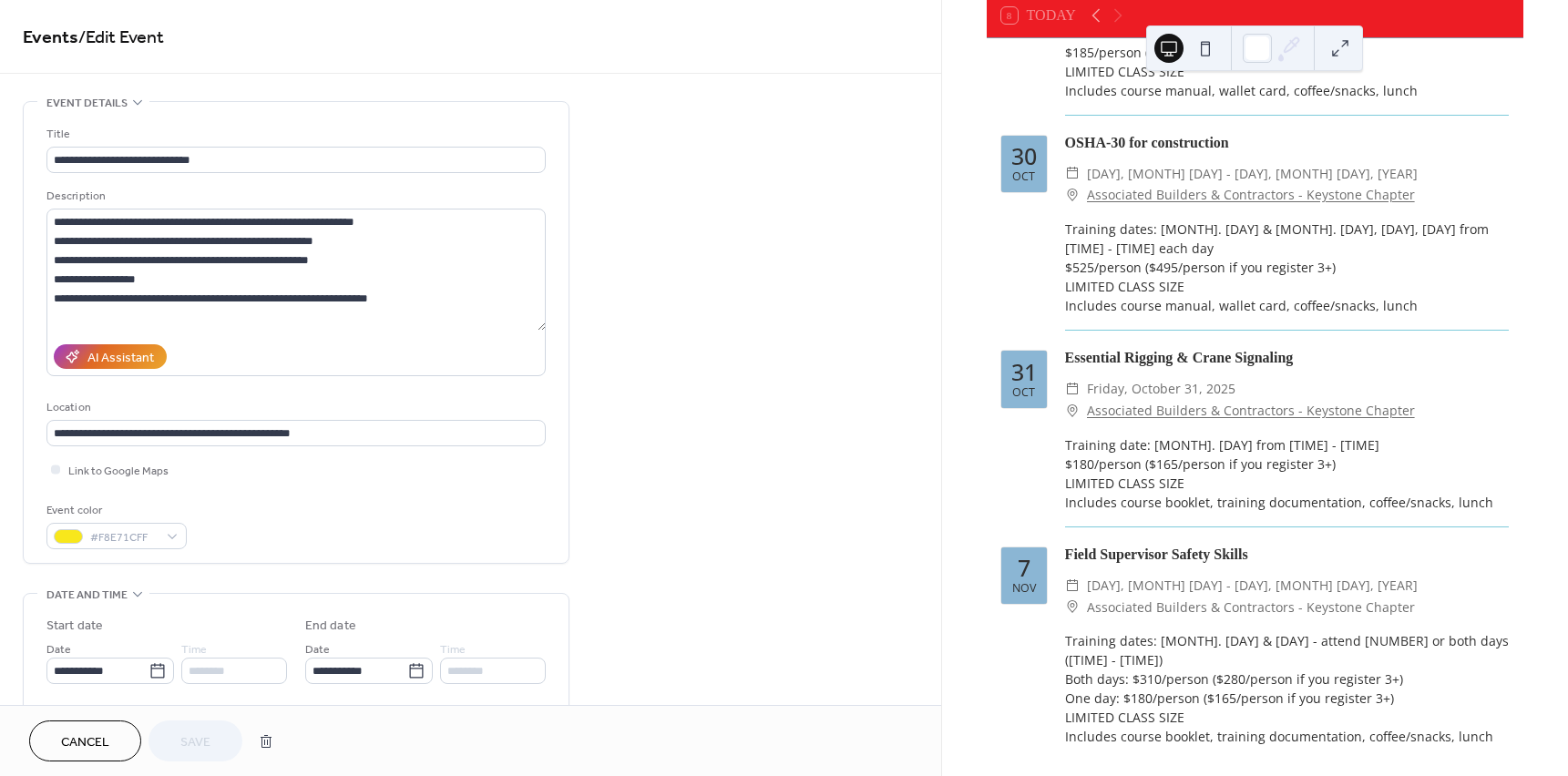 click on "Cancel" at bounding box center (85, 742) 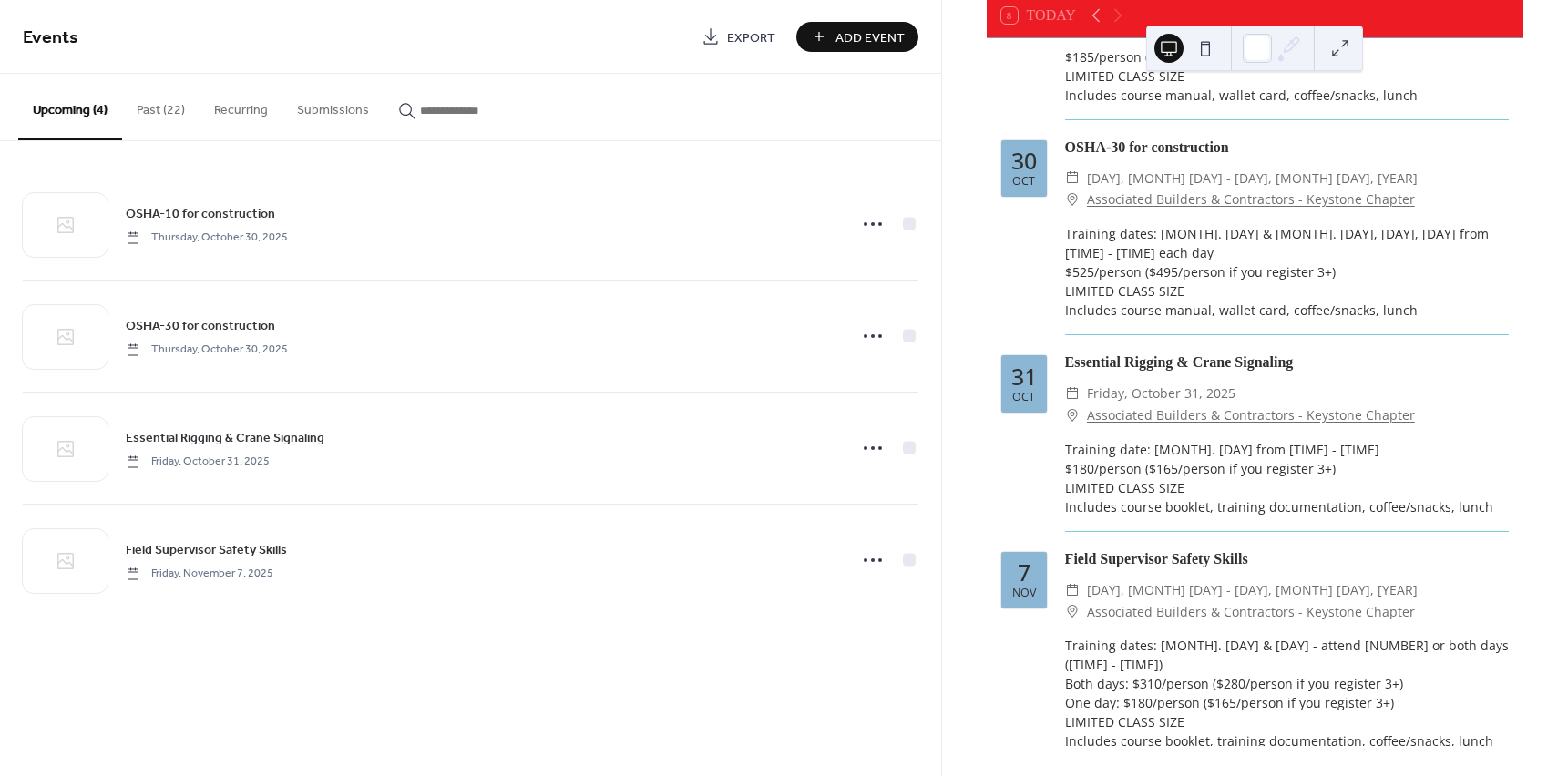 scroll, scrollTop: 152, scrollLeft: 0, axis: vertical 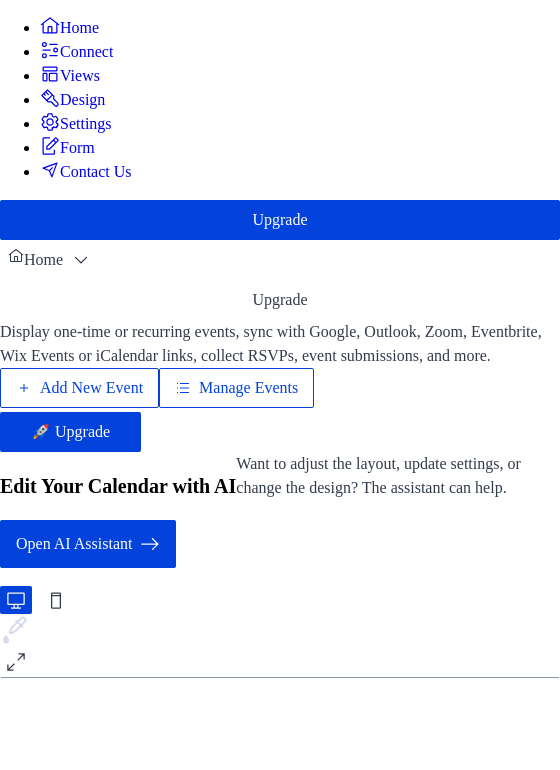 click on "Manage Events" at bounding box center (248, 388) 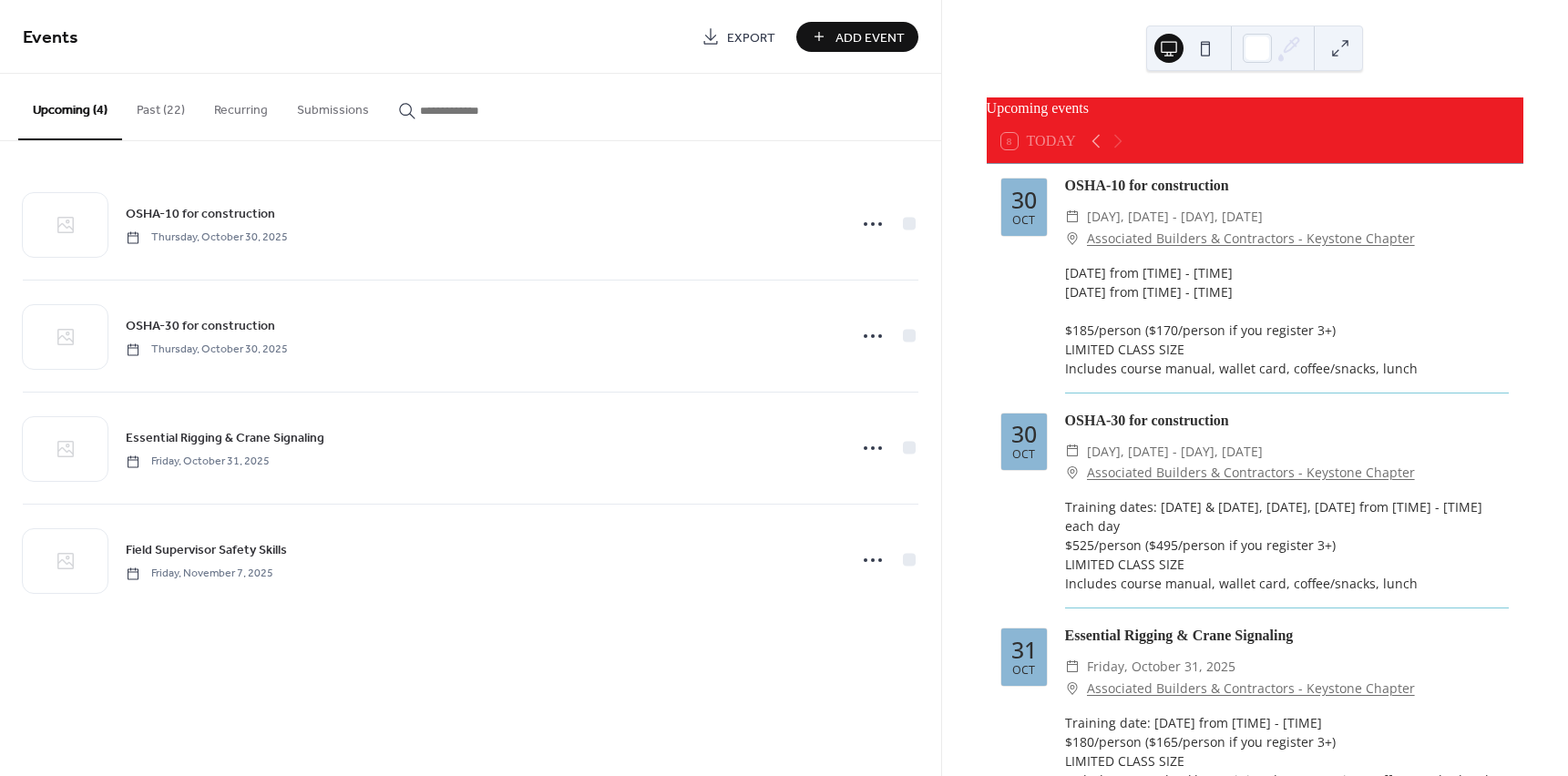scroll, scrollTop: 0, scrollLeft: 0, axis: both 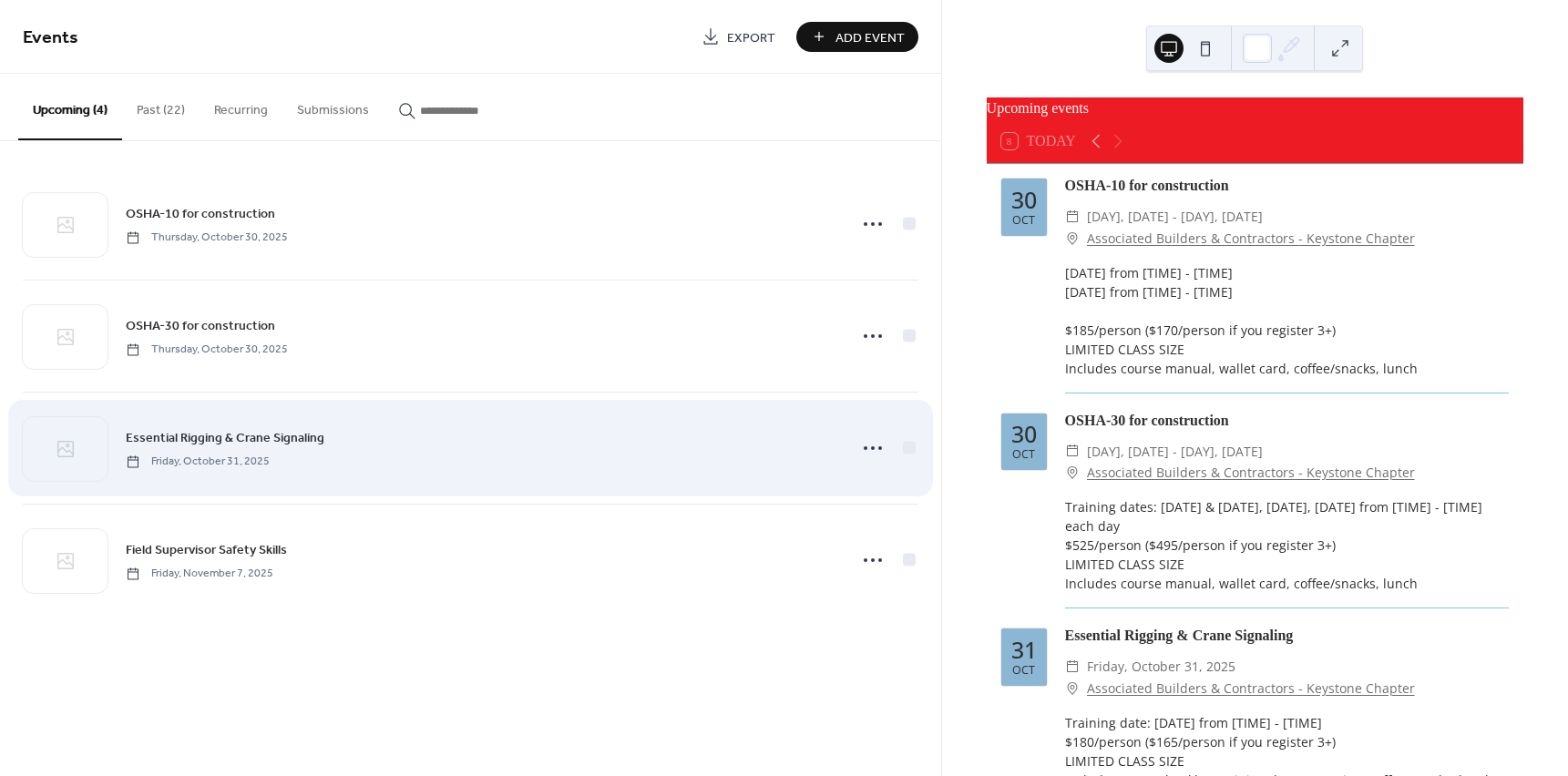 click on "Essential Rigging & Crane Signaling" at bounding box center (225, 438) 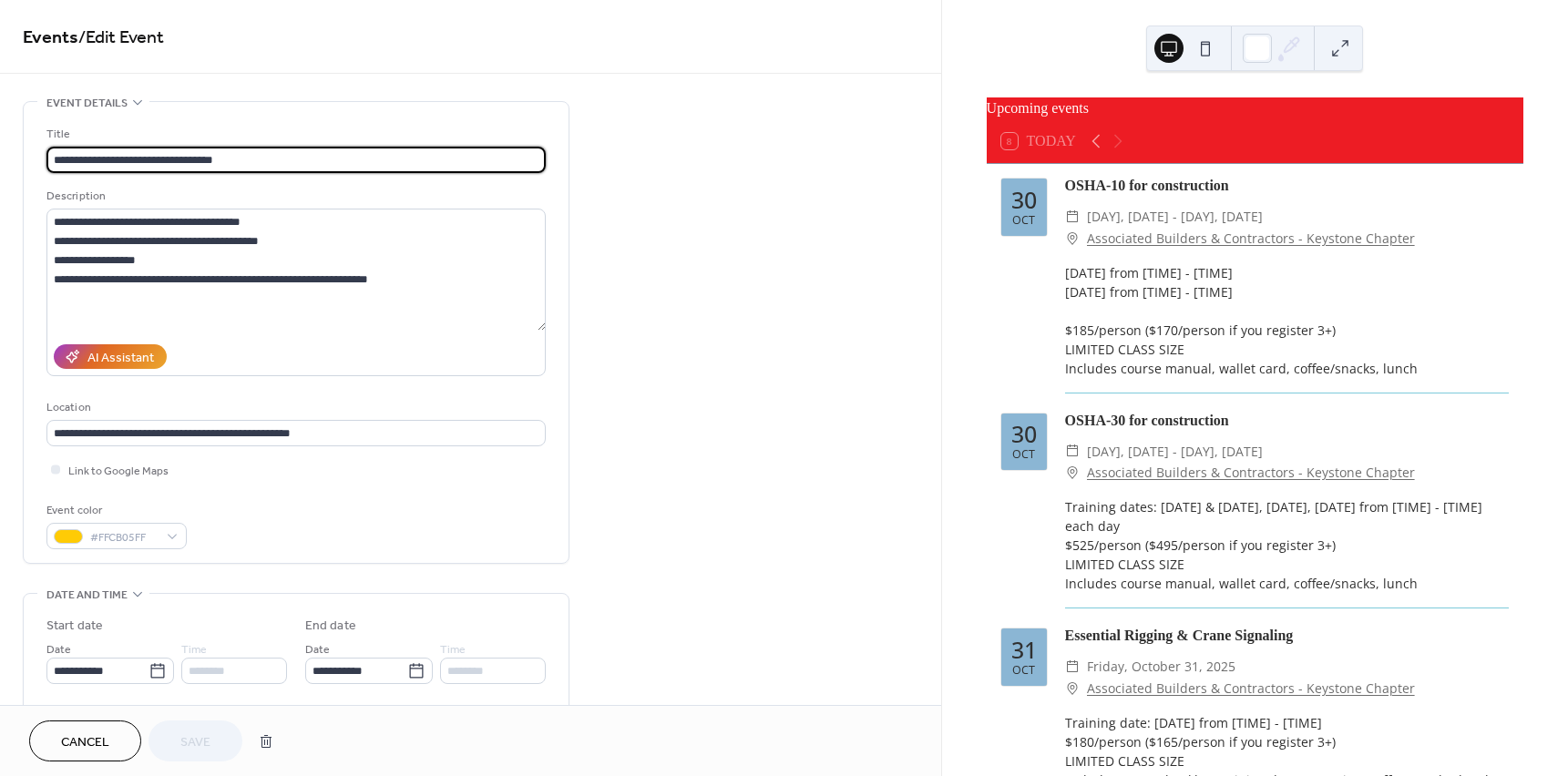 click on "Cancel" at bounding box center (85, 742) 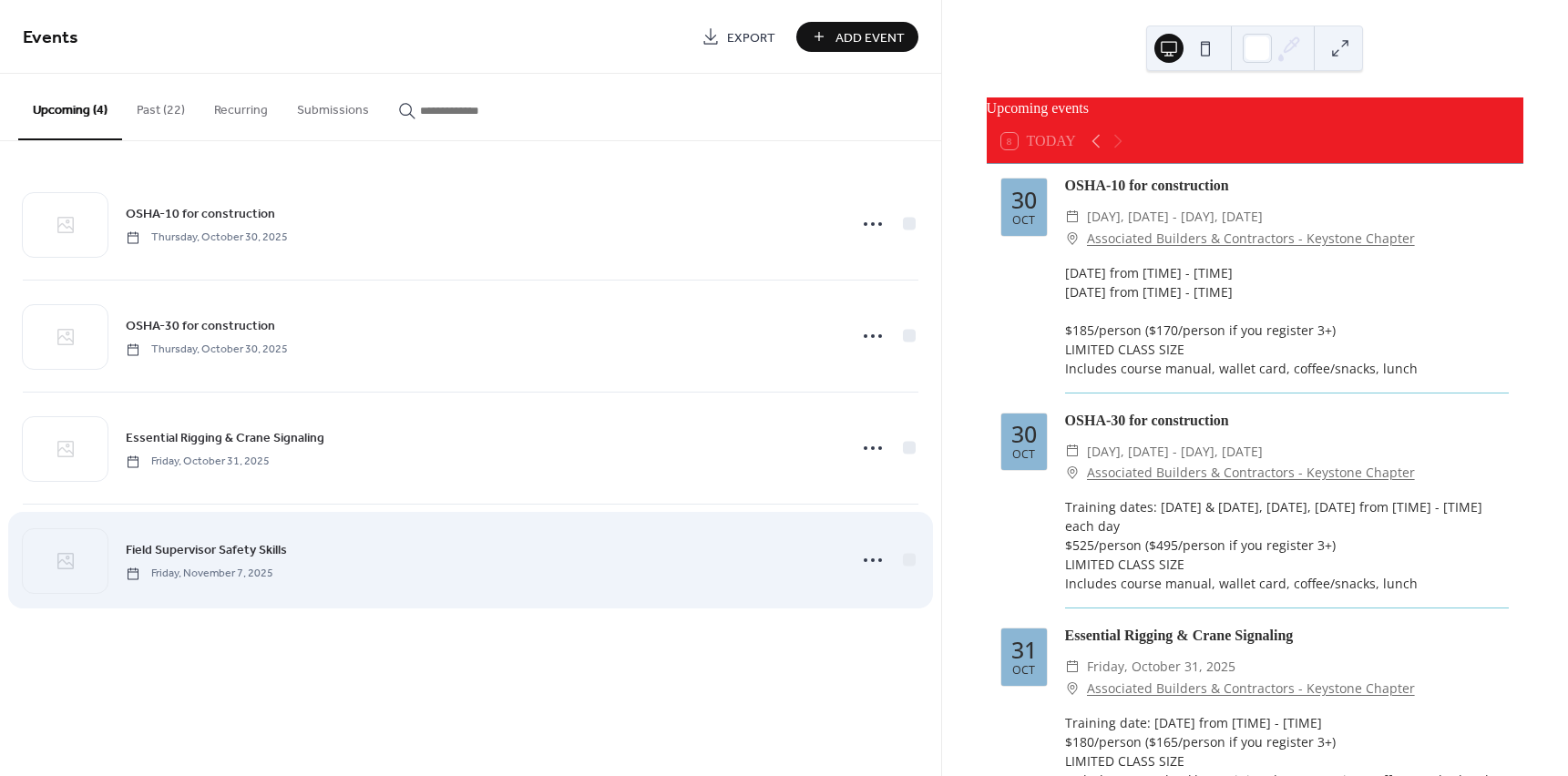 click on "Field Supervisor Safety Skills" at bounding box center [206, 550] 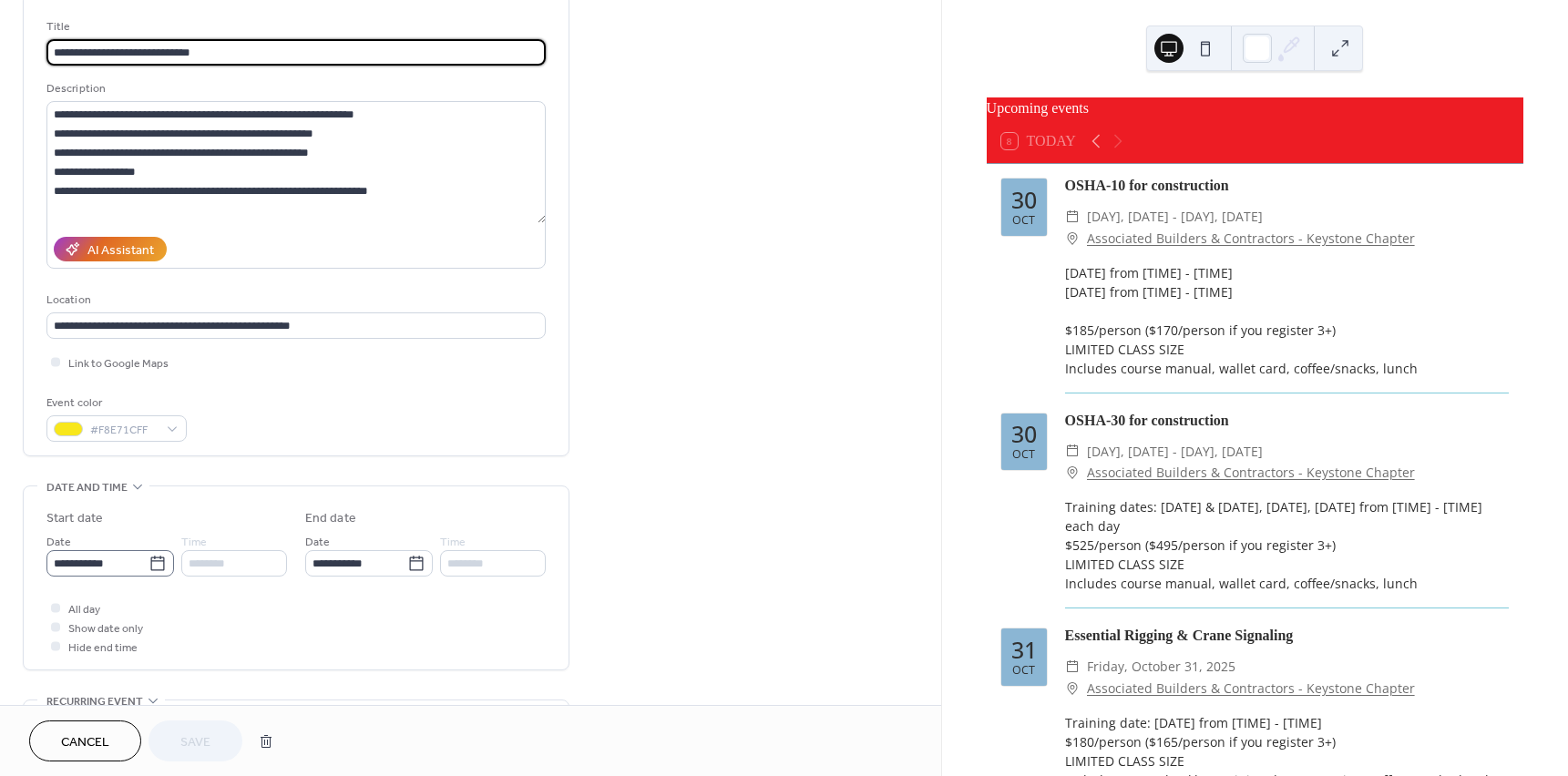 scroll, scrollTop: 182, scrollLeft: 0, axis: vertical 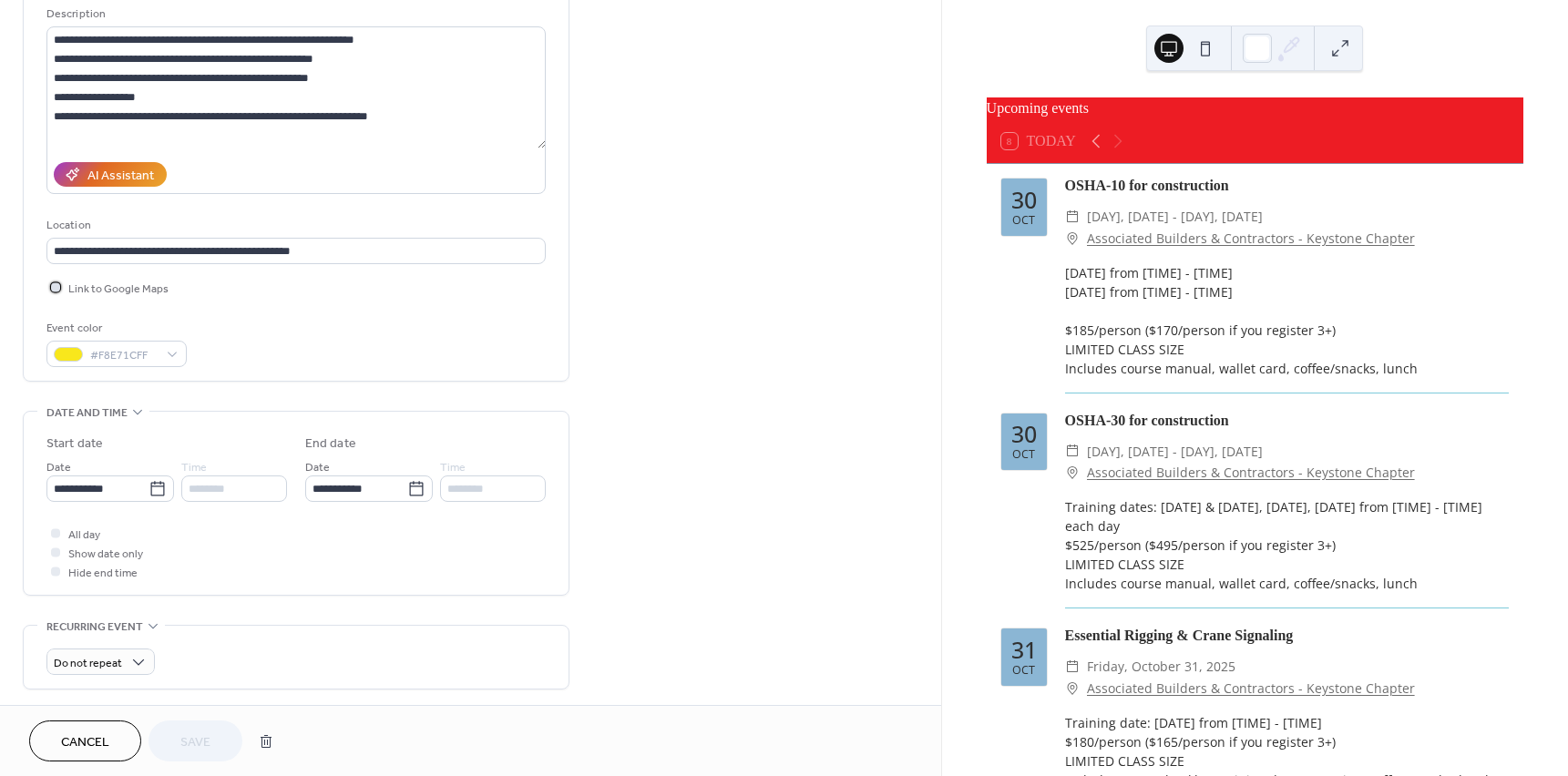 click at bounding box center (56, 287) 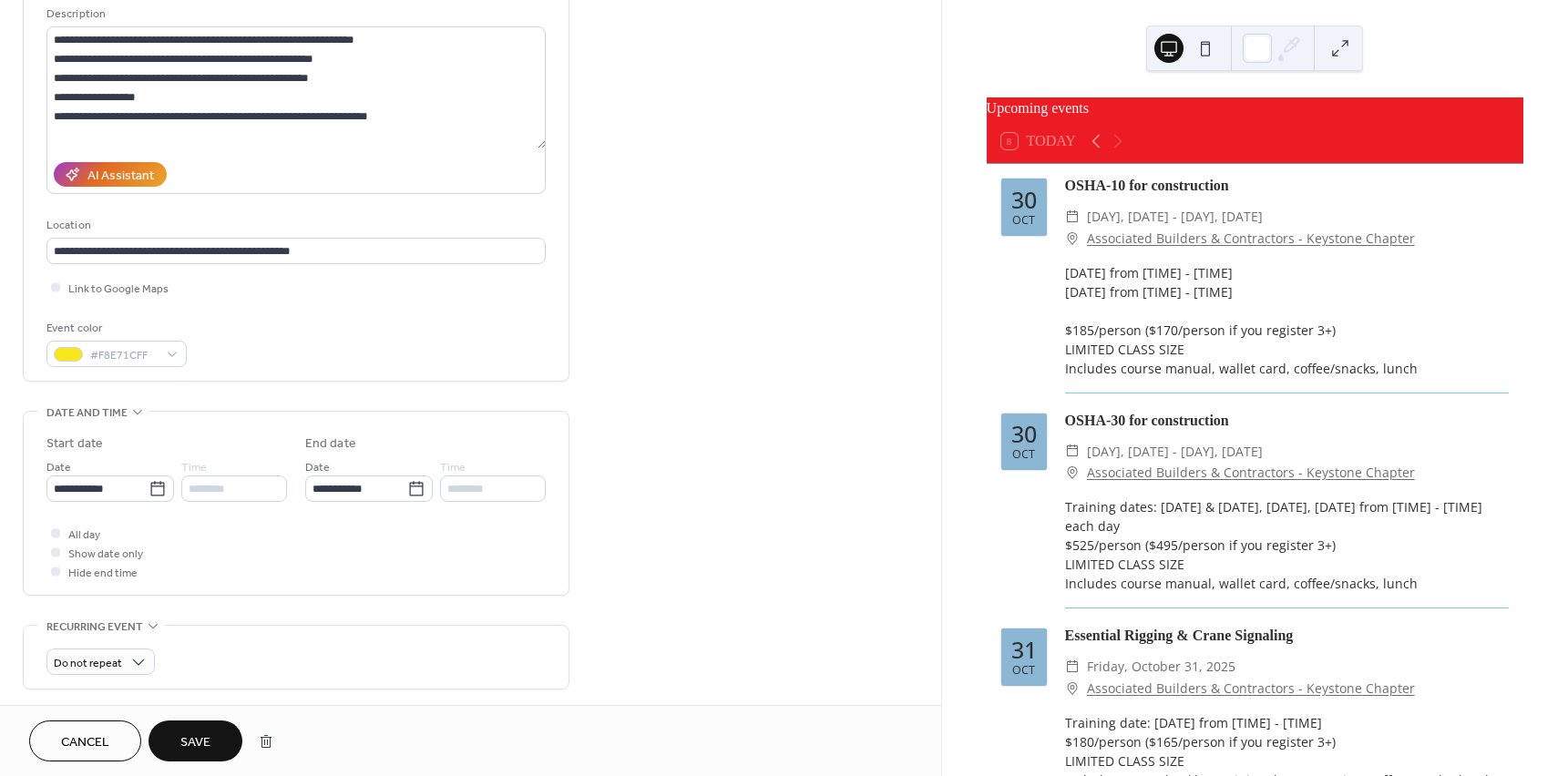 click on "Save" at bounding box center [195, 740] 